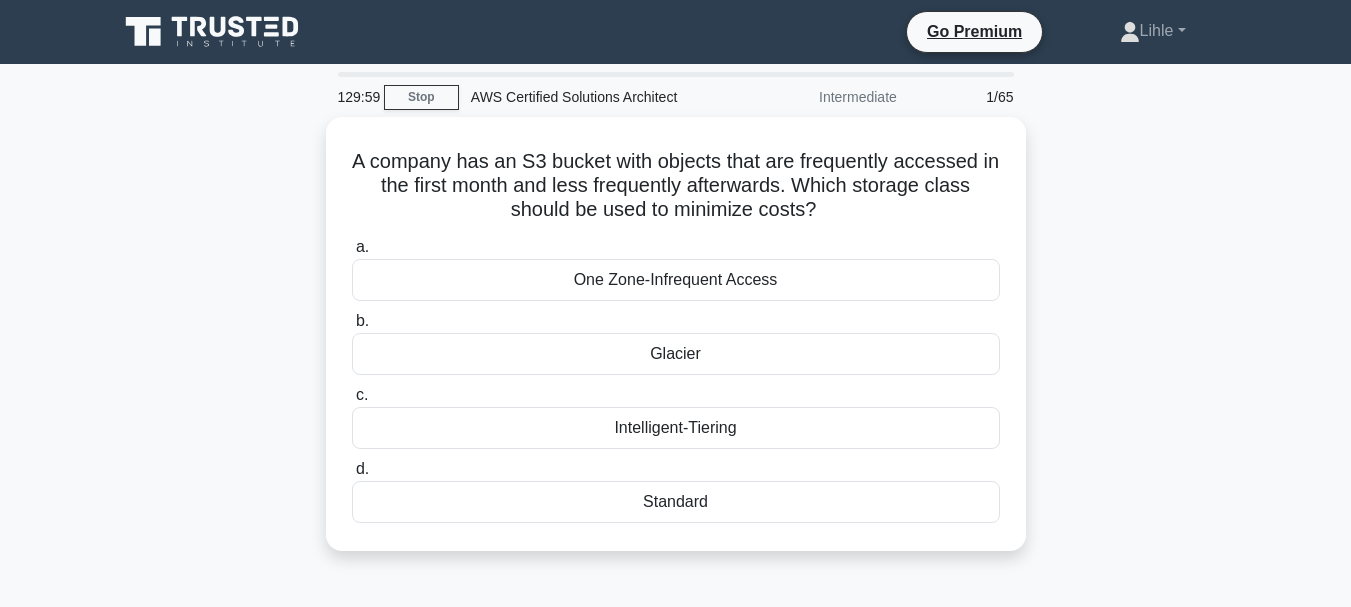 scroll, scrollTop: 0, scrollLeft: 0, axis: both 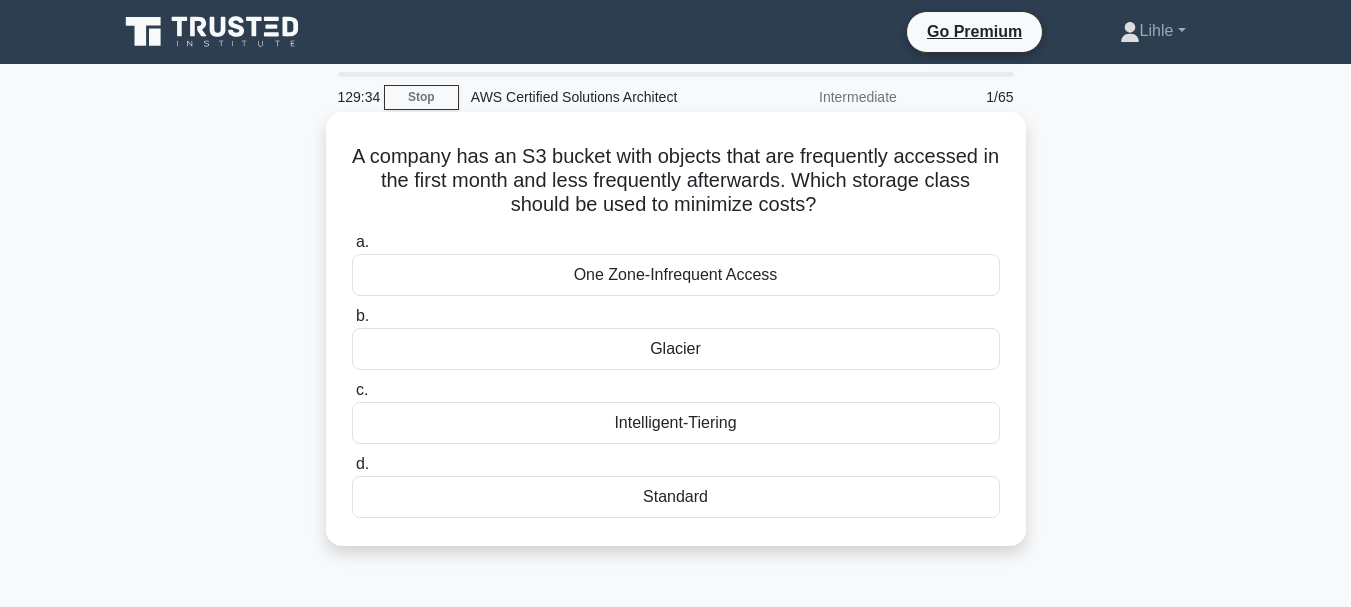 click on "Glacier" at bounding box center (676, 349) 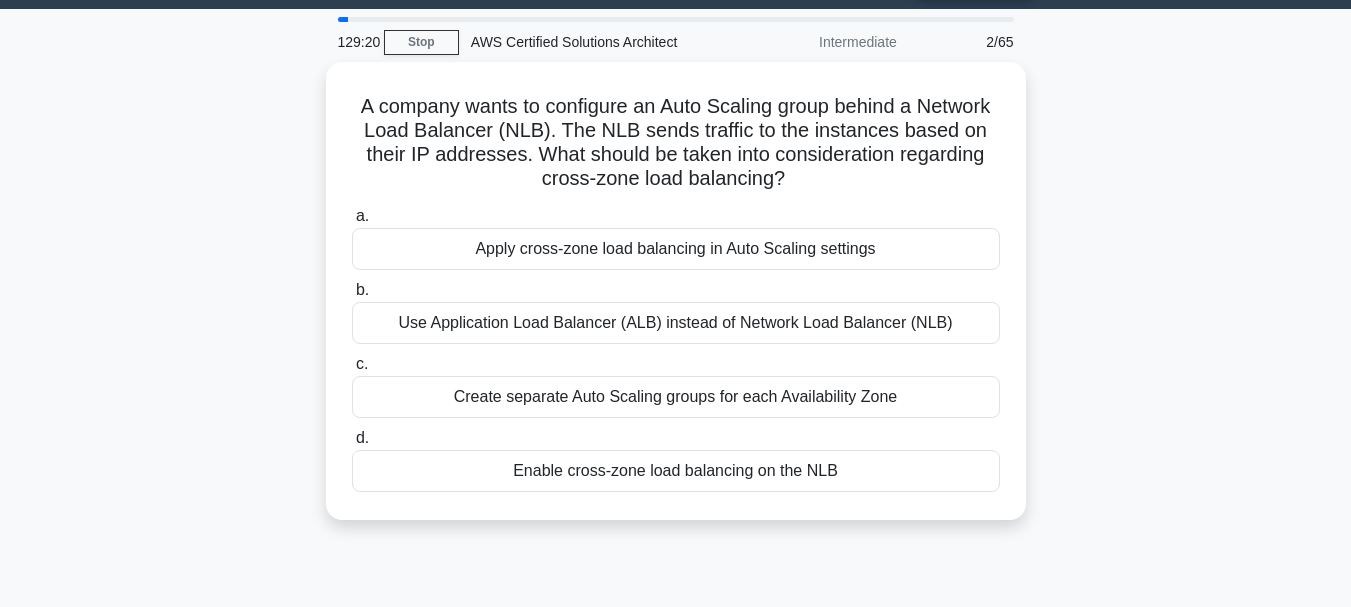 scroll, scrollTop: 57, scrollLeft: 0, axis: vertical 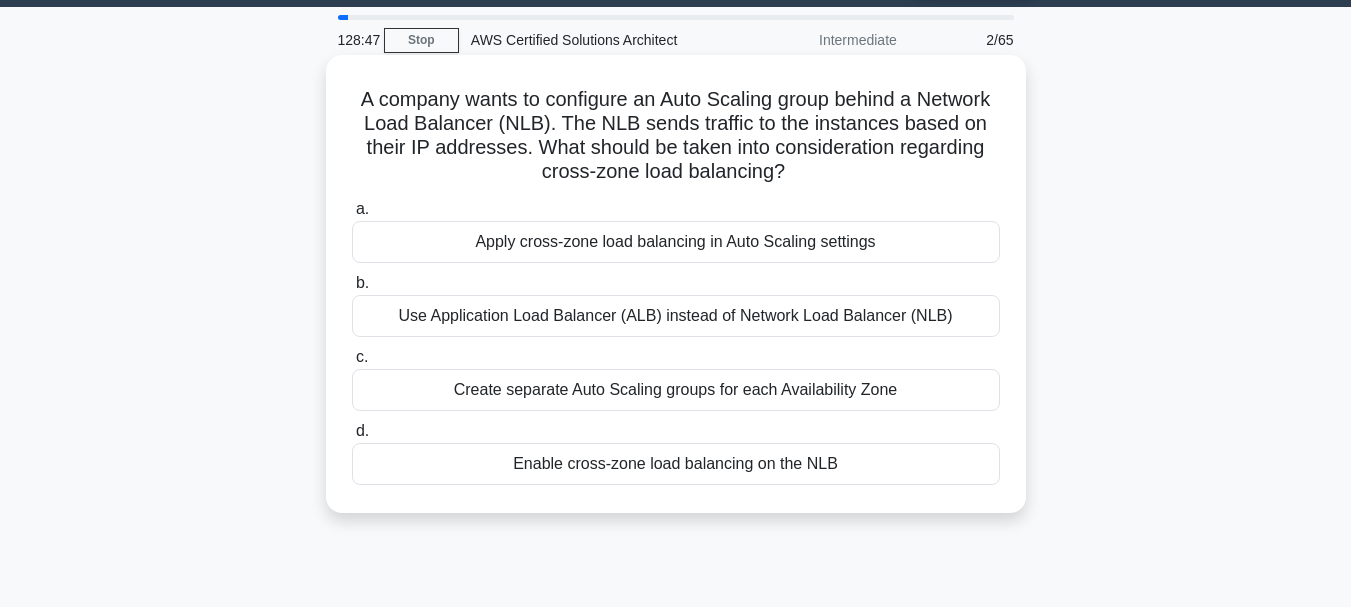 click on "Use Application Load Balancer (ALB) instead of Network Load Balancer (NLB)" at bounding box center (676, 316) 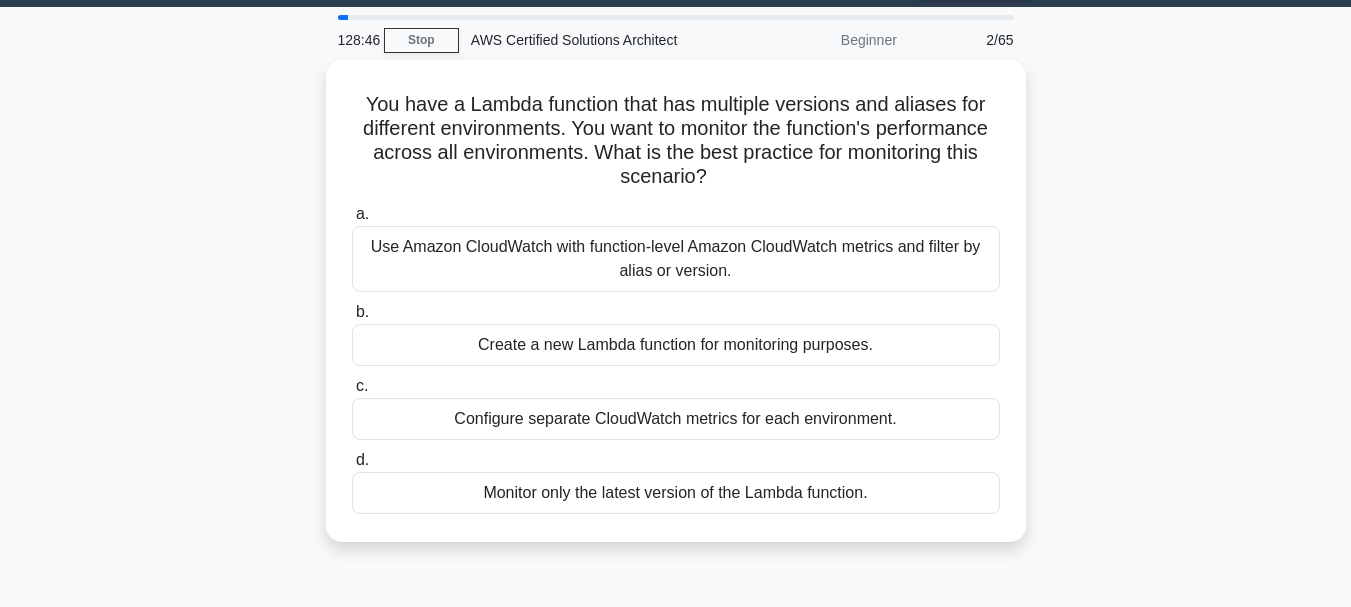 scroll, scrollTop: 0, scrollLeft: 0, axis: both 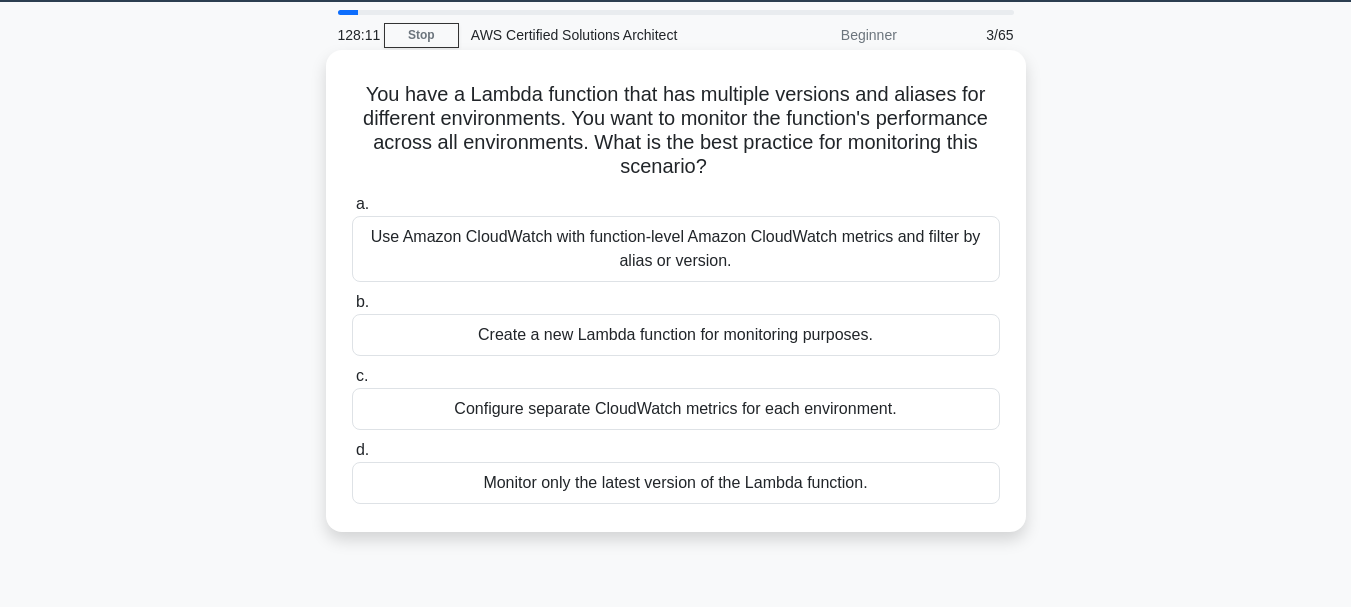 click on "Use Amazon CloudWatch with function-level Amazon CloudWatch metrics and filter by alias or version." at bounding box center (676, 249) 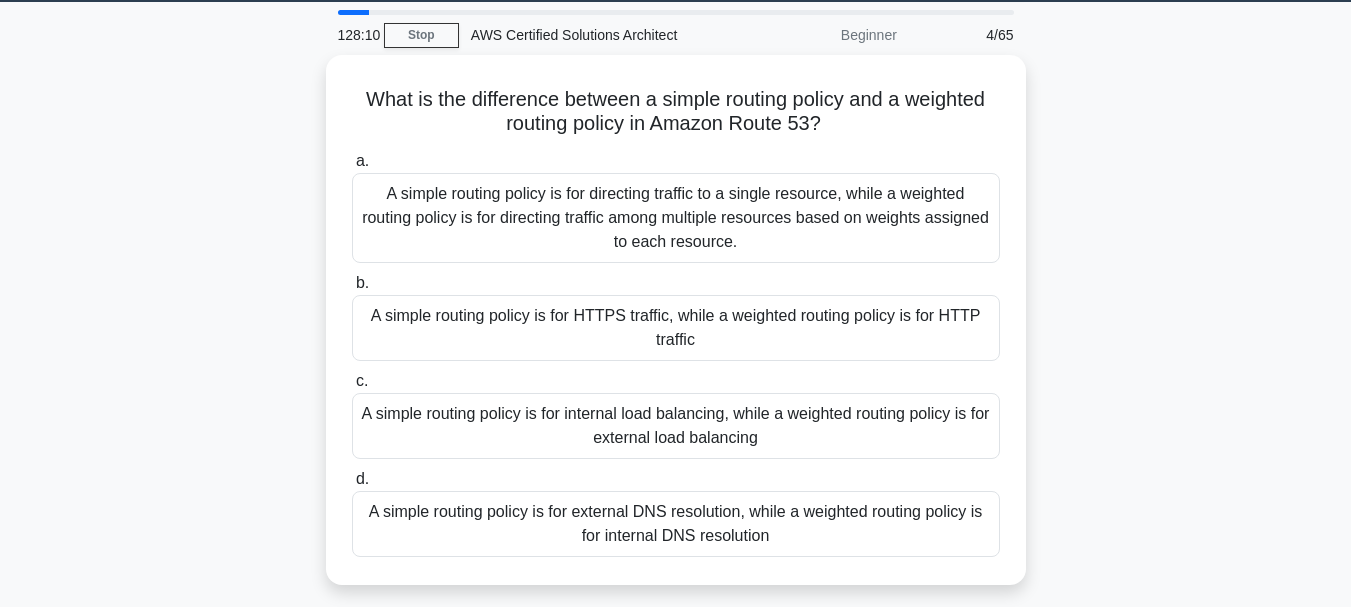 scroll, scrollTop: 0, scrollLeft: 0, axis: both 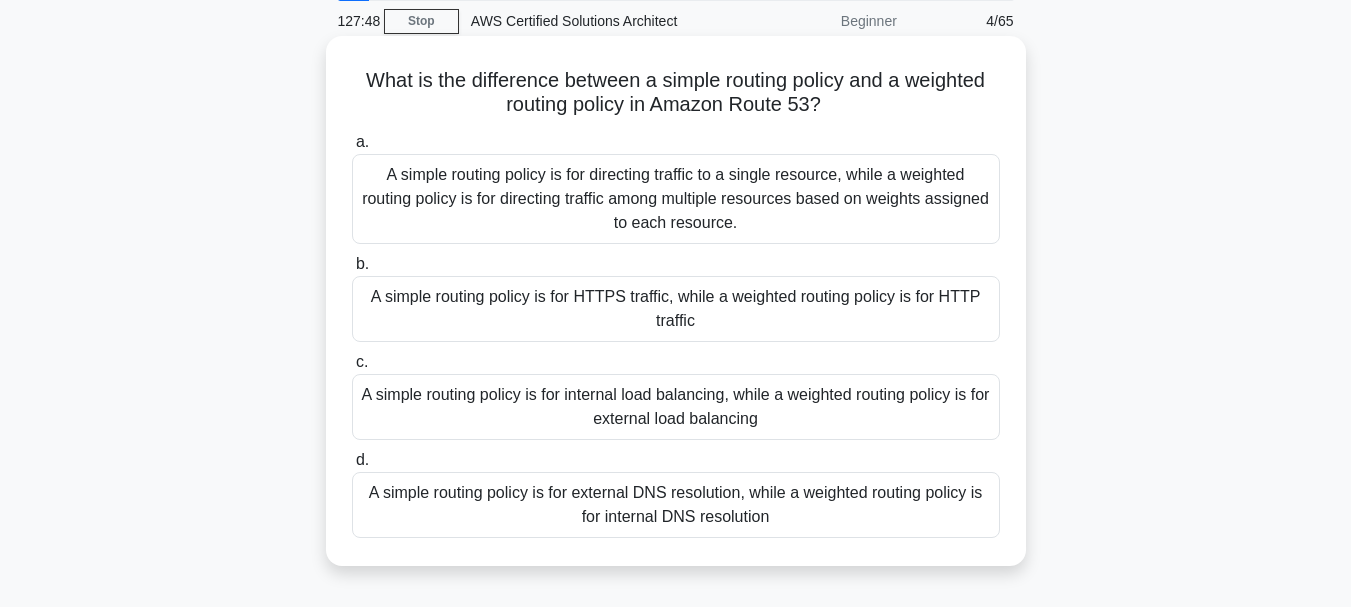 click on "A simple routing policy is for directing traffic to a single resource, while a weighted routing policy is for directing traffic among multiple resources based on weights assigned to each resource." at bounding box center (676, 199) 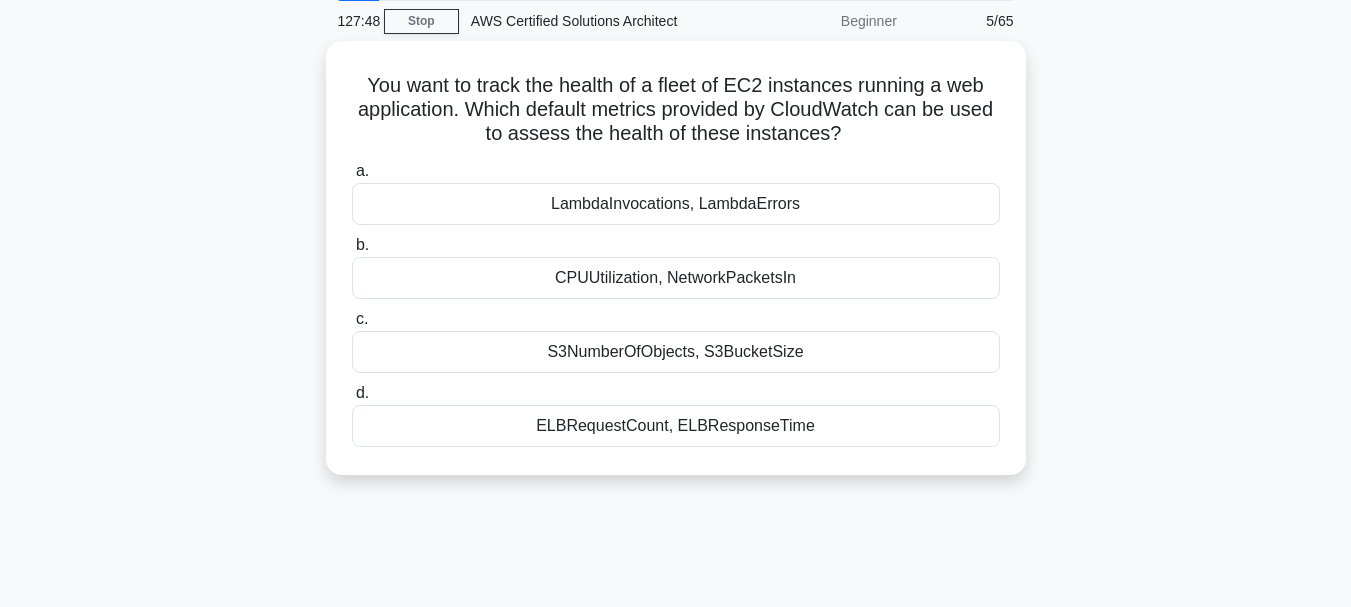 scroll, scrollTop: 0, scrollLeft: 0, axis: both 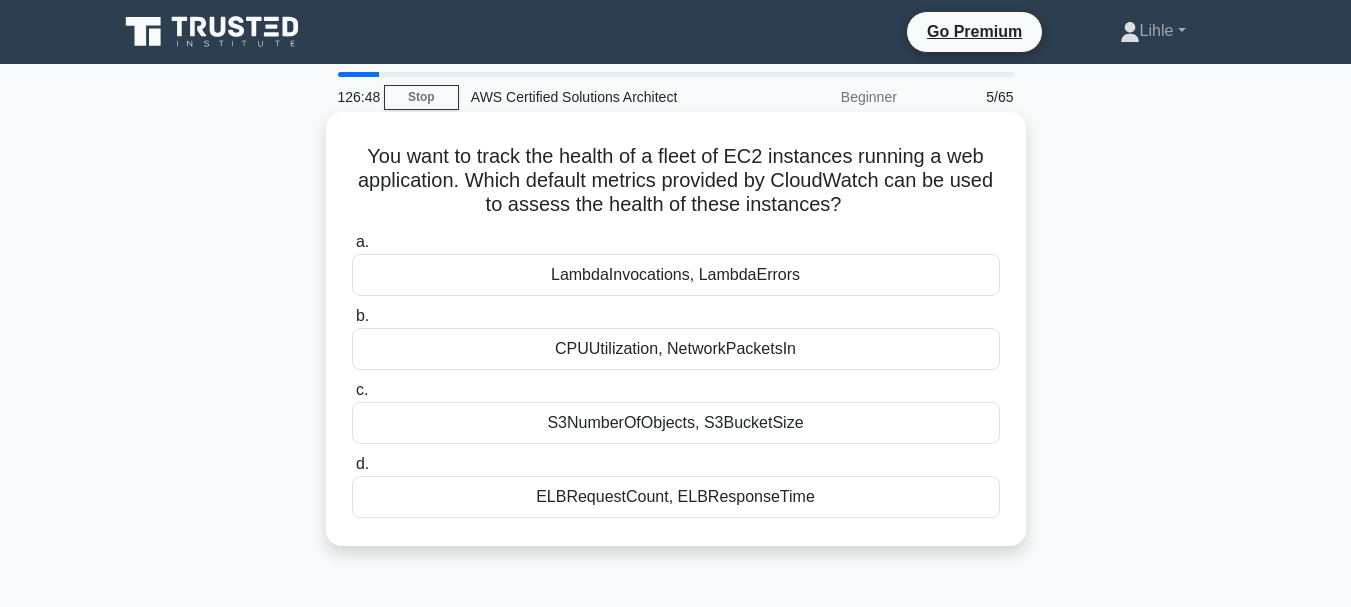 click on "LambdaInvocations, LambdaErrors" at bounding box center (676, 275) 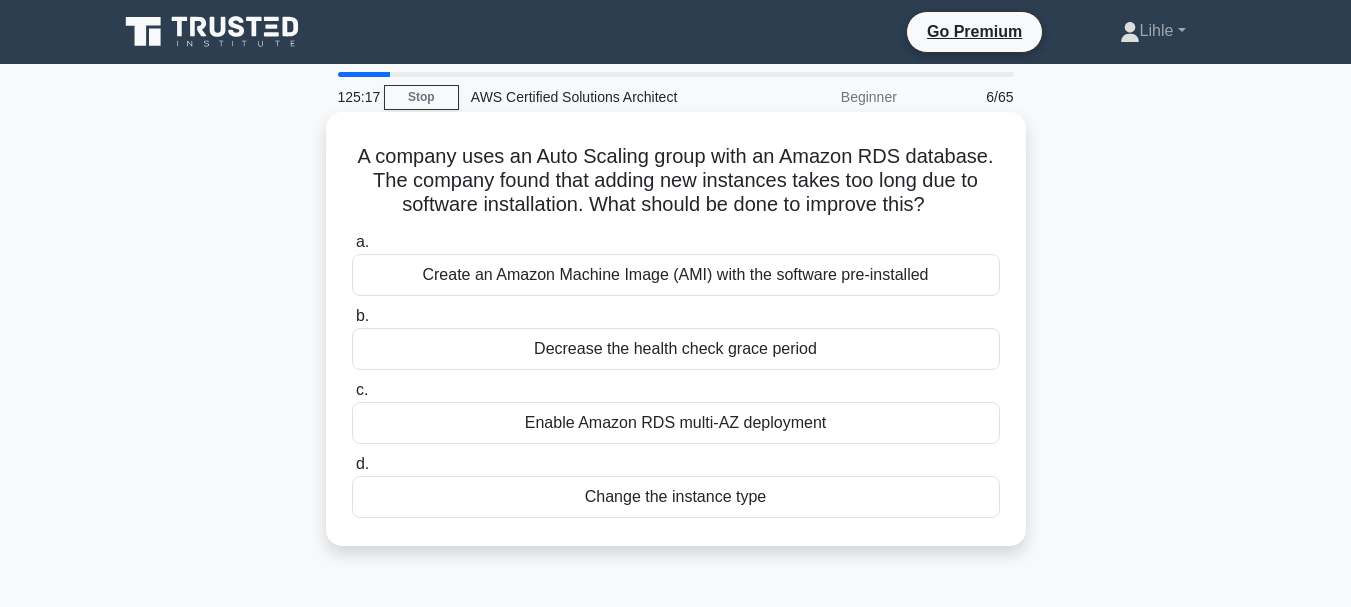 click on "Create an Amazon Machine Image (AMI) with the software pre-installed" at bounding box center [676, 275] 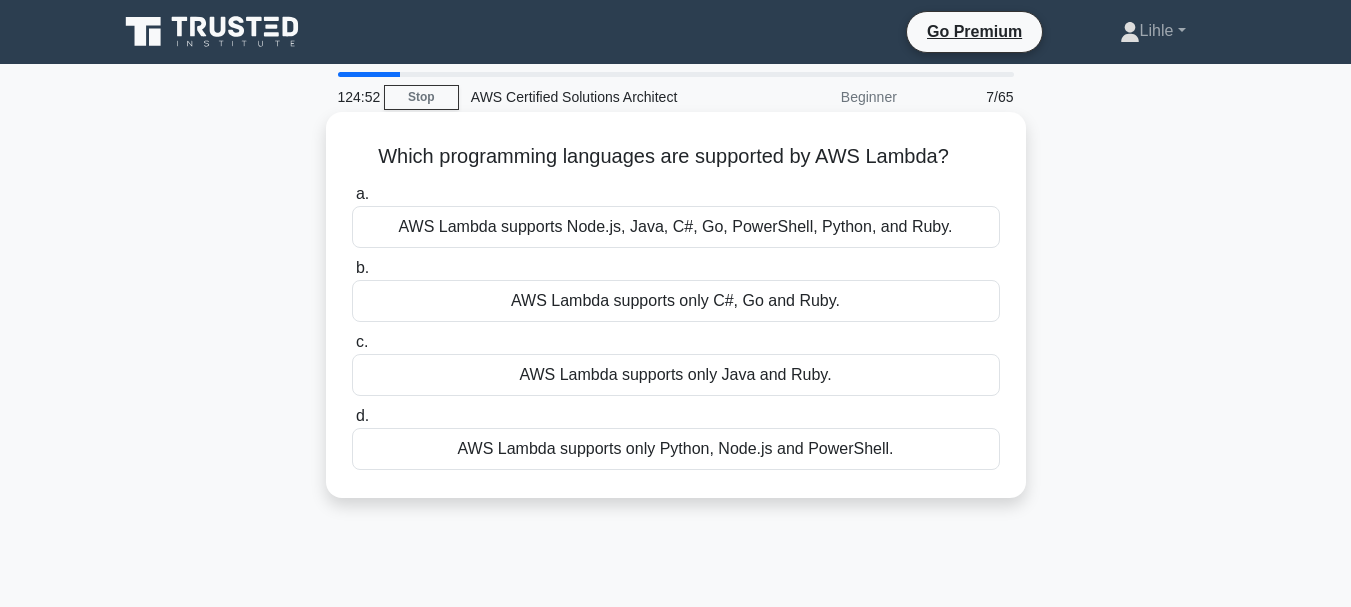 click on "AWS Lambda supports Node.js, Java, C#, Go, PowerShell, Python, and Ruby." at bounding box center (676, 227) 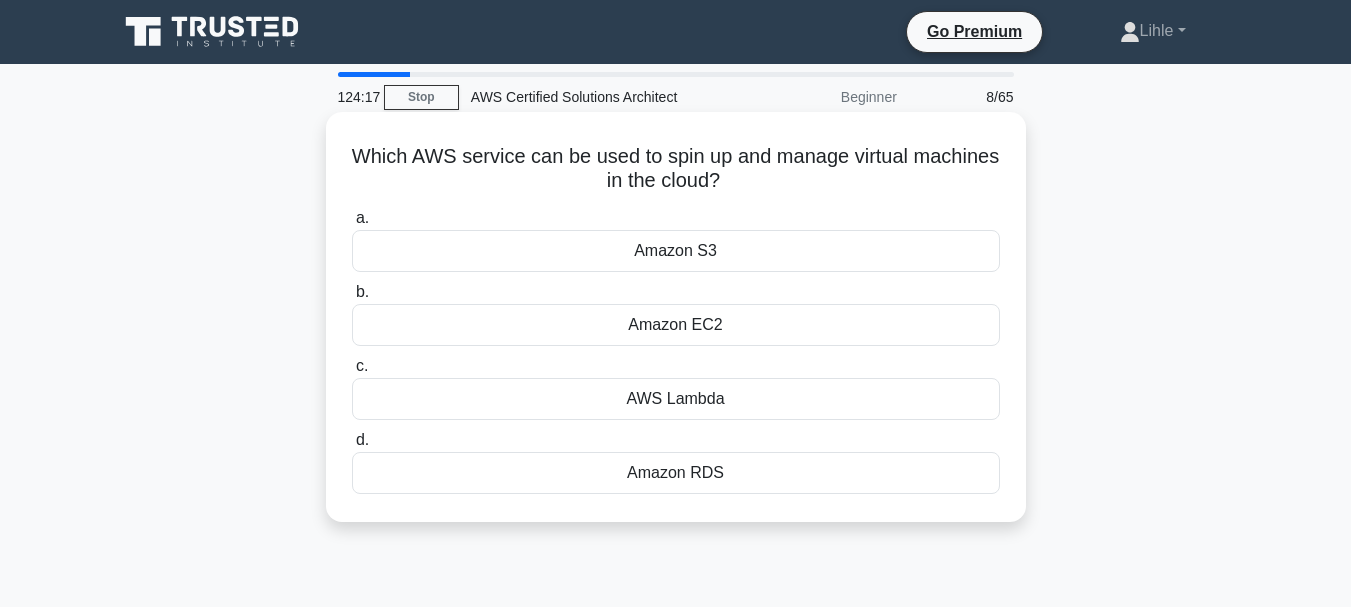 click on "AWS Lambda" at bounding box center [676, 399] 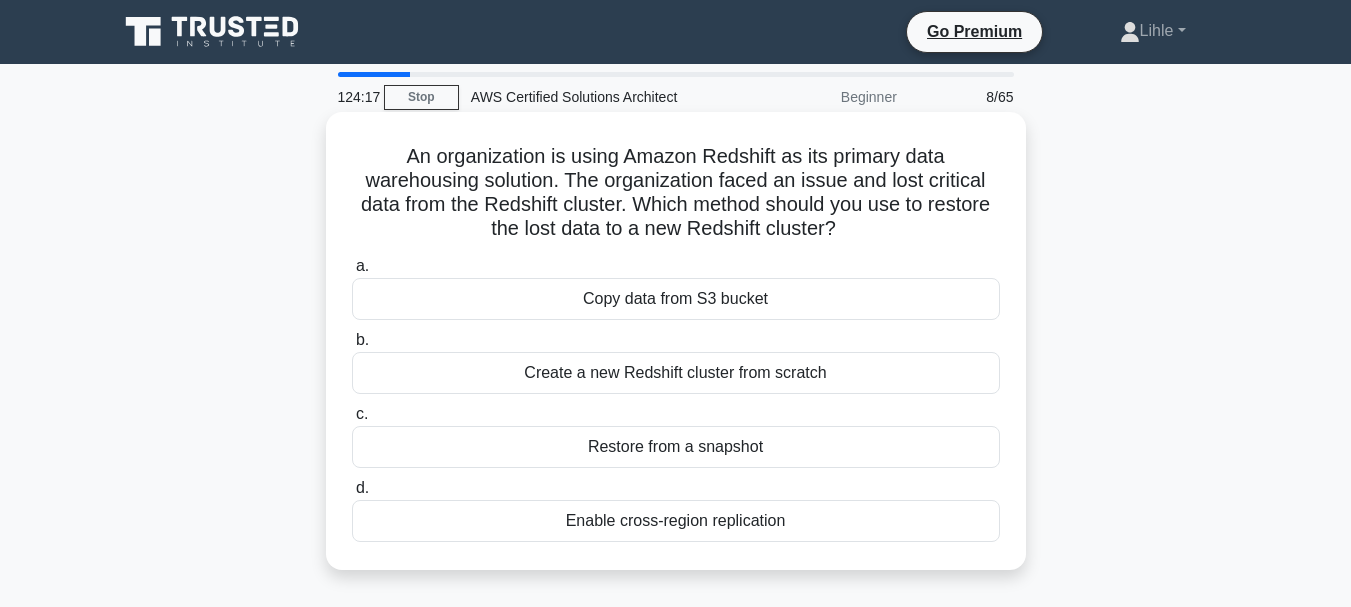 click on "Create a new Redshift cluster from scratch" at bounding box center [676, 373] 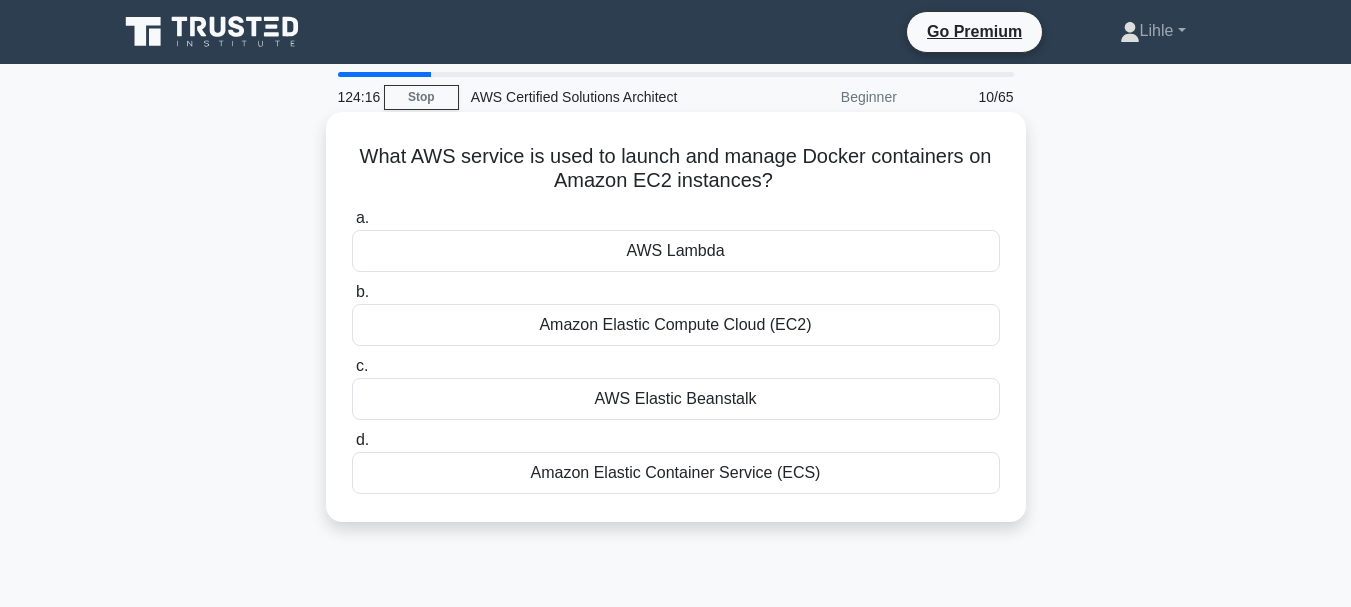 drag, startPoint x: 751, startPoint y: 366, endPoint x: 775, endPoint y: 356, distance: 26 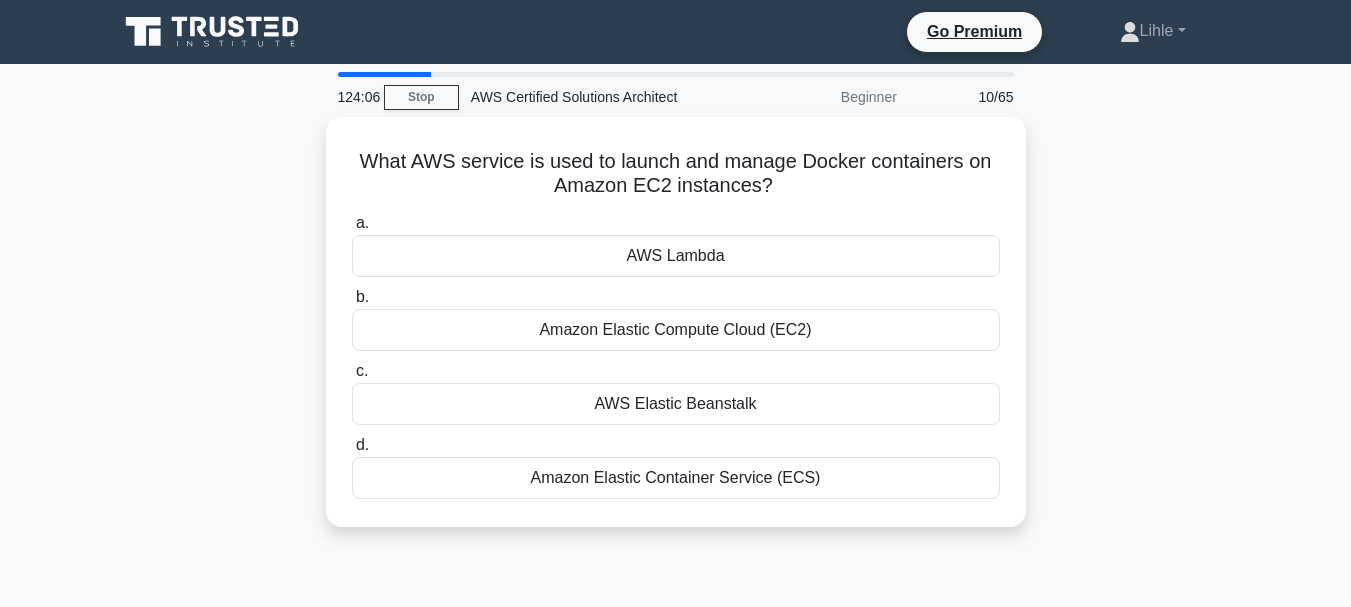 click on "What AWS service is used to launch and manage Docker containers on Amazon EC2 instances?
.spinner_0XTQ{transform-origin:center;animation:spinner_y6GP .75s linear infinite}@keyframes spinner_y6GP{100%{transform:rotate(360deg)}}
a.
AWS Lambda
b. c. d." at bounding box center [676, 334] 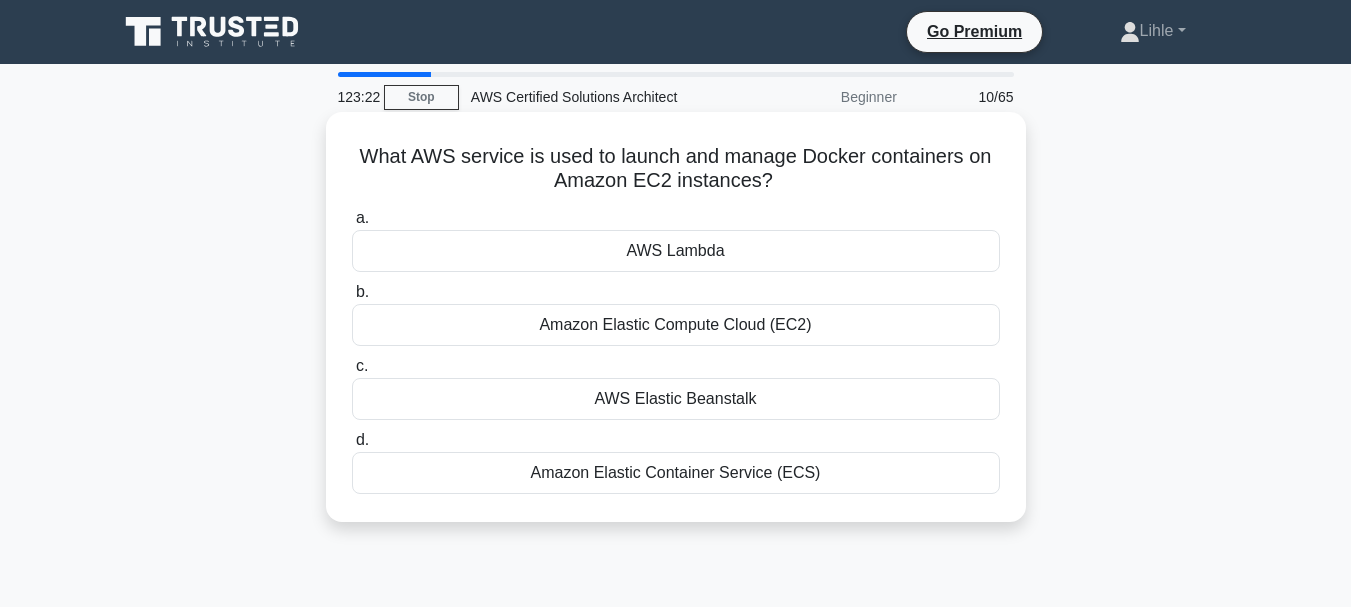click on "Amazon Elastic Container Service (ECS)" at bounding box center [676, 473] 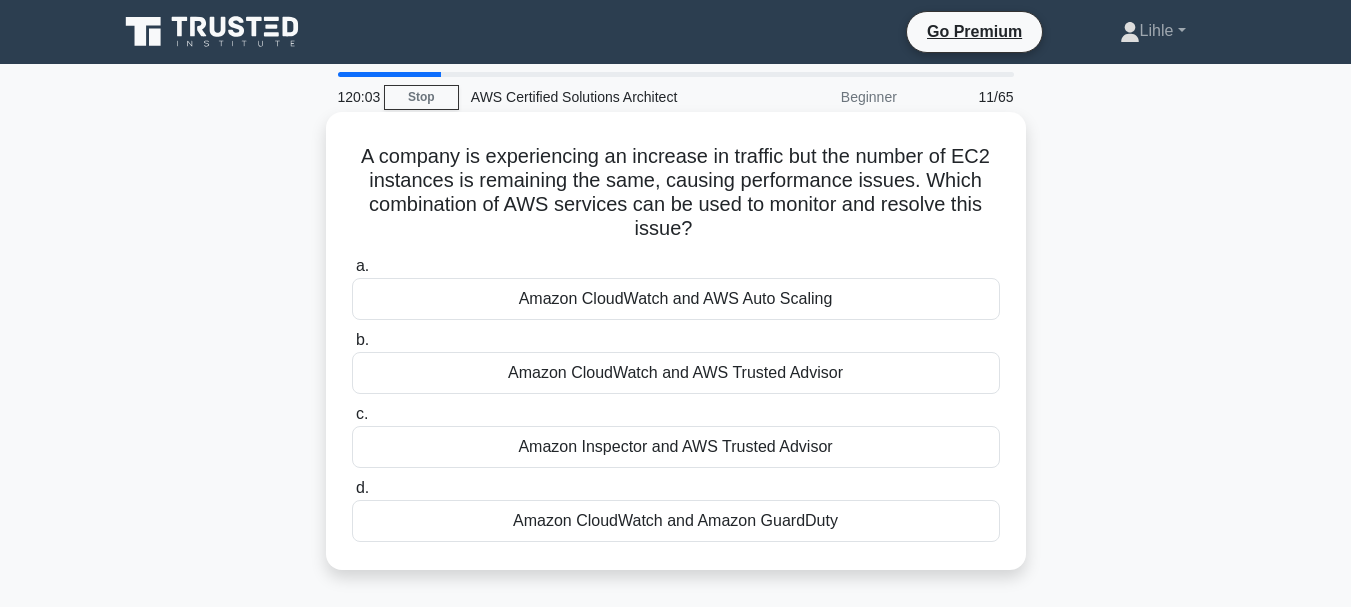 click on "Amazon CloudWatch and AWS Trusted Advisor" at bounding box center [676, 373] 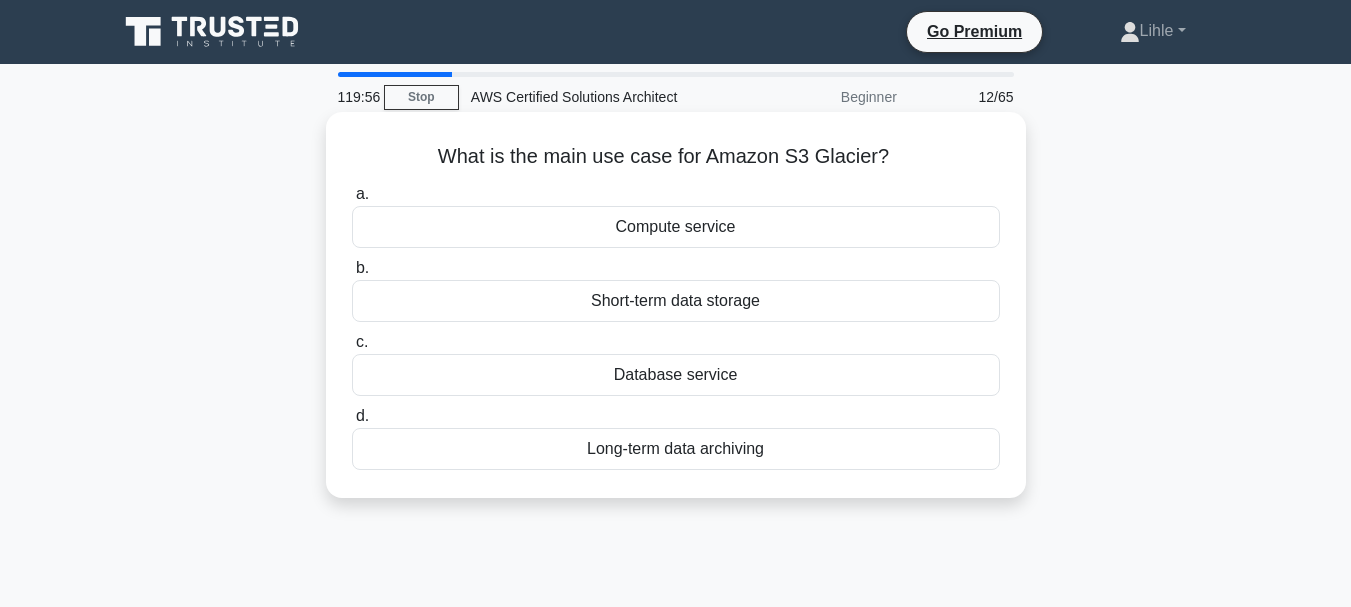 click on "Long-term data archiving" at bounding box center (676, 449) 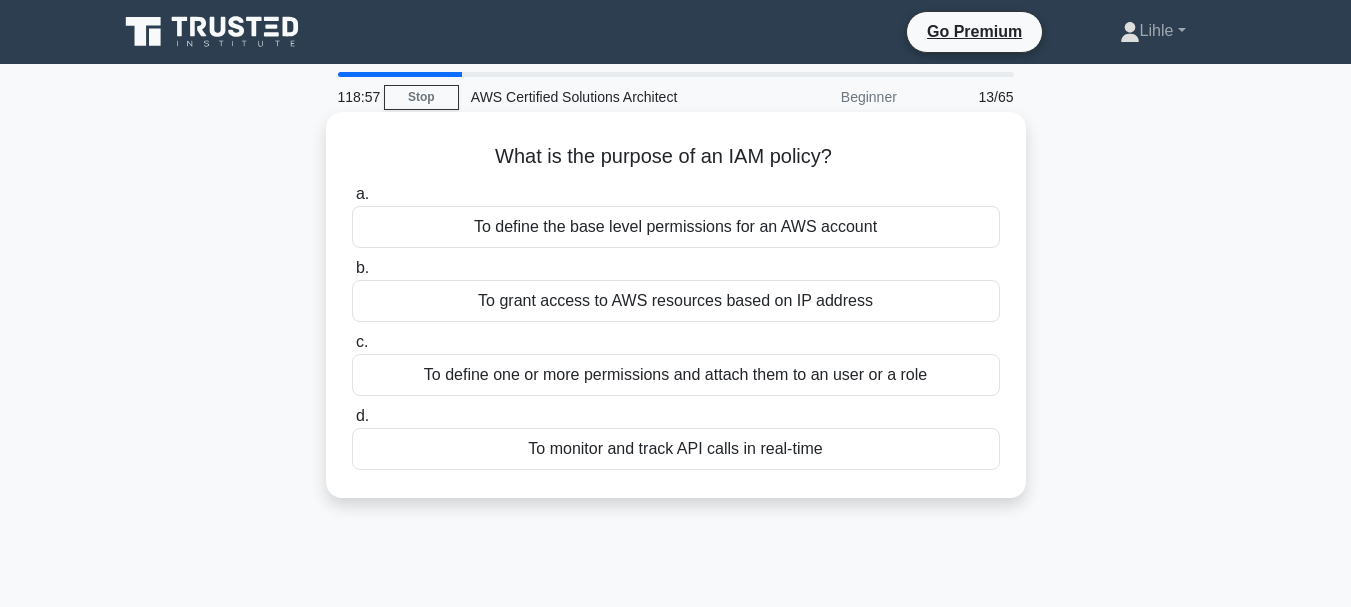 click on "To define one or more permissions and attach them to an user or a role" at bounding box center (676, 375) 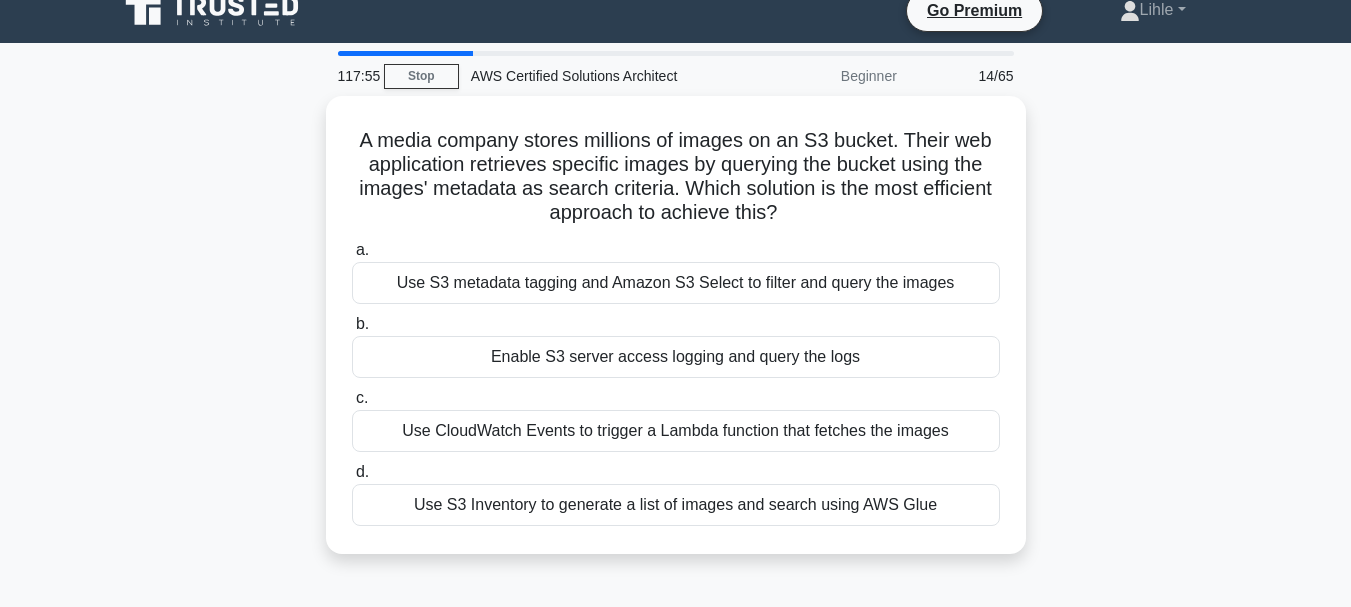 scroll, scrollTop: 23, scrollLeft: 0, axis: vertical 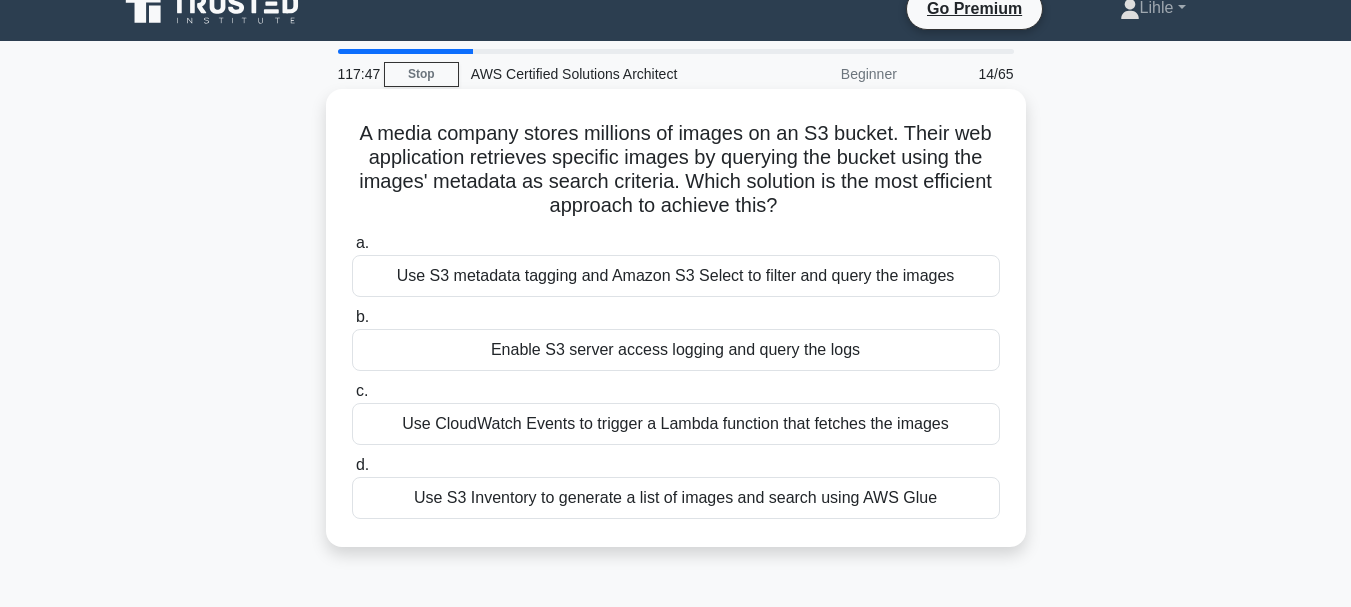 click on "Enable S3 server access logging and query the logs" at bounding box center (676, 350) 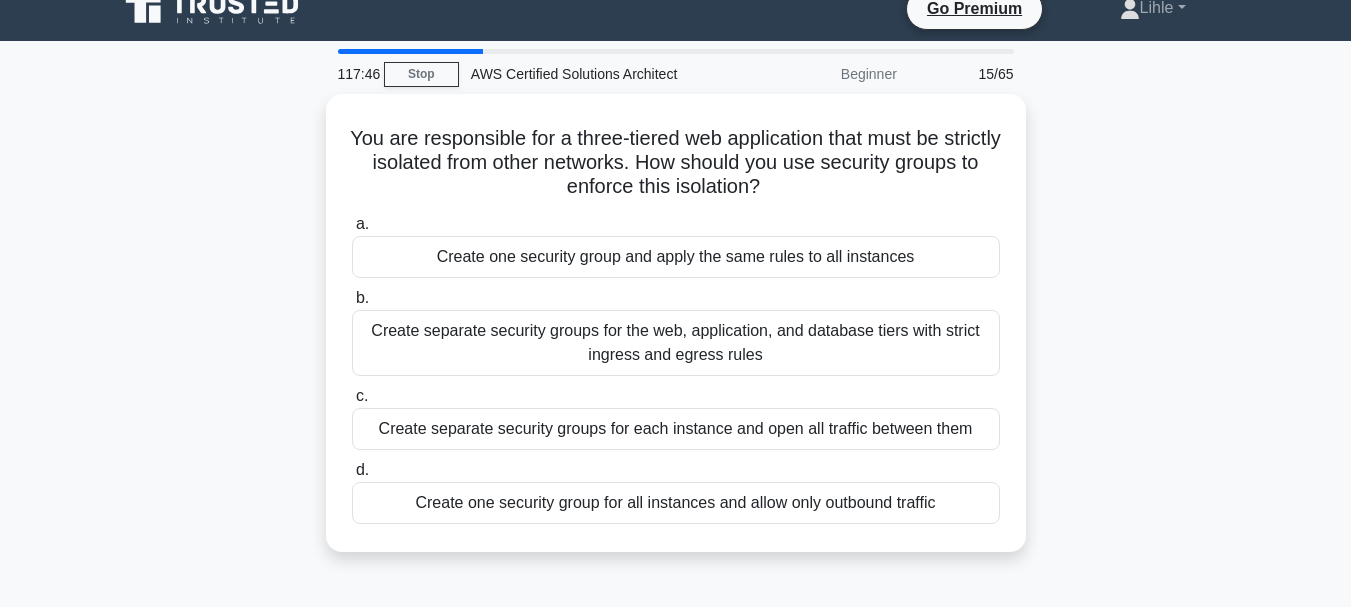 scroll, scrollTop: 0, scrollLeft: 0, axis: both 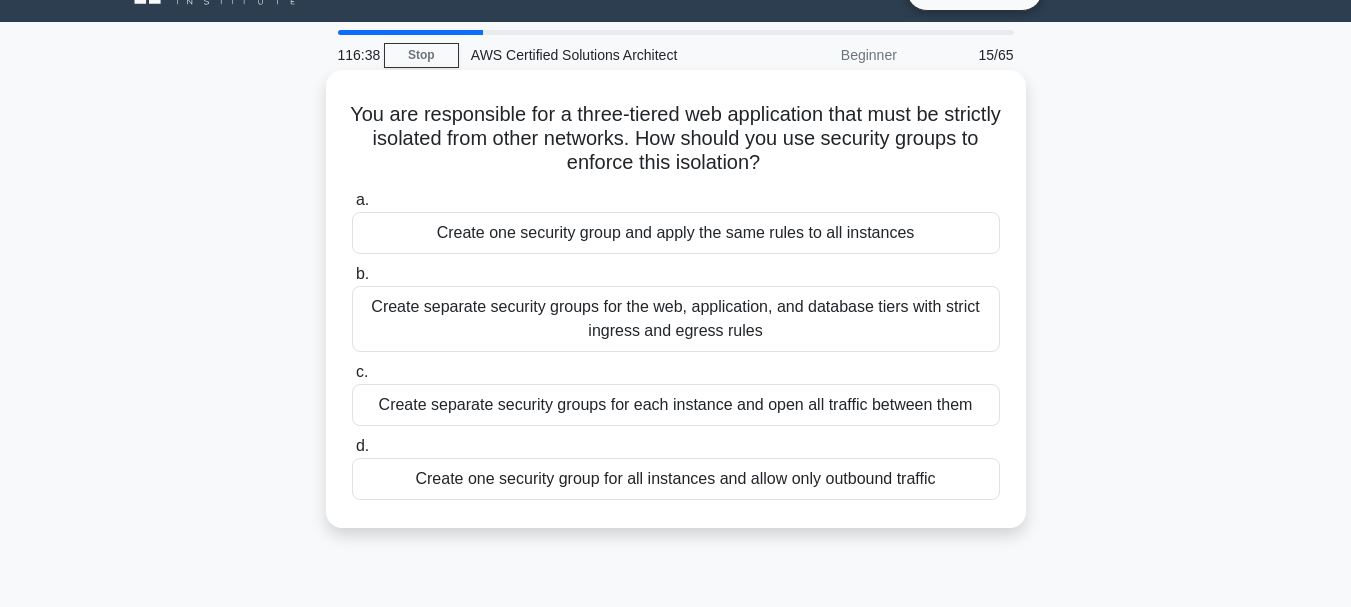 click on "Create one security group for all instances and allow only outbound traffic" at bounding box center (676, 479) 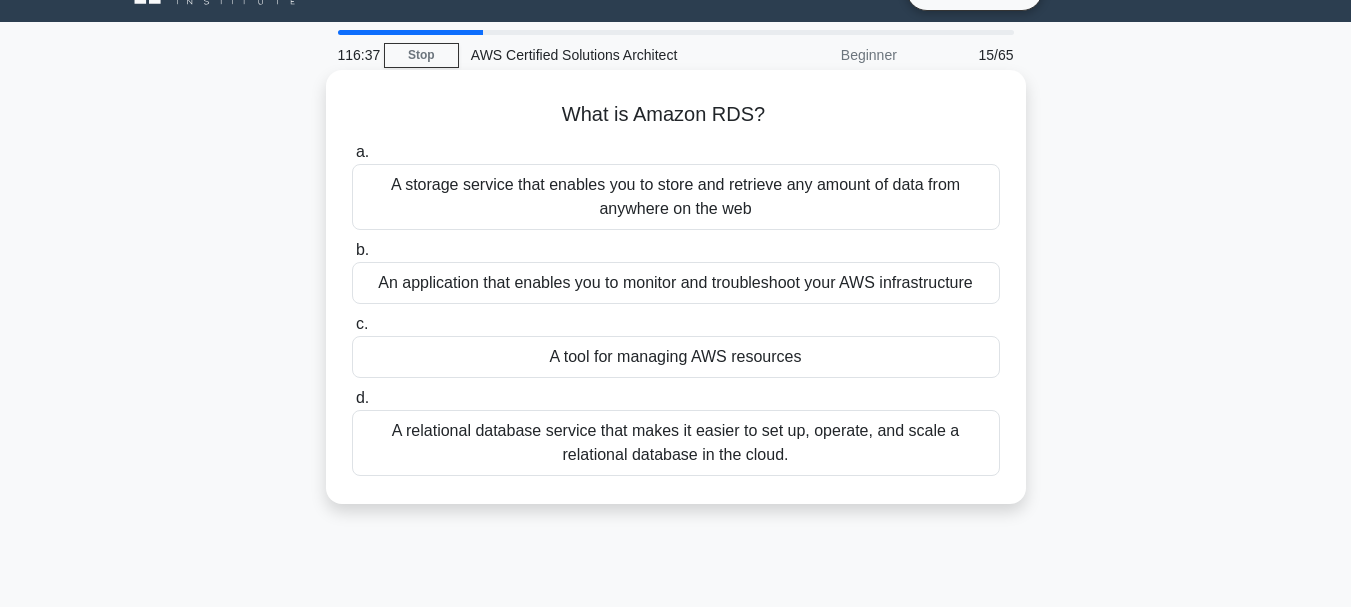 scroll, scrollTop: 0, scrollLeft: 0, axis: both 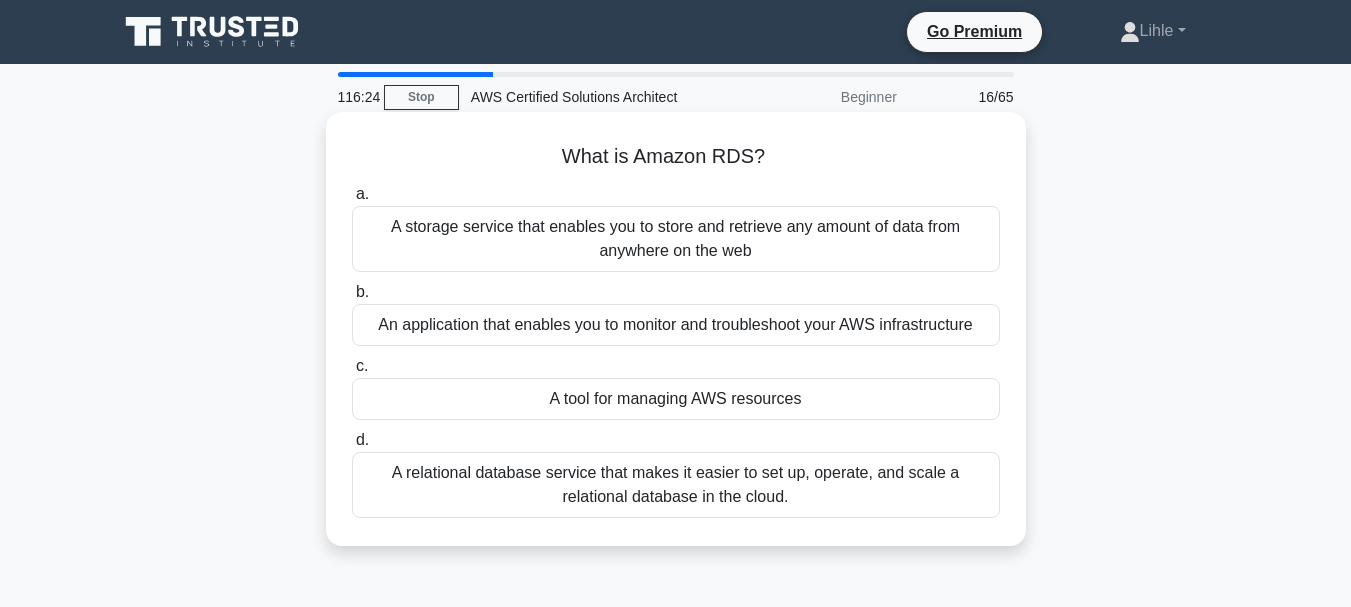 click on "A relational database service that makes it easier to set up, operate, and scale a relational database in the cloud." at bounding box center (676, 485) 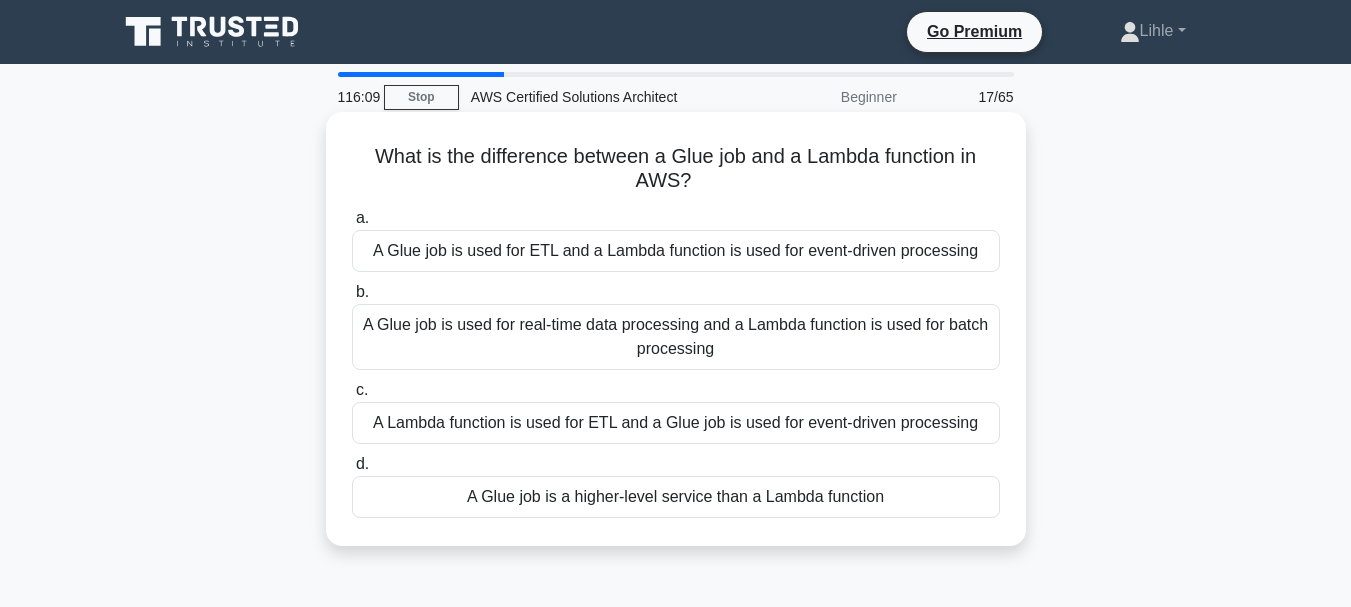 click on "A Glue job is used for ETL and a Lambda function is used for event-driven processing" at bounding box center [676, 251] 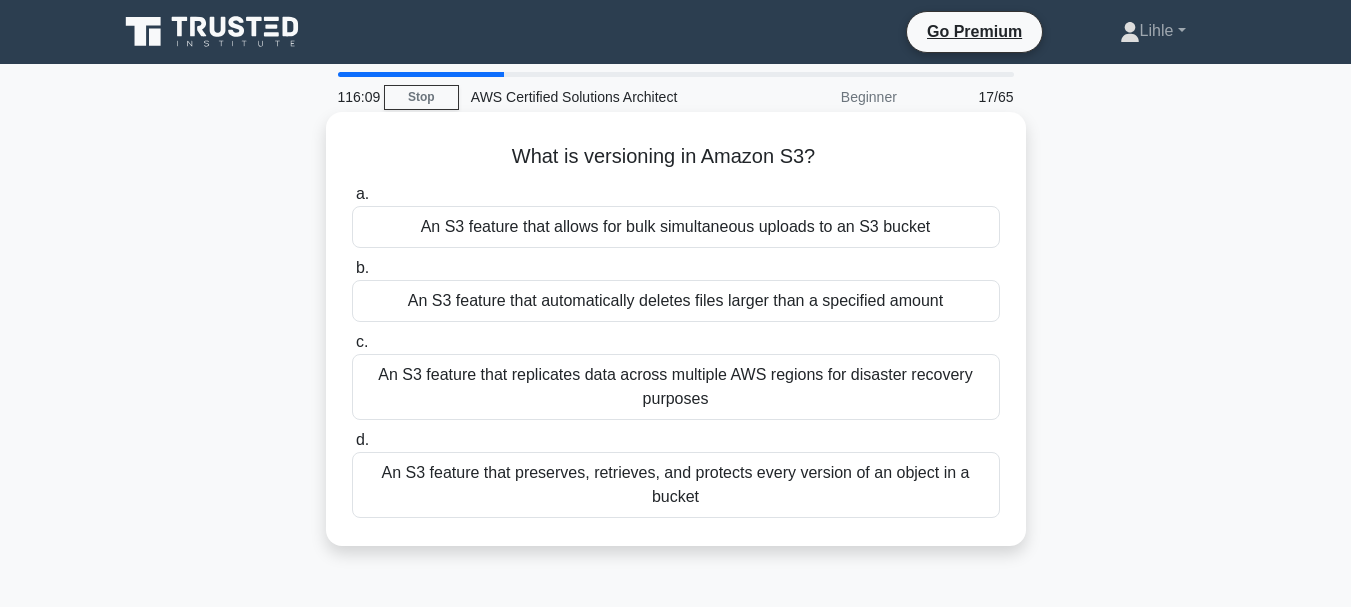 click on "An S3 feature that allows for bulk simultaneous uploads to an S3 bucket" at bounding box center [676, 227] 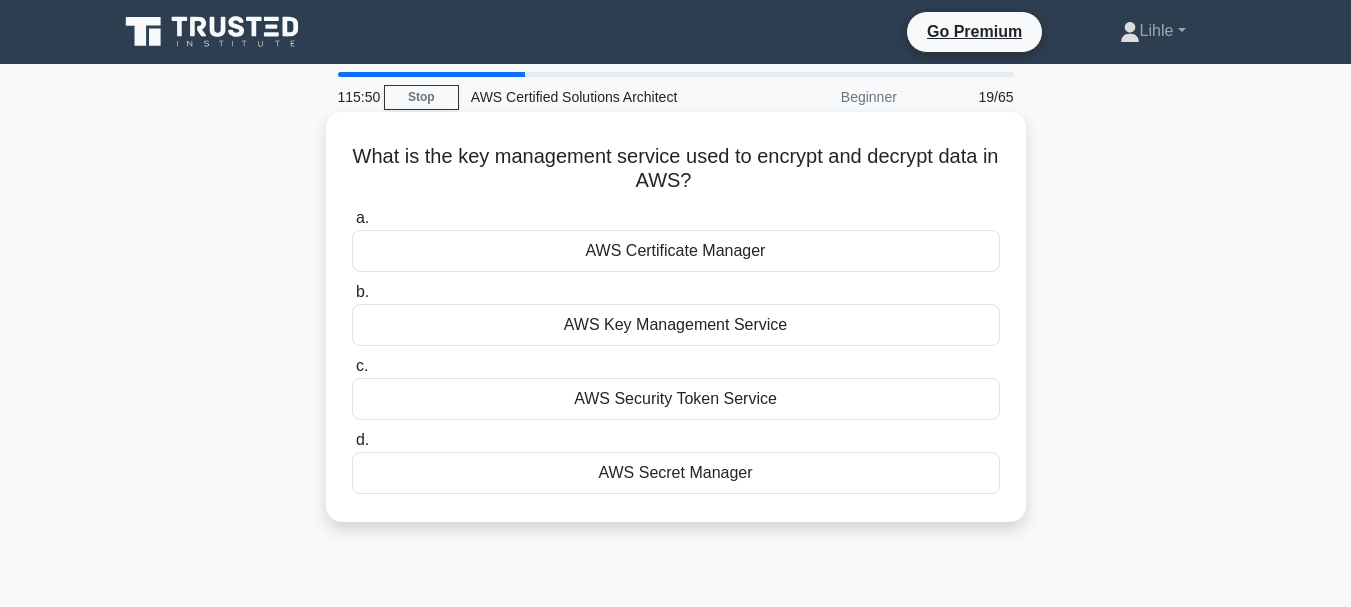click on "AWS Key Management Service" at bounding box center (676, 325) 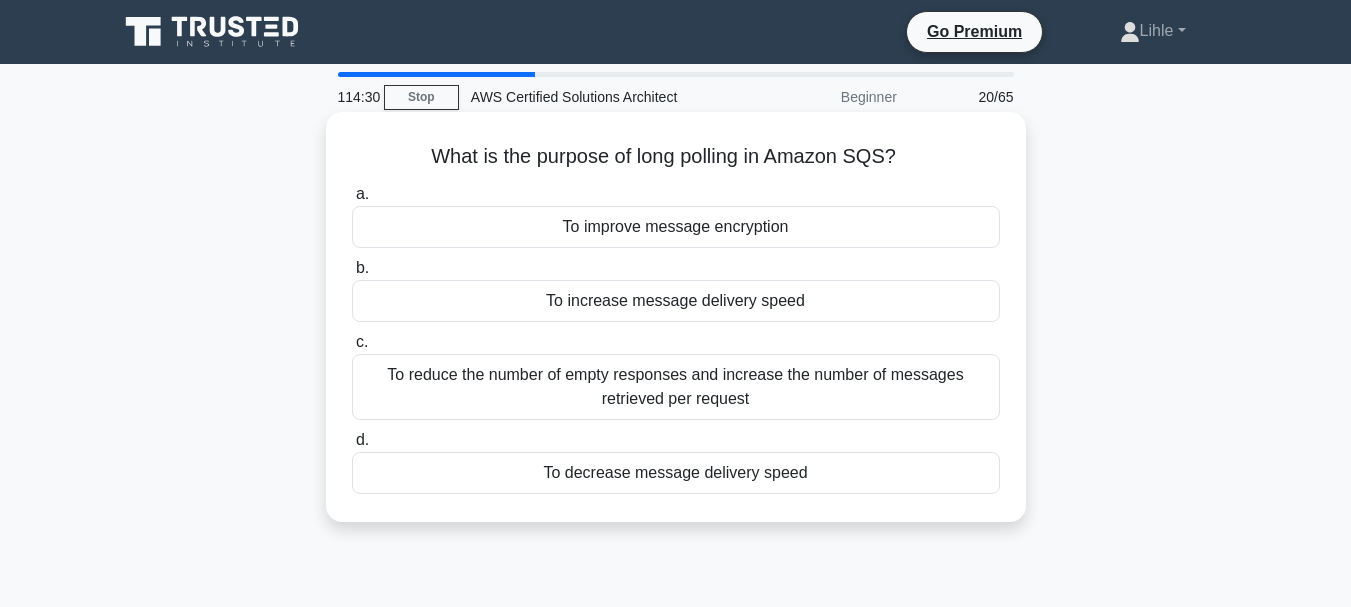 click on "To increase message delivery speed" at bounding box center [676, 301] 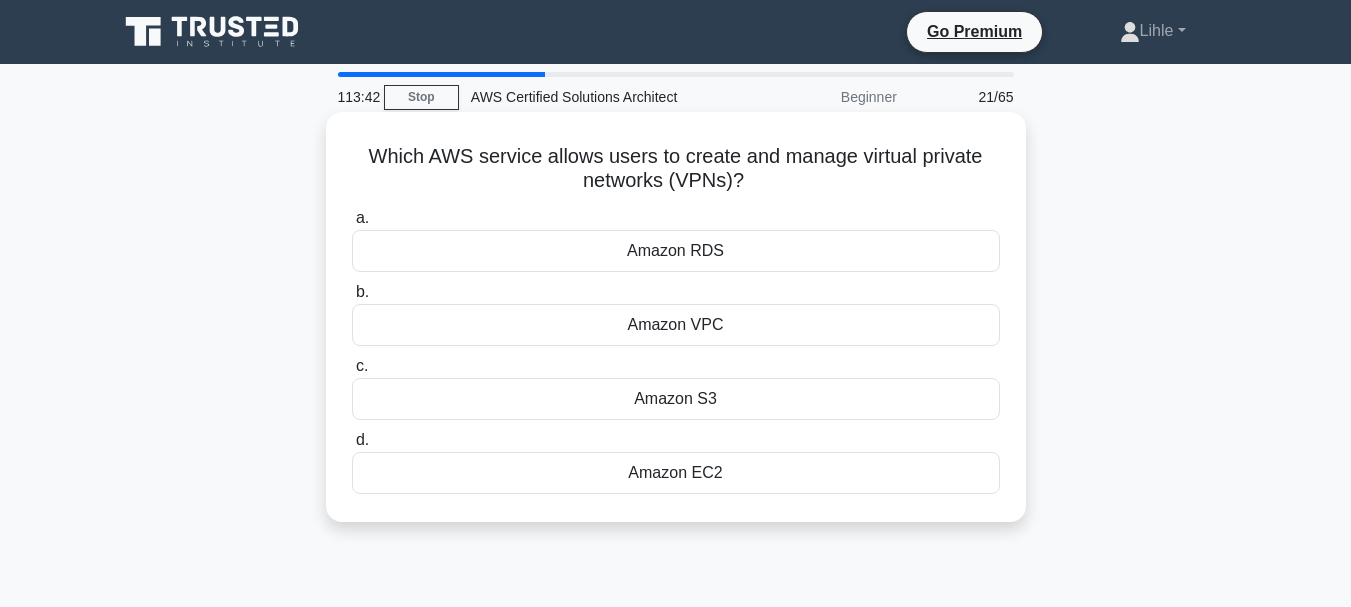 click on "Amazon VPC" at bounding box center (676, 325) 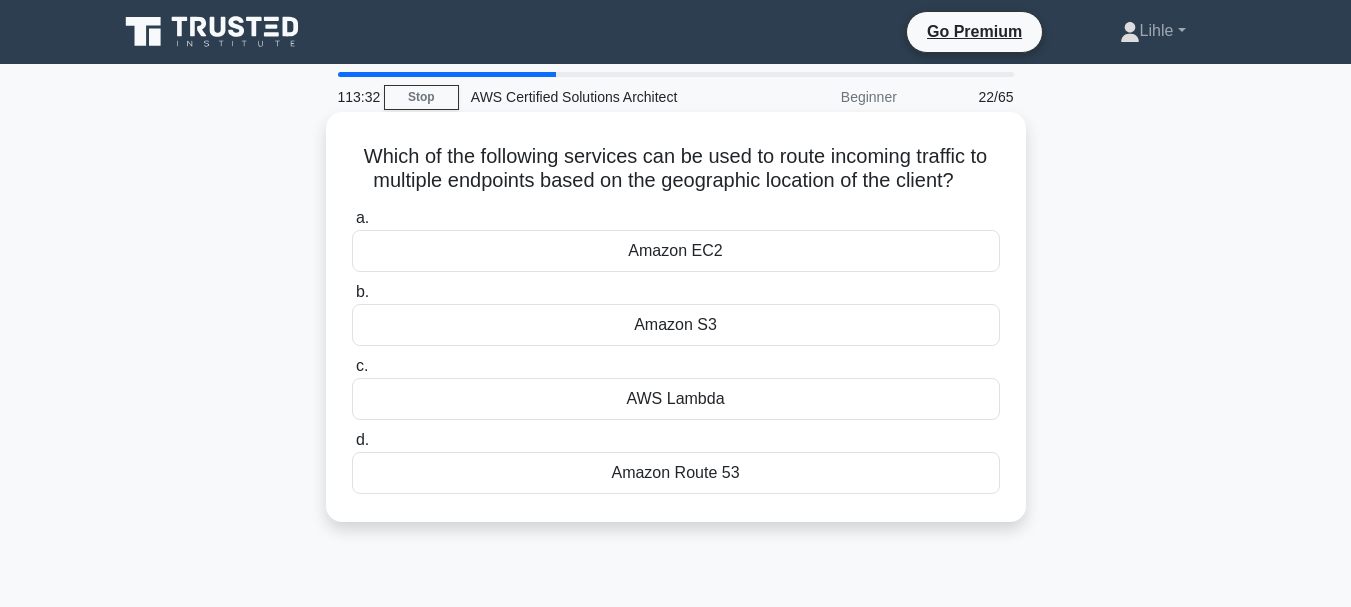 click on "Amazon Route 53" at bounding box center [676, 473] 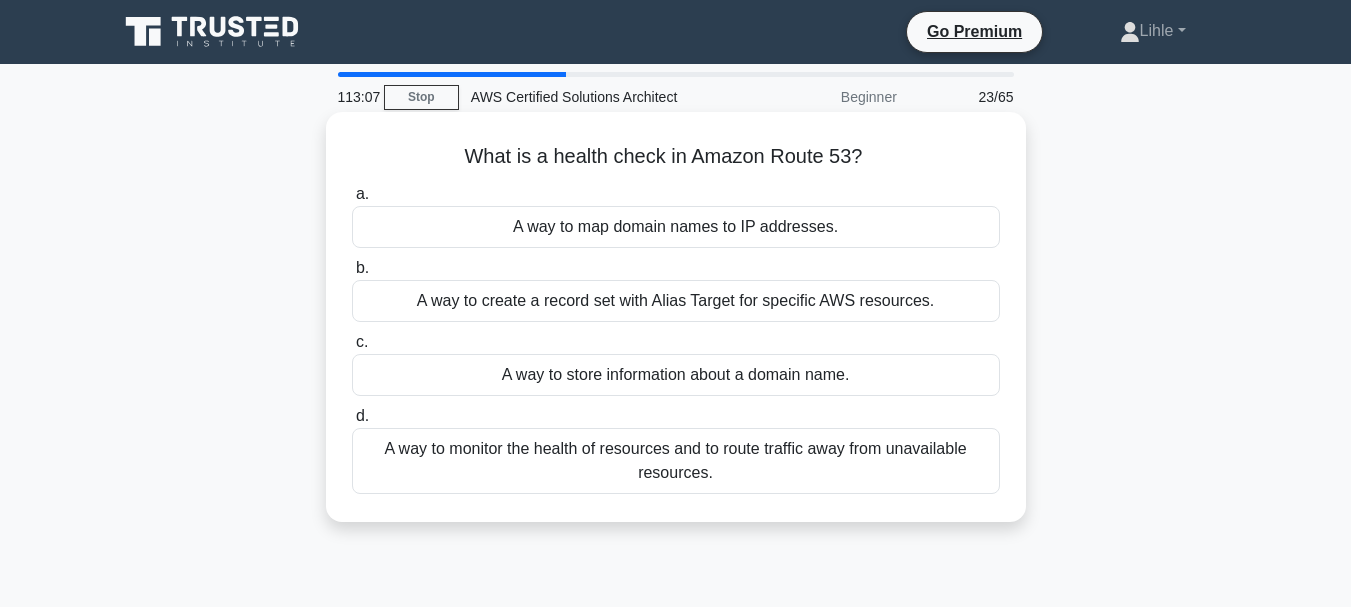 click on "A way to monitor the health of resources and to route traffic away from unavailable resources." at bounding box center [676, 461] 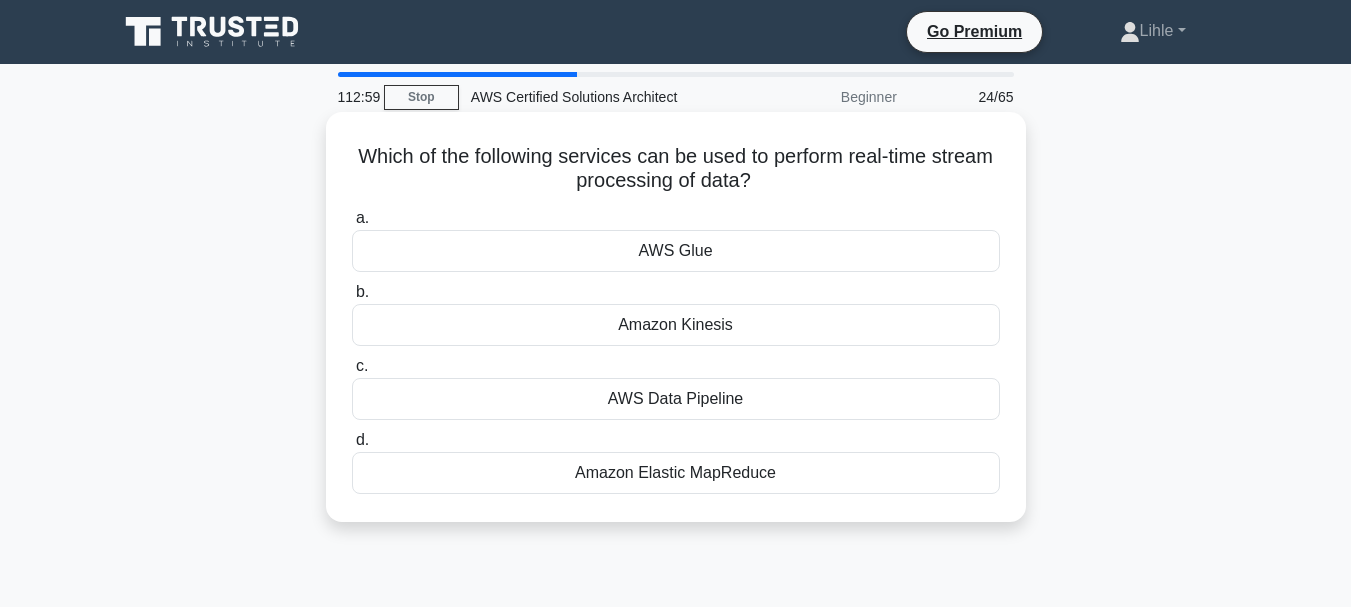 click on "Amazon Kinesis" at bounding box center (676, 325) 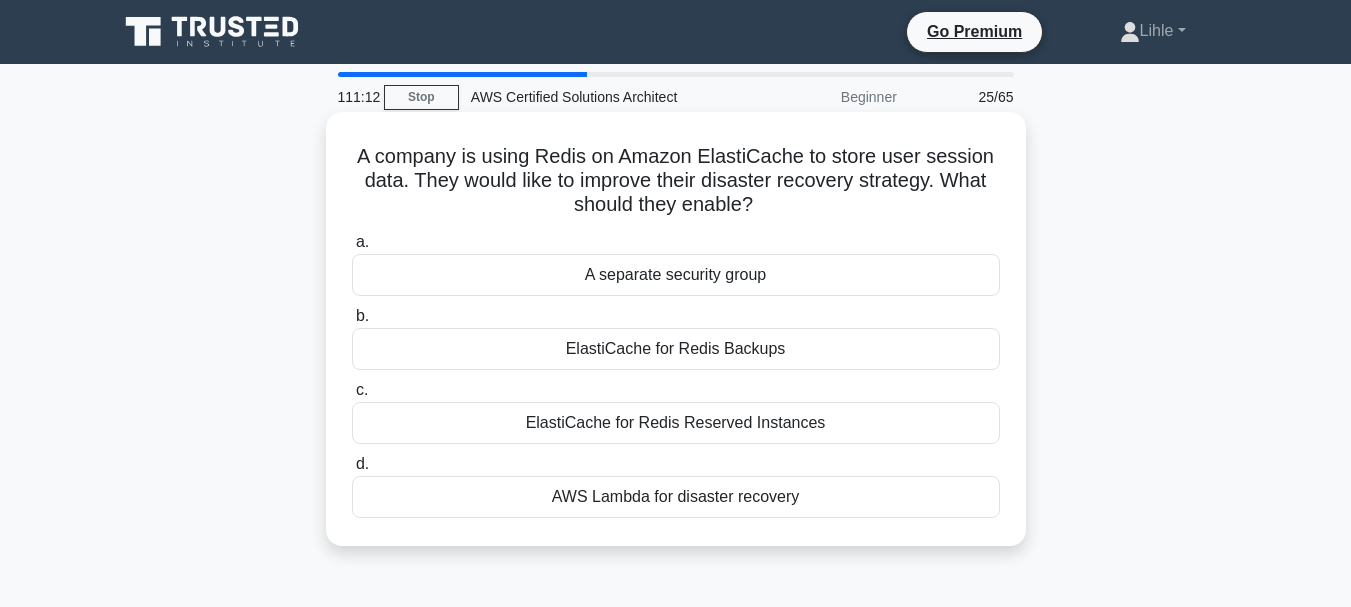 click on "ElastiCache for Redis Backups" at bounding box center [676, 349] 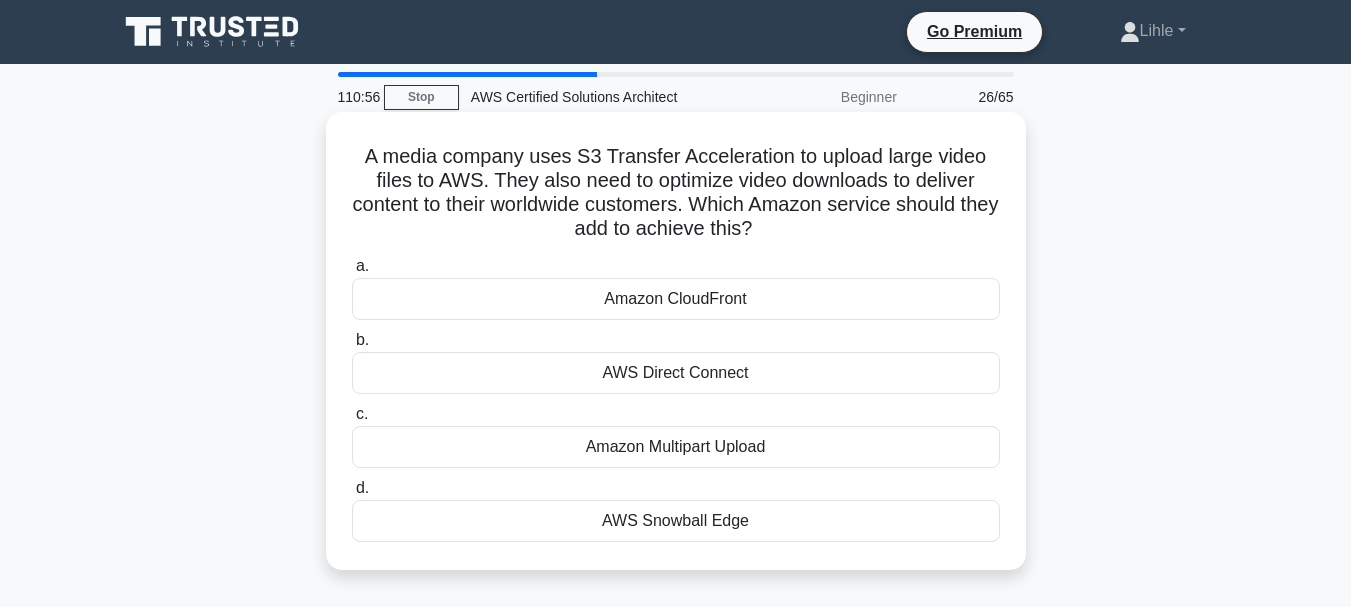 click on "Amazon CloudFront" at bounding box center [676, 299] 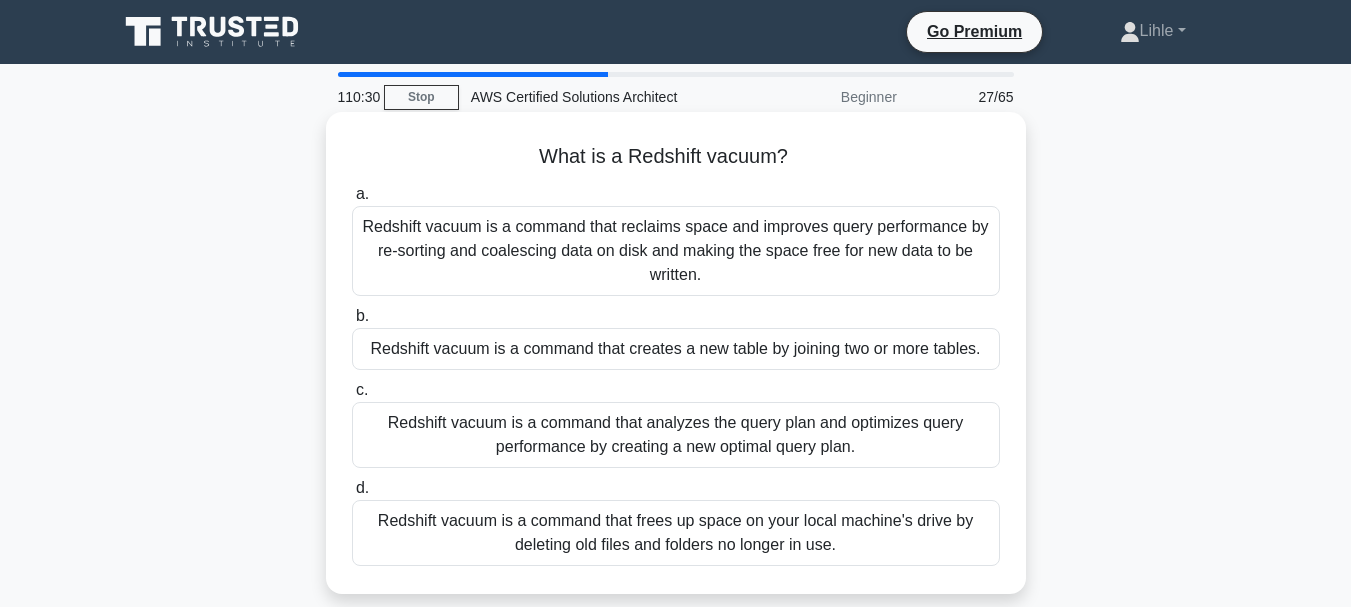 click on "Redshift vacuum is a command that frees up space on your local machine's drive by deleting old files and folders no longer in use." at bounding box center [676, 533] 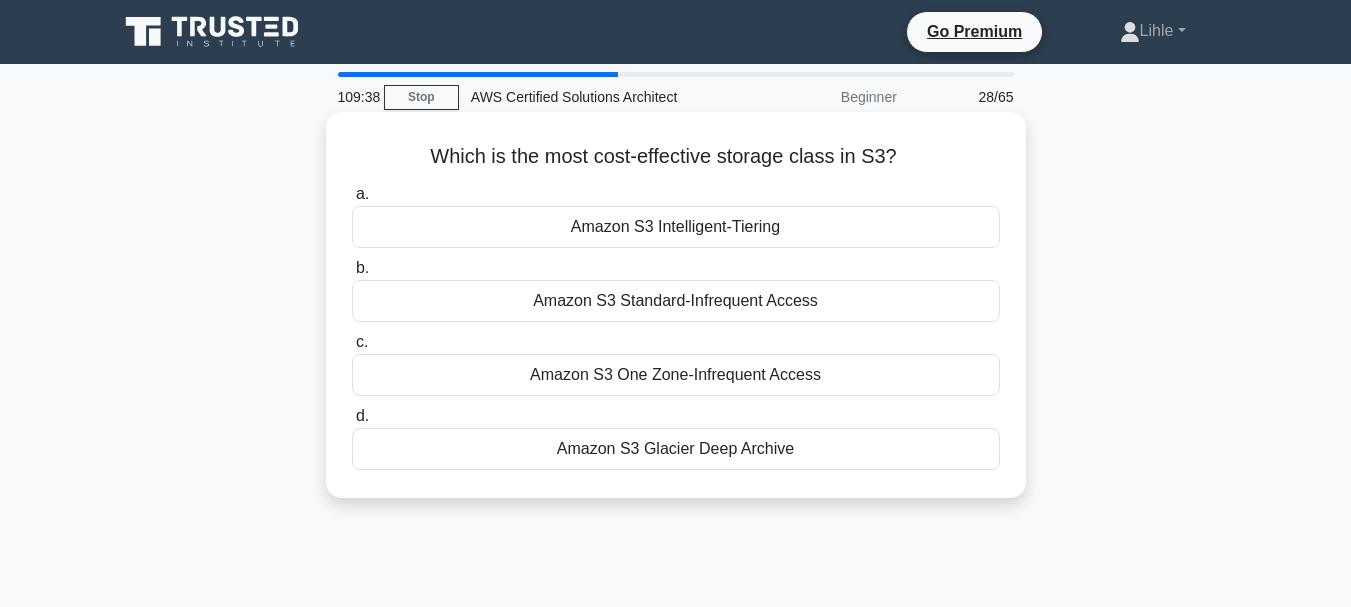 click on "Amazon S3 Glacier Deep Archive" at bounding box center (676, 449) 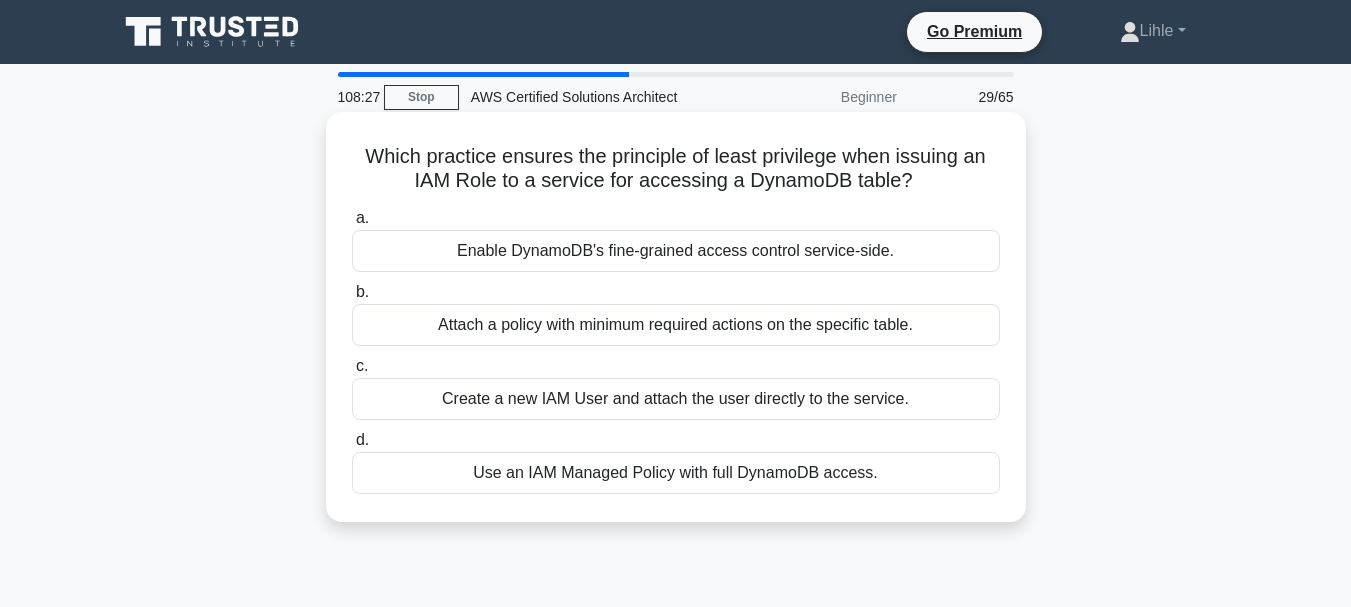 click on "Attach a policy with minimum required actions on the specific table." at bounding box center (676, 325) 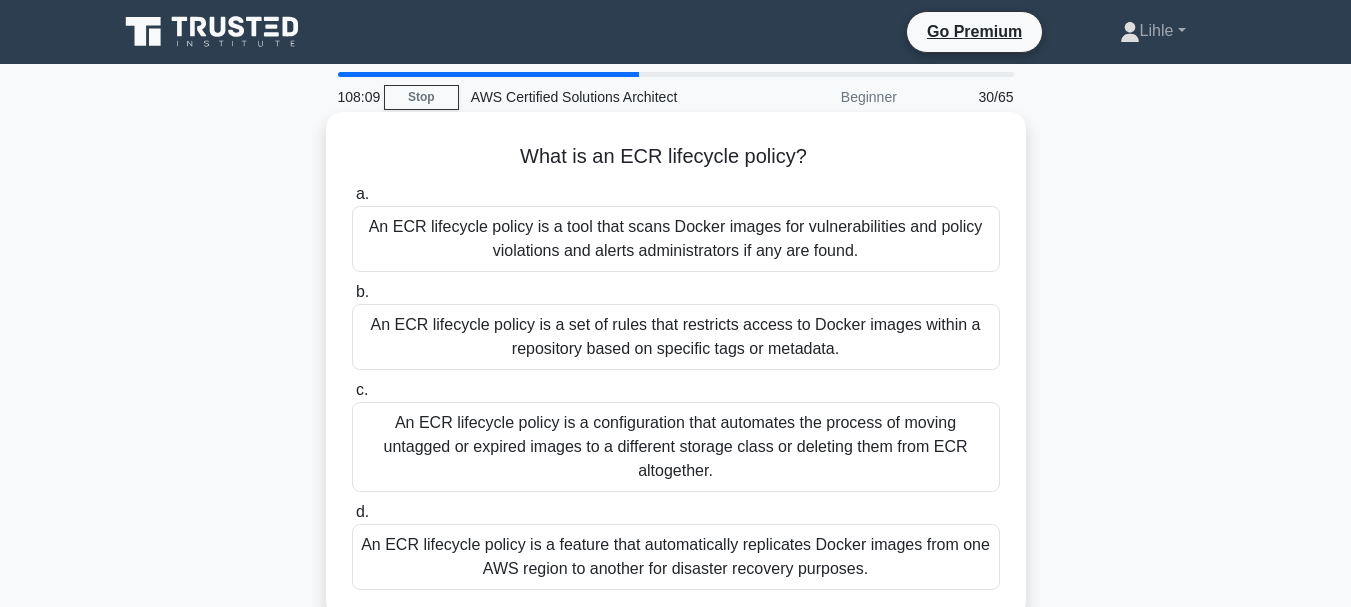 click on "An ECR lifecycle policy is a feature that automatically replicates Docker images from one AWS region to another for disaster recovery purposes." at bounding box center [676, 557] 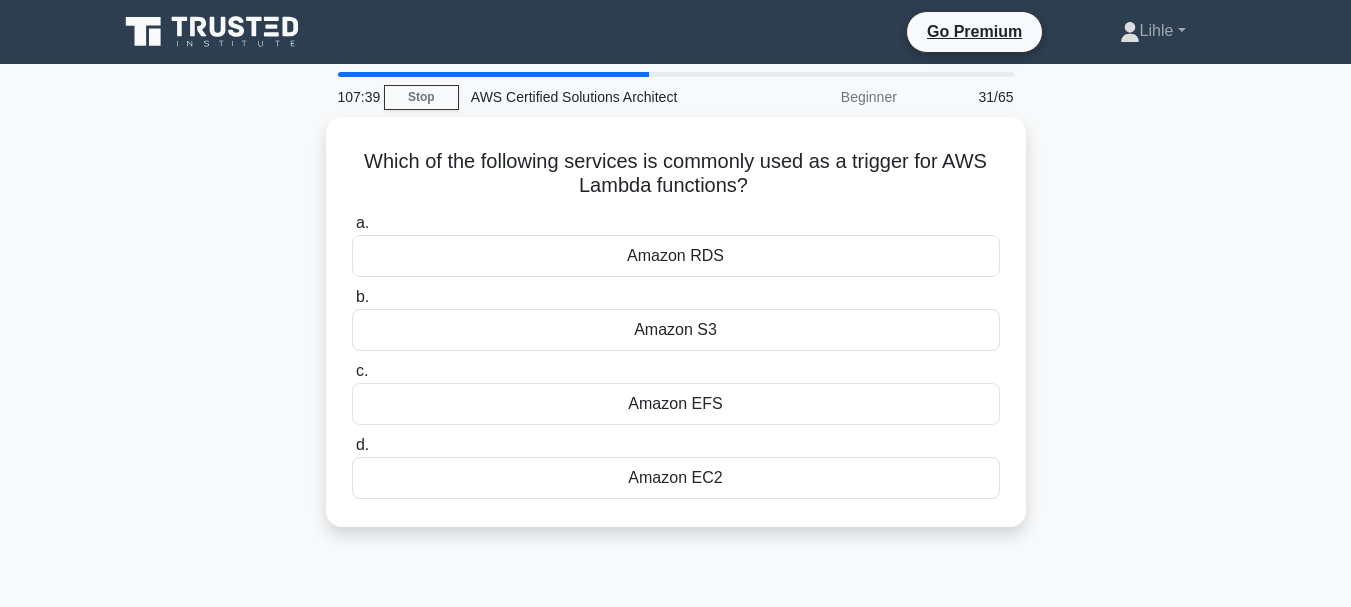 drag, startPoint x: 345, startPoint y: 146, endPoint x: 753, endPoint y: 553, distance: 576.2925 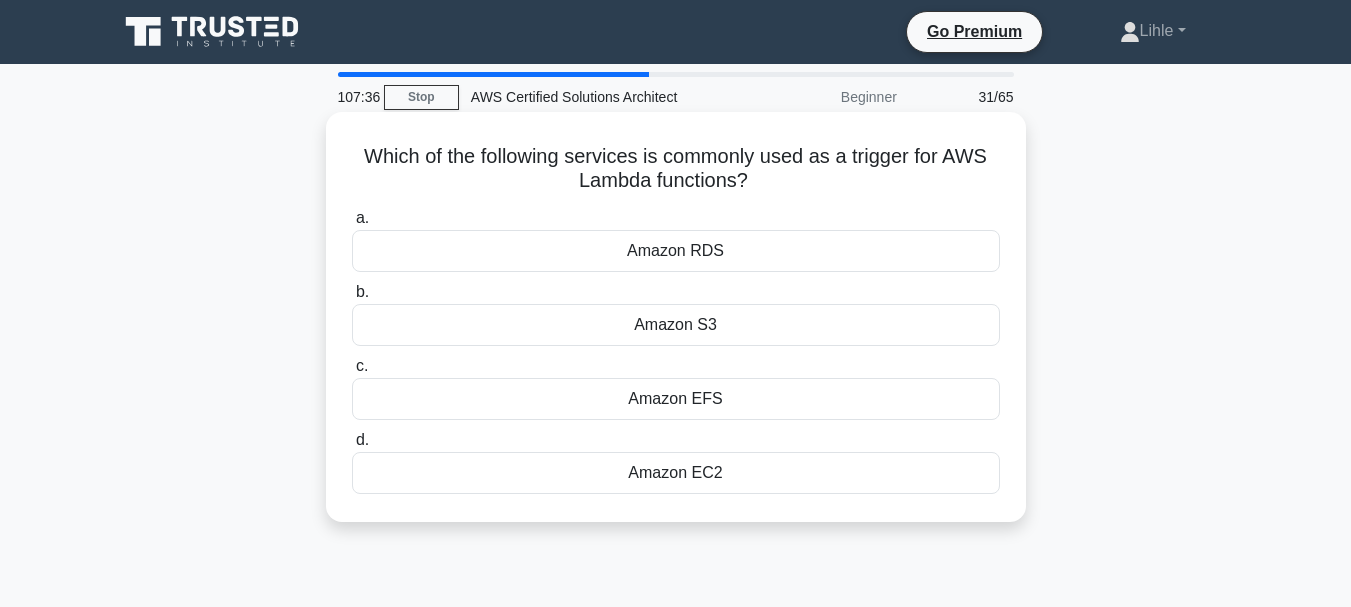 copy on "Which of the following services is commonly used as a trigger for AWS Lambda functions?
.spinner_0XTQ{transform-origin:center;animation:spinner_y6GP .75s linear infinite}@keyframes spinner_y6GP{100%{transform:rotate(360deg)}}
a.
Amazon RDS
b.
Amazon S3
c.
Amazon EFS
d.
Amazon EC2" 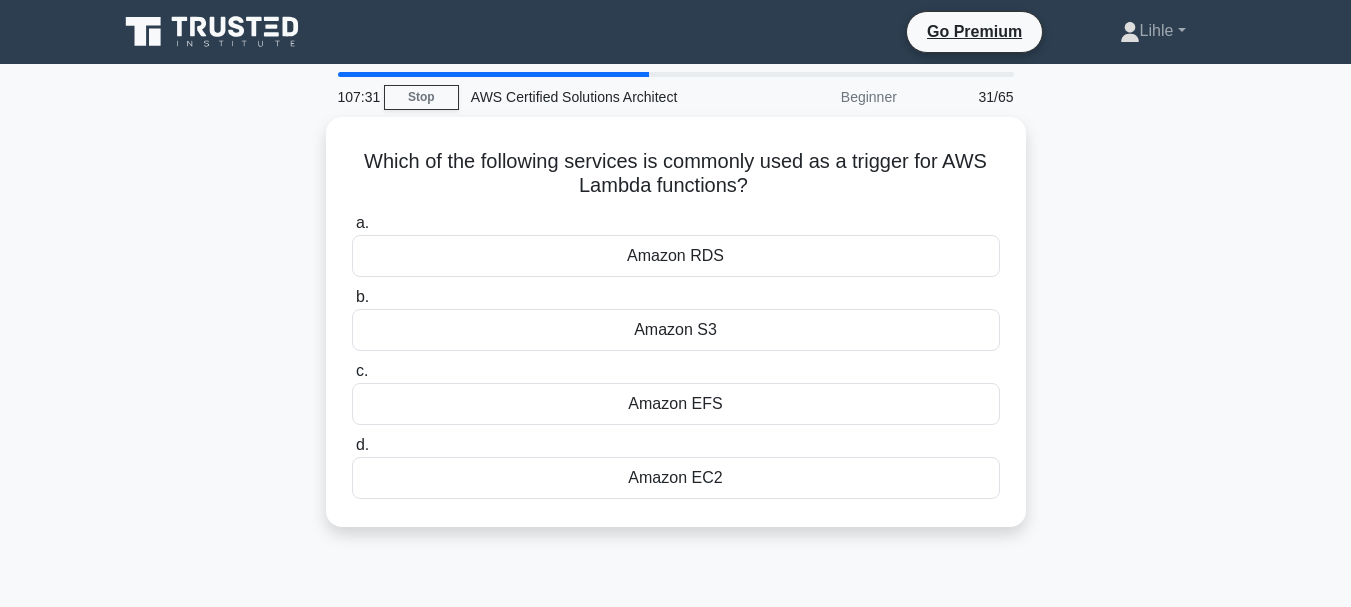 click on "Which of the following services is commonly used as a trigger for AWS Lambda functions?
.spinner_0XTQ{transform-origin:center;animation:spinner_y6GP .75s linear infinite}@keyframes spinner_y6GP{100%{transform:rotate(360deg)}}
a.
Amazon RDS
b. c. d." at bounding box center [676, 334] 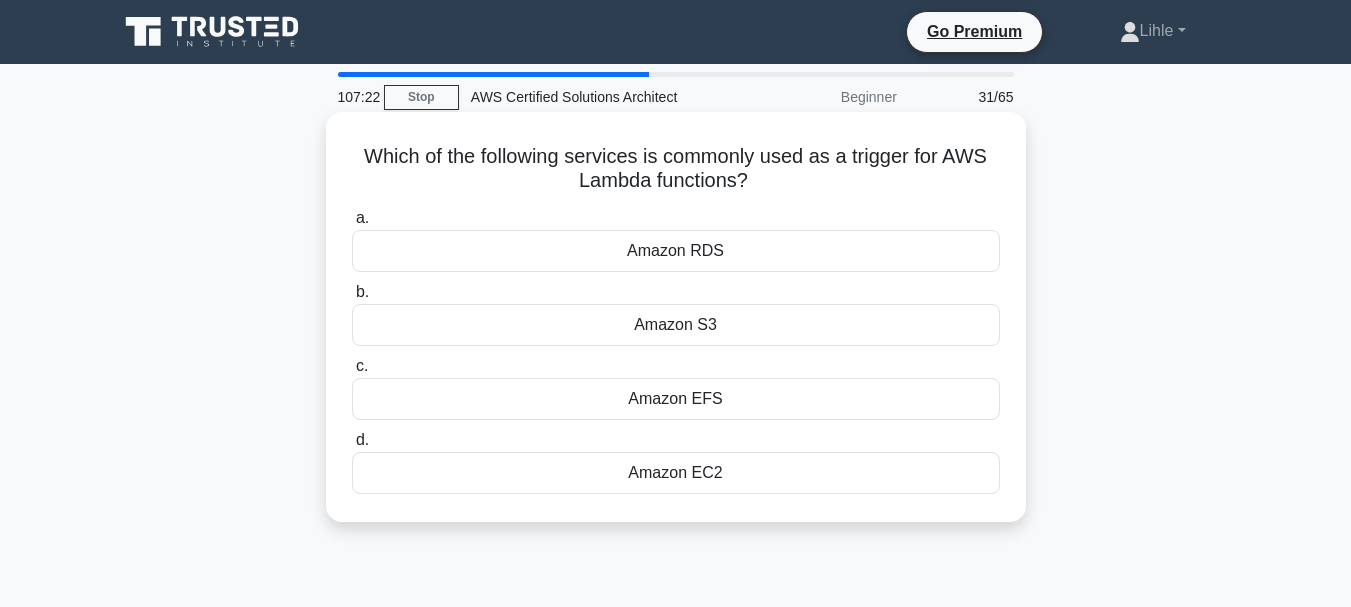 click on "Amazon S3" at bounding box center [676, 325] 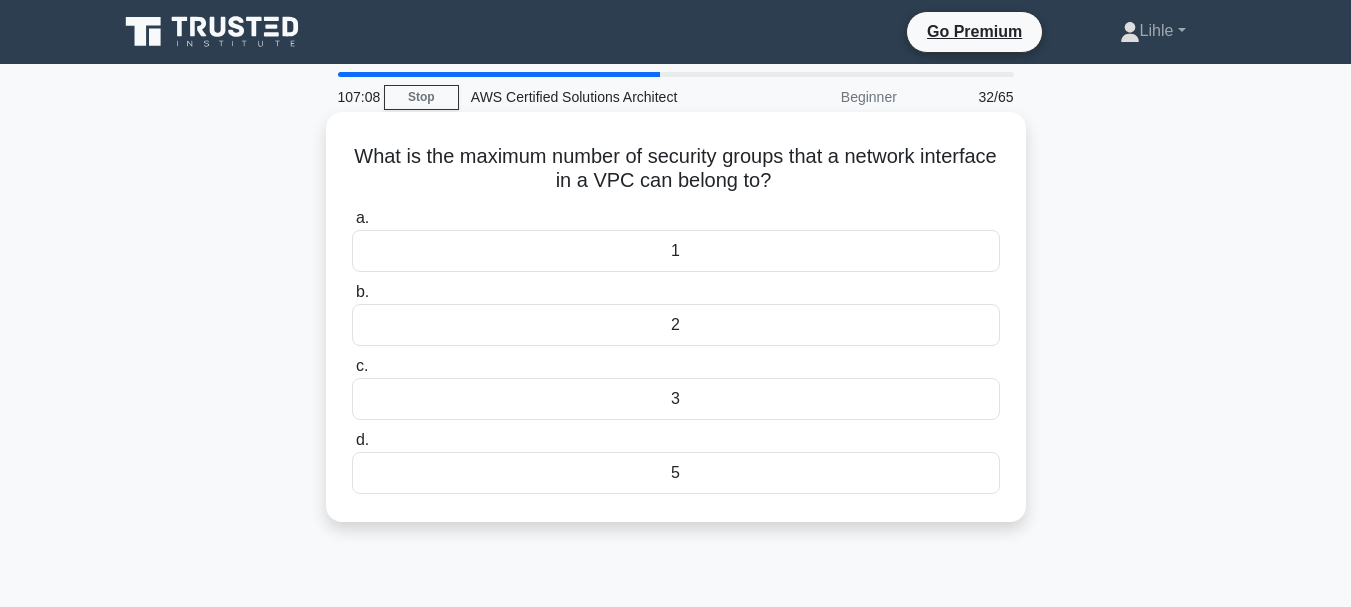 click on "2" at bounding box center [676, 325] 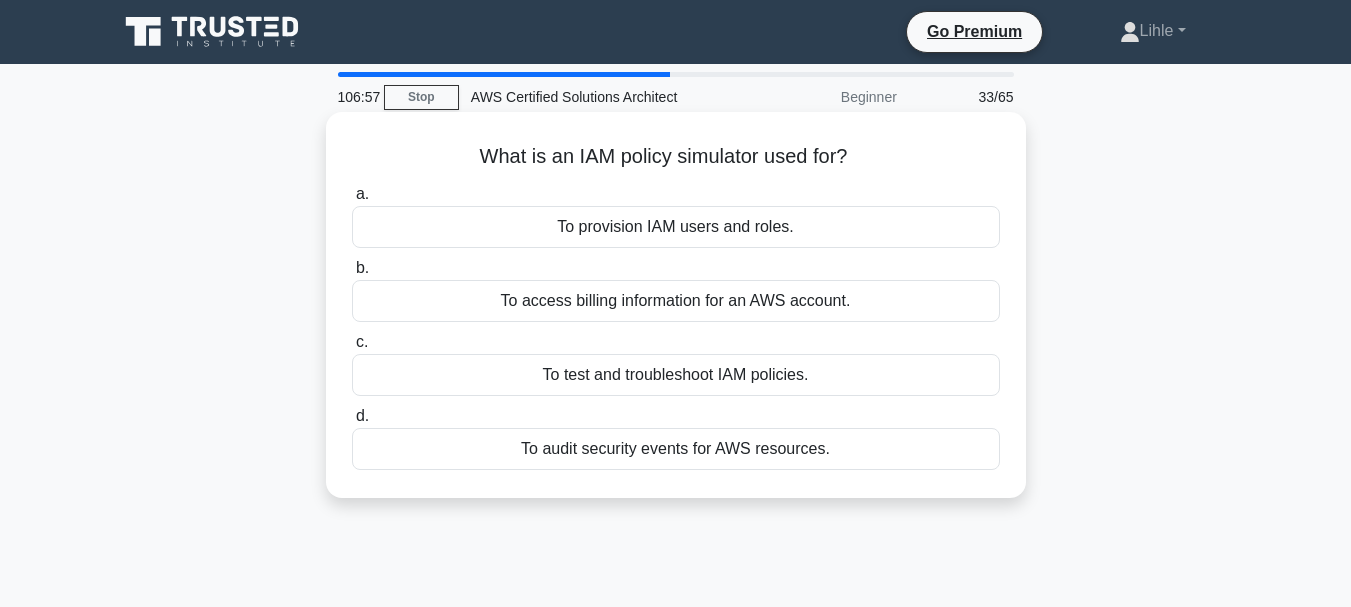 click on "To test and troubleshoot IAM policies." at bounding box center [676, 375] 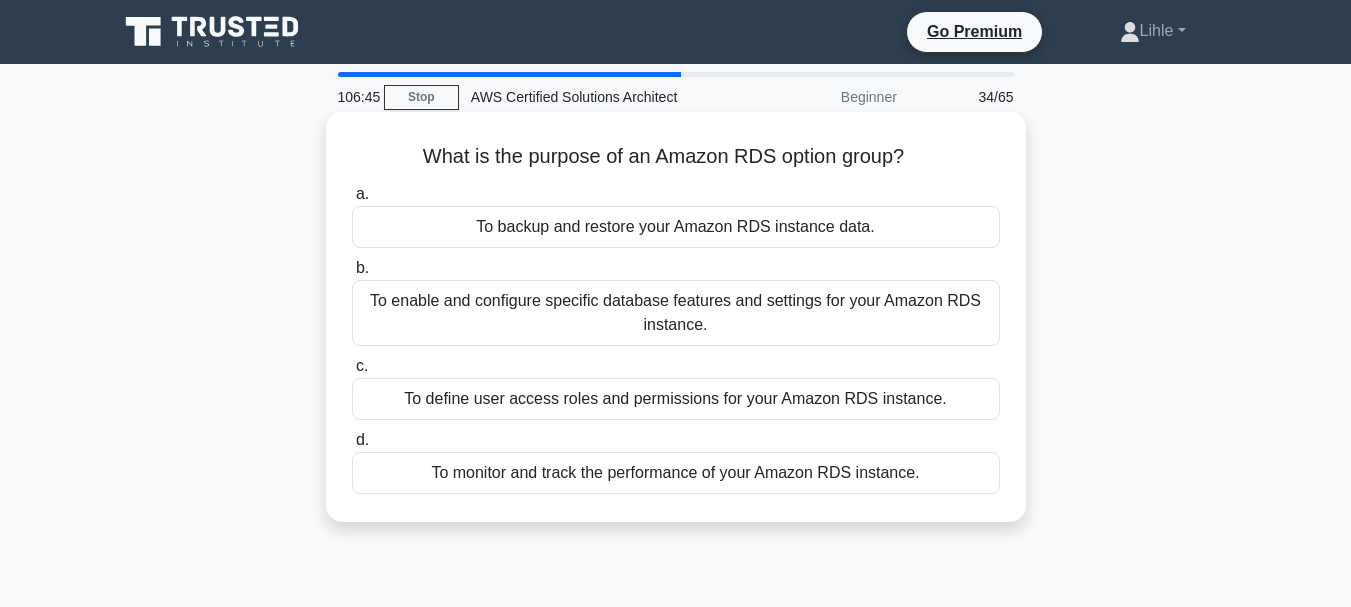 click on "To enable and configure specific database features and settings for your Amazon RDS instance." at bounding box center [676, 313] 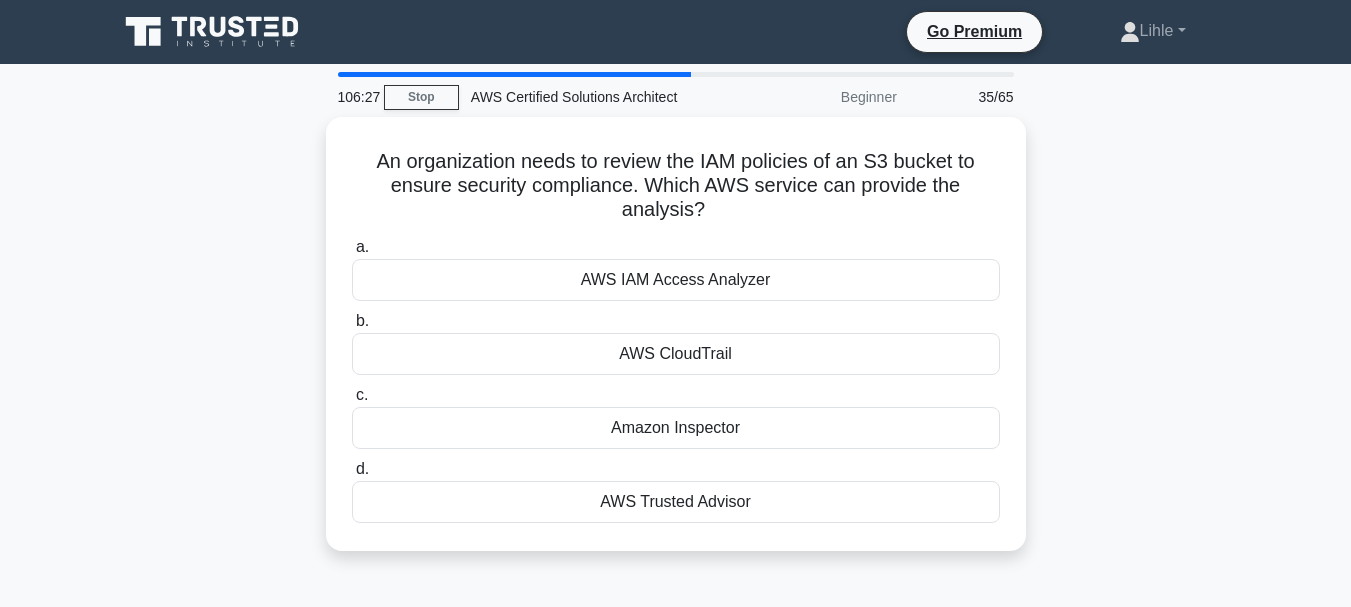 drag, startPoint x: 361, startPoint y: 162, endPoint x: 801, endPoint y: 578, distance: 605.52124 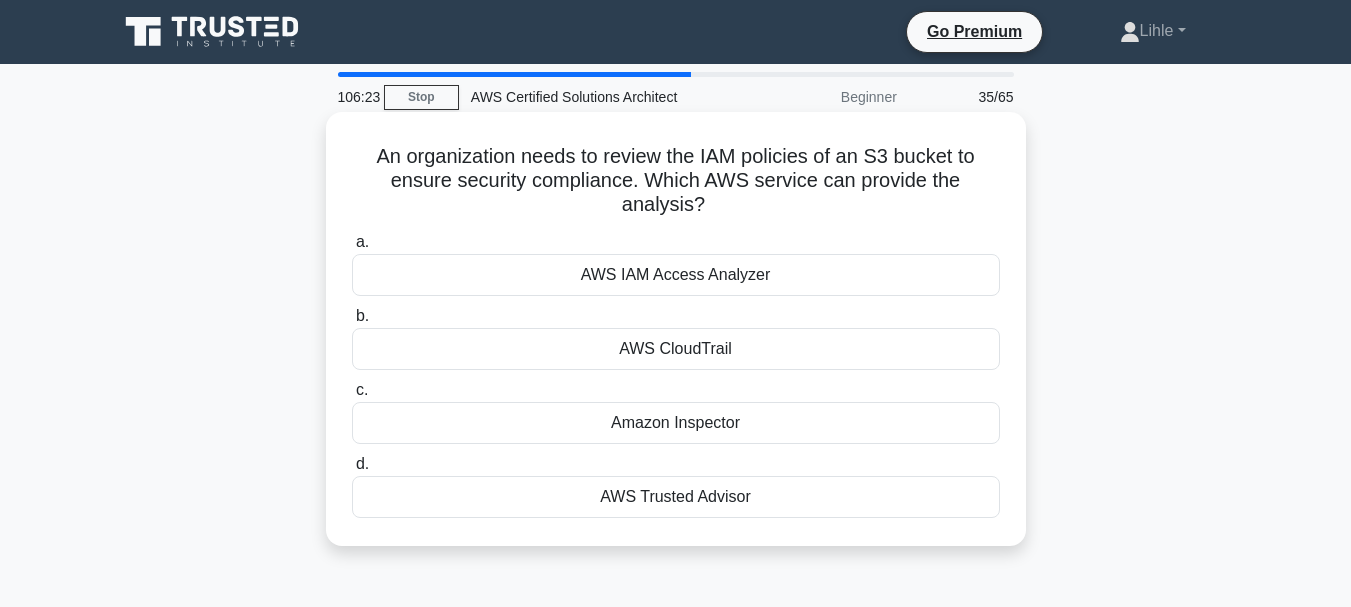 copy on "An organization needs to review the IAM policies of an S3 bucket to ensure security compliance. Which AWS service can provide the analysis?
.spinner_0XTQ{transform-origin:center;animation:spinner_y6GP .75s linear infinite}@keyframes spinner_y6GP{100%{transform:rotate(360deg)}}
a.
AWS IAM Access Analyzer
b.
AWS CloudTrail
c.
Amazon Inspector
d.
AWS Trusted Advisor" 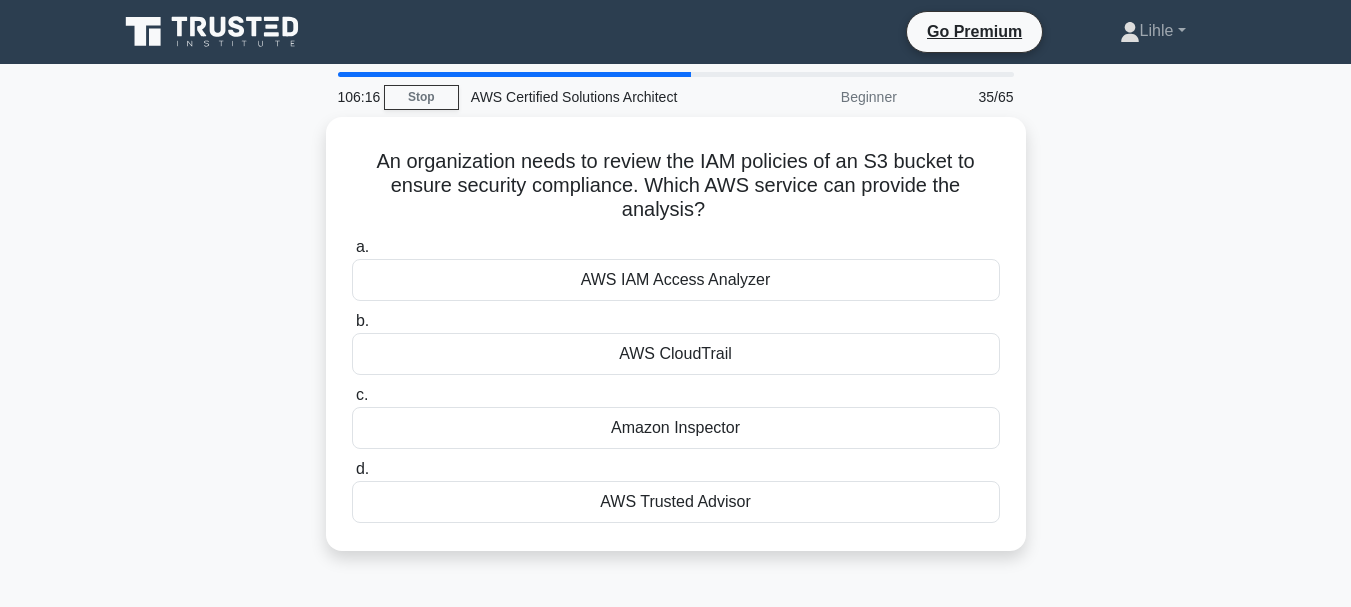 click on "An organization needs to review the IAM policies of an S3 bucket to ensure security compliance. Which AWS service can provide the analysis?
.spinner_0XTQ{transform-origin:center;animation:spinner_y6GP .75s linear infinite}@keyframes spinner_y6GP{100%{transform:rotate(360deg)}}
a.
b. c. d." at bounding box center [675, 572] 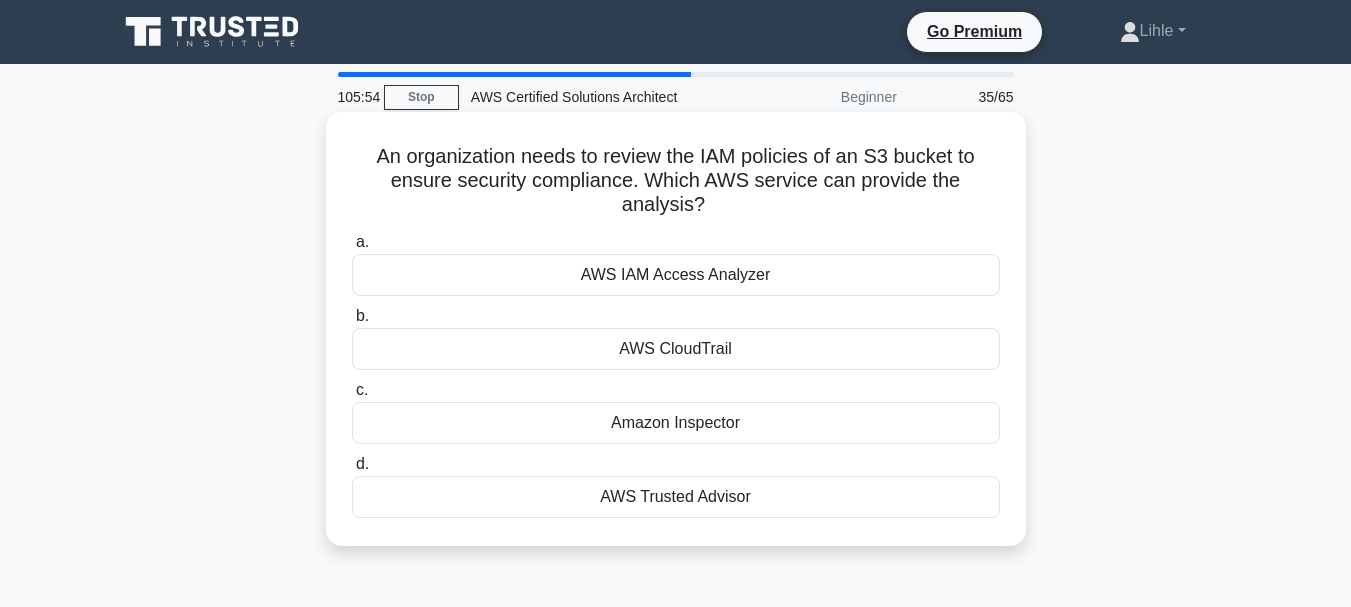 click on "AWS IAM Access Analyzer" at bounding box center [676, 275] 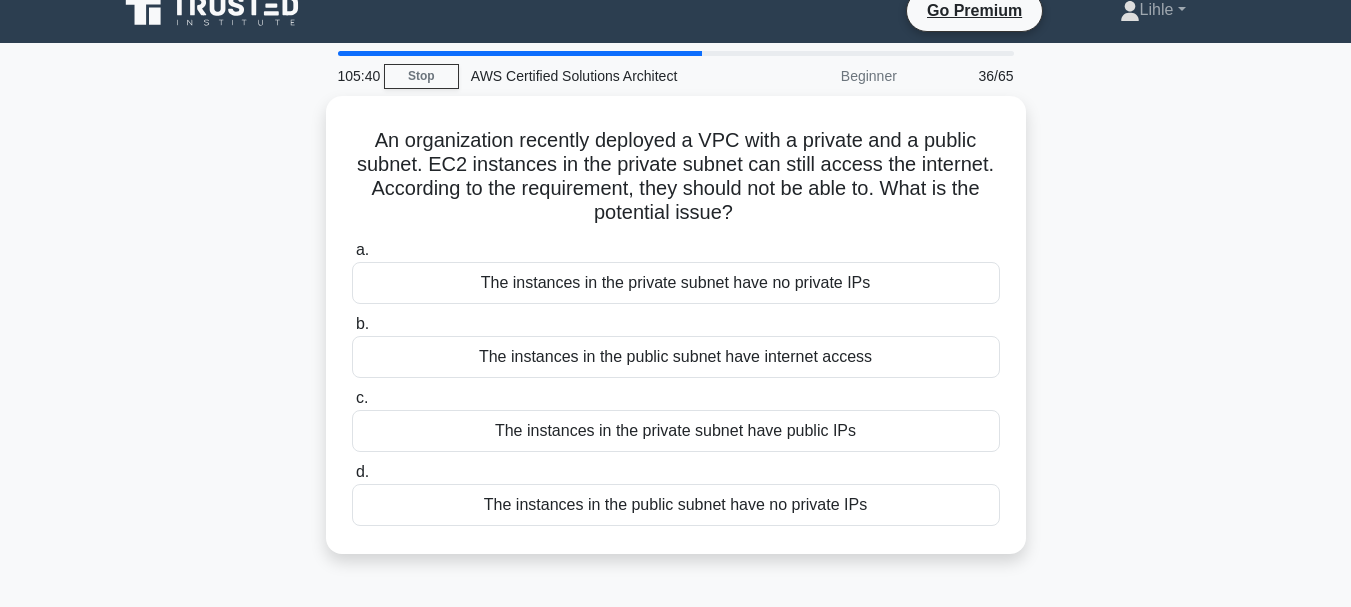 scroll, scrollTop: 28, scrollLeft: 0, axis: vertical 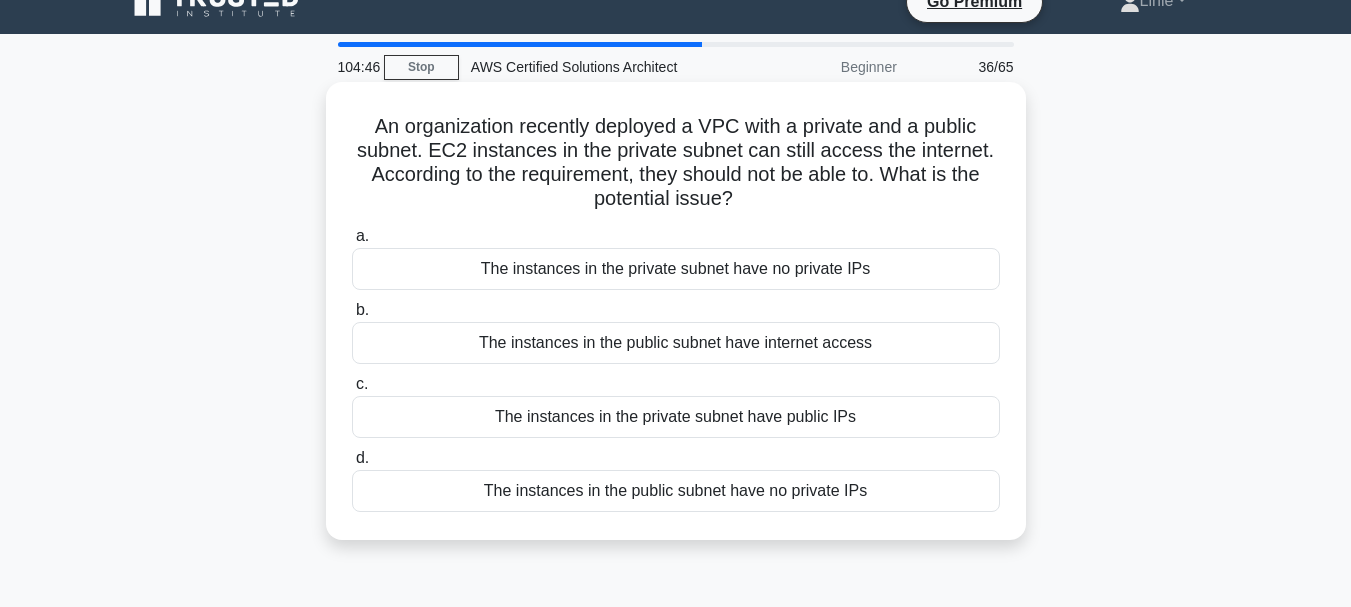 click on "The instances in the private subnet have no private IPs" at bounding box center [676, 269] 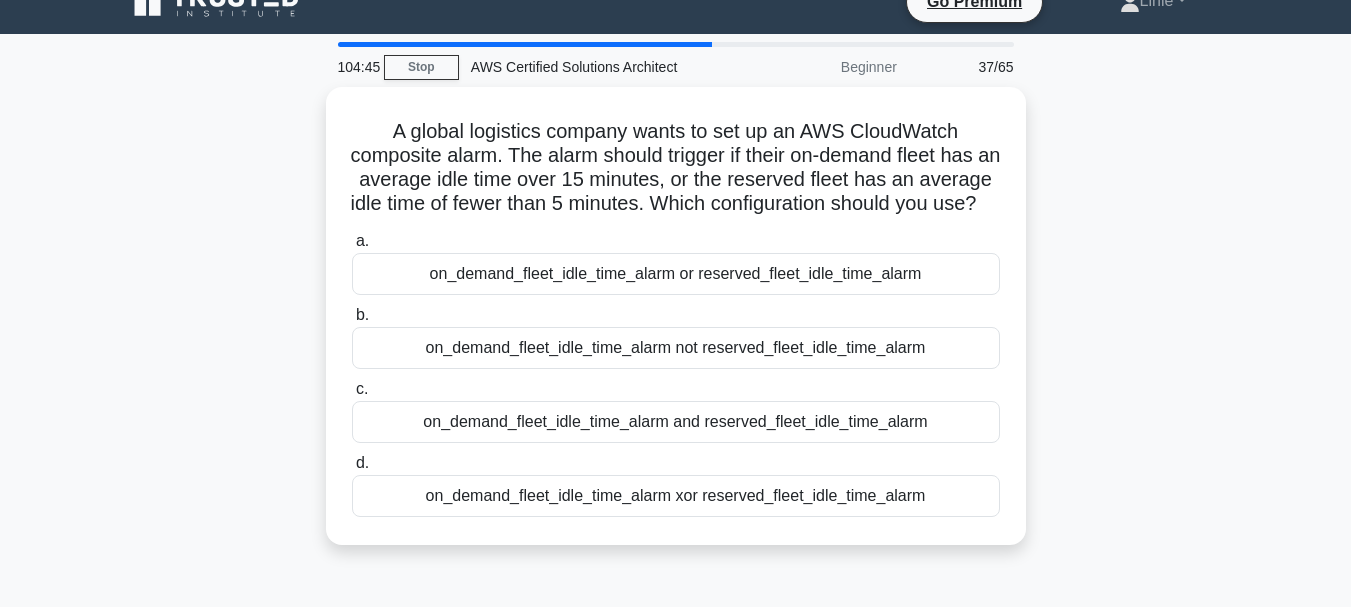 scroll, scrollTop: 0, scrollLeft: 0, axis: both 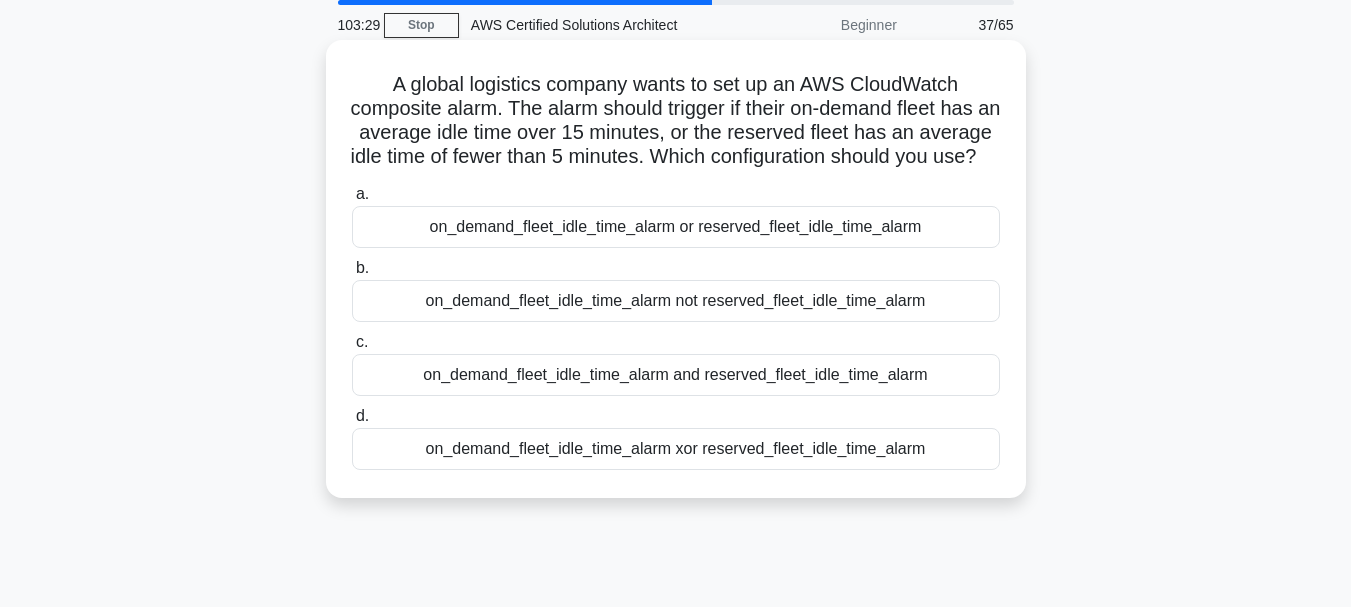click on "on_demand_fleet_idle_time_alarm or reserved_fleet_idle_time_alarm" at bounding box center [676, 227] 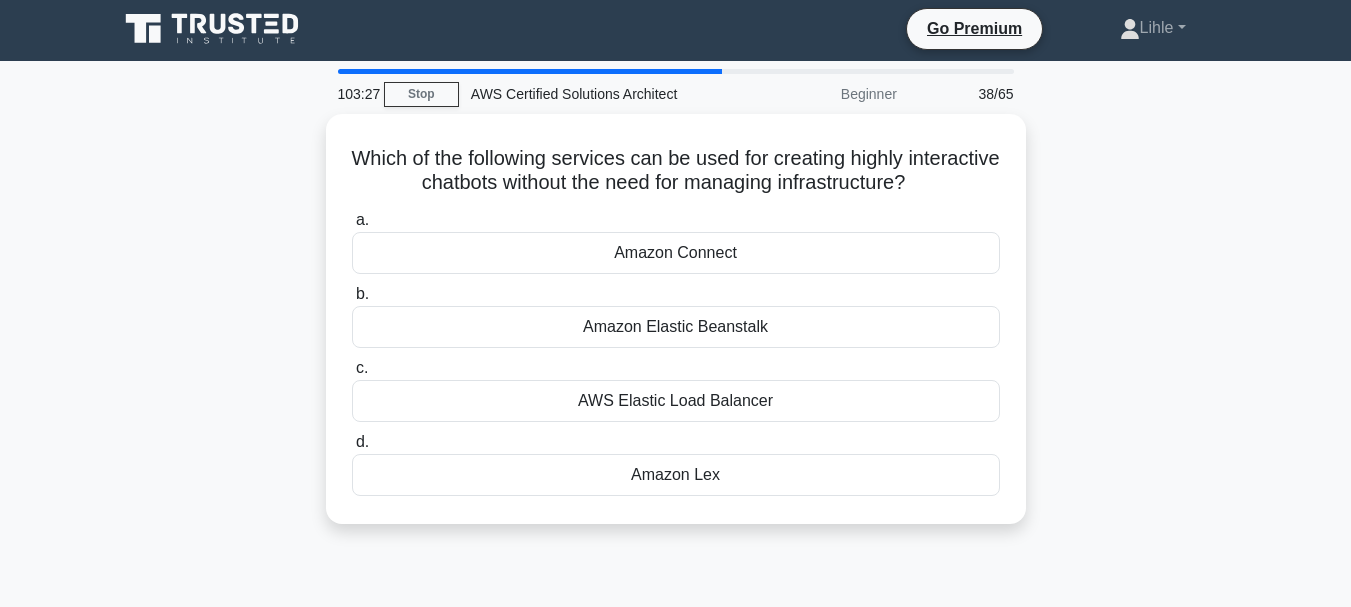 scroll, scrollTop: 0, scrollLeft: 0, axis: both 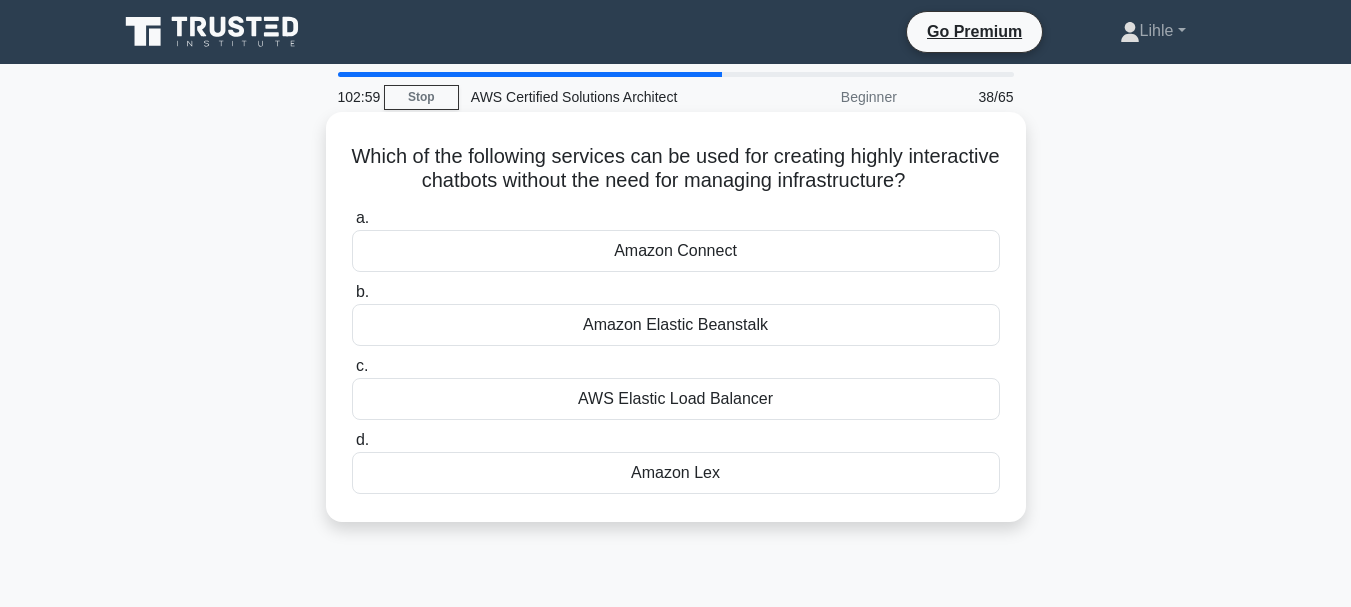 drag, startPoint x: 766, startPoint y: 328, endPoint x: 684, endPoint y: 502, distance: 192.35384 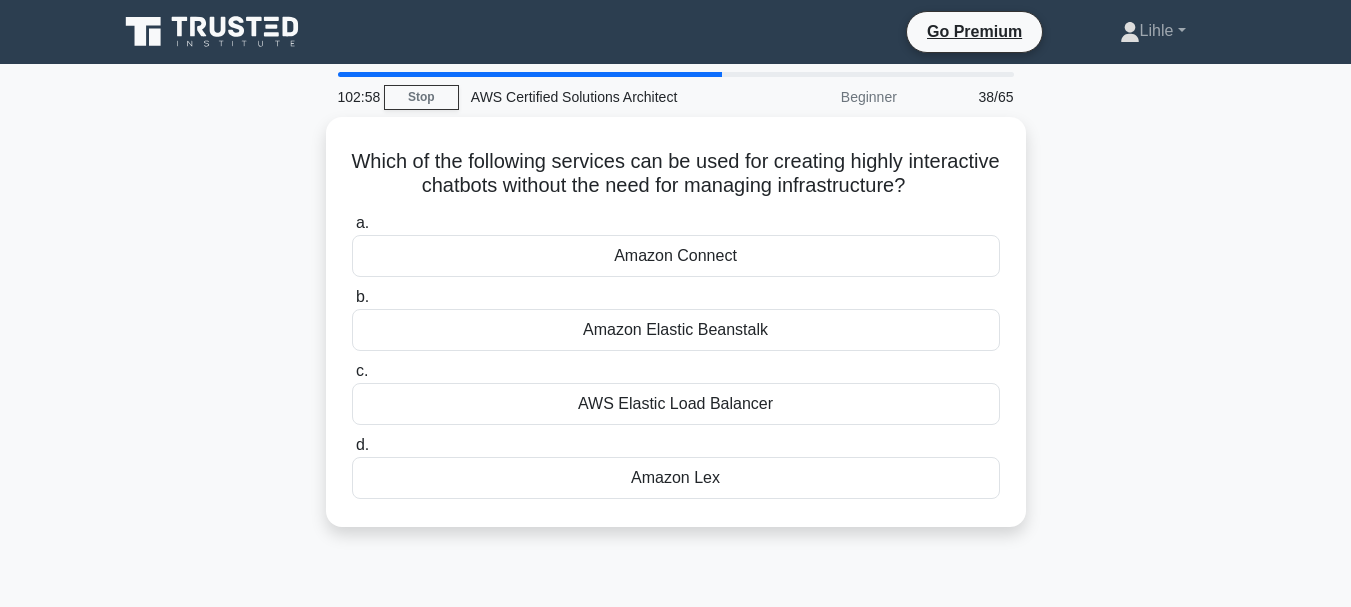 click on "Which of the following services can be used for creating highly interactive chatbots without the need for managing infrastructure?
.spinner_0XTQ{transform-origin:center;animation:spinner_y6GP .75s linear infinite}@keyframes spinner_y6GP{100%{transform:rotate(360deg)}}
a.
Amazon Connect
b. c." at bounding box center [676, 334] 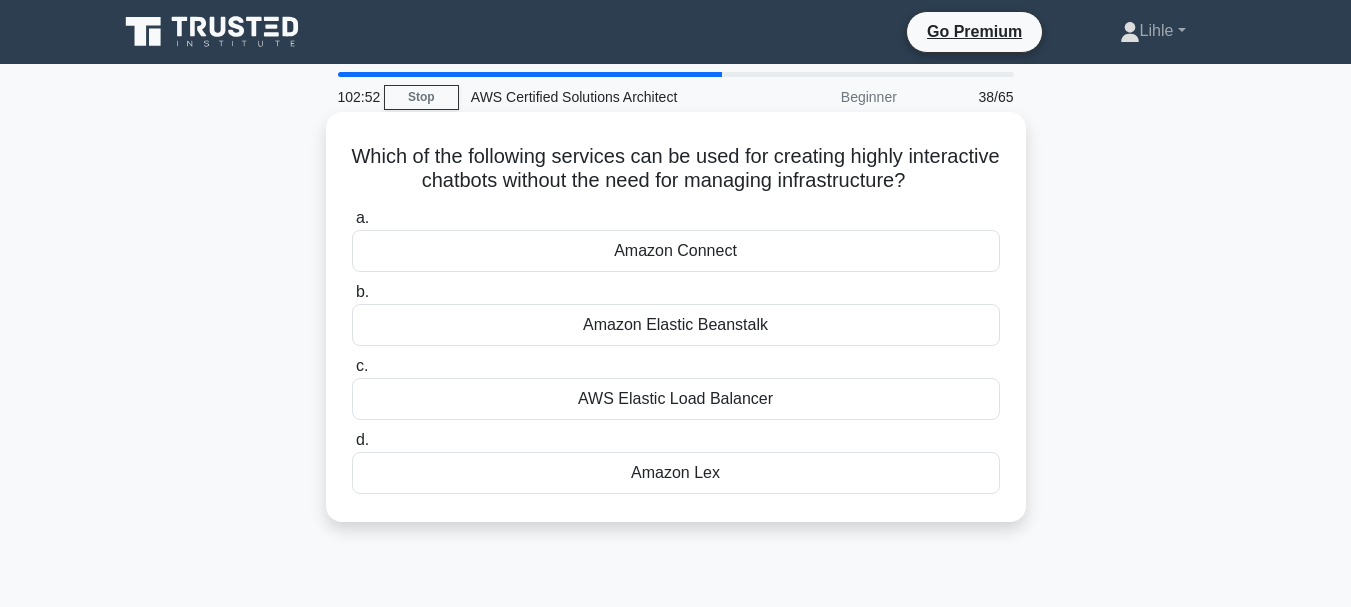 click on "Amazon Lex" at bounding box center [676, 473] 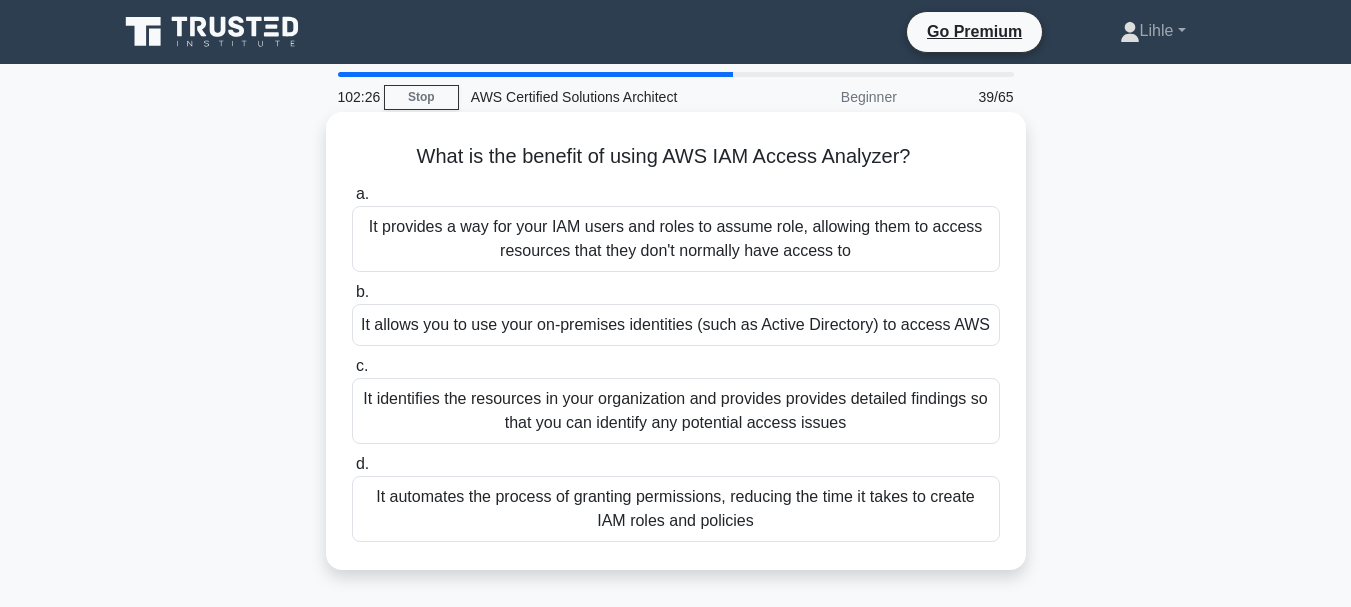 click on "It identifies the resources in your organization and provides provides detailed findings so that you can identify any potential access issues" at bounding box center [676, 411] 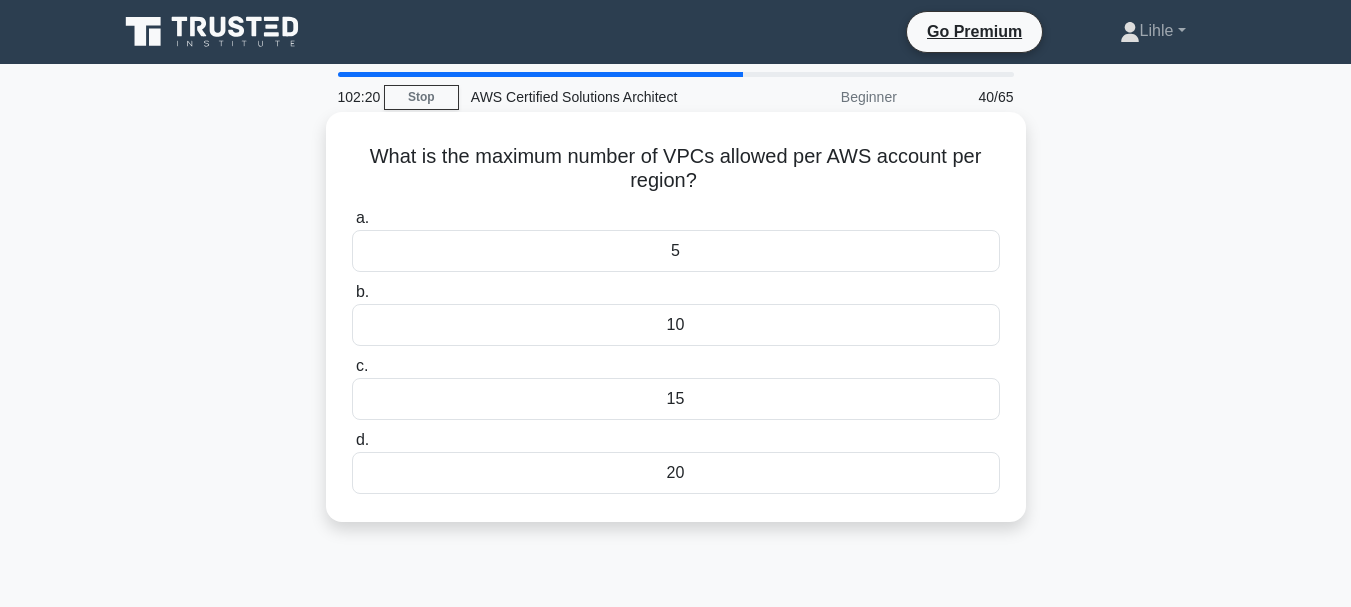 click on "5" at bounding box center (676, 251) 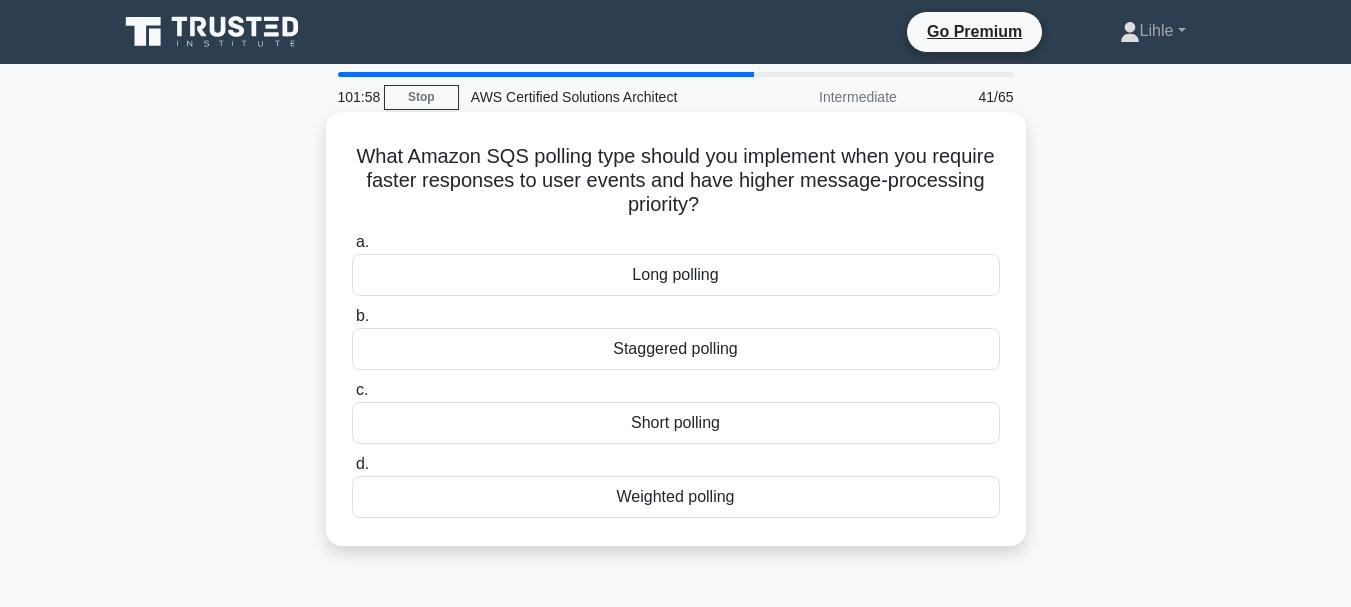 click on "Long polling" at bounding box center (676, 275) 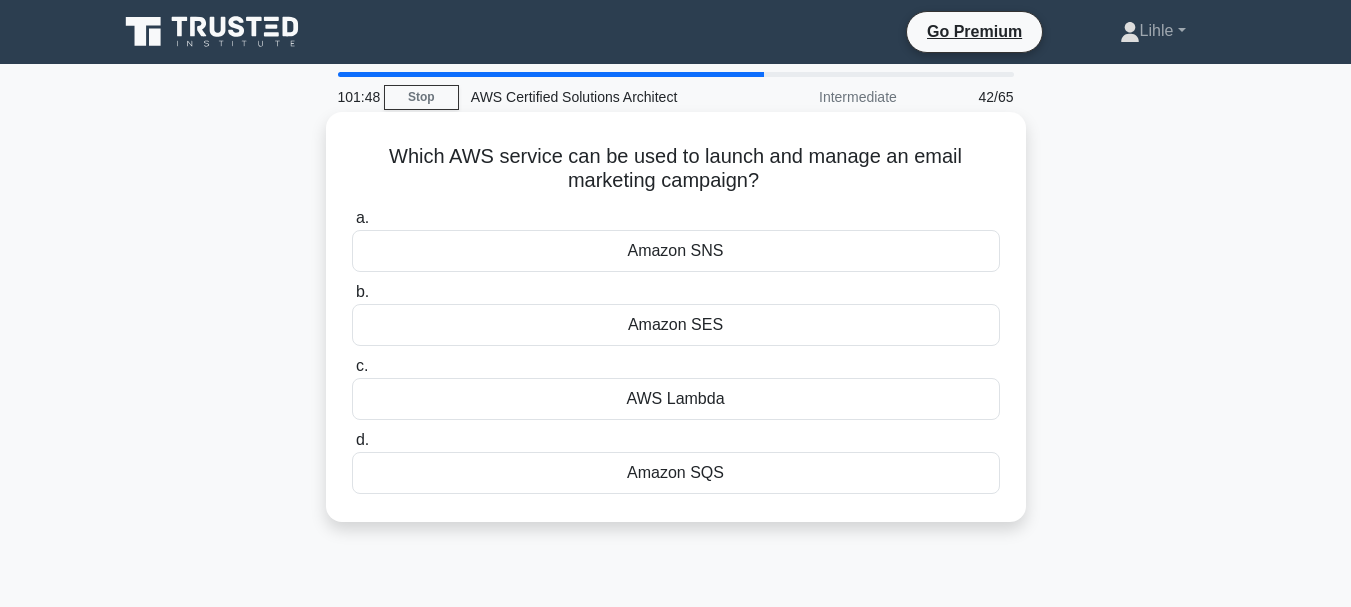 drag, startPoint x: 723, startPoint y: 329, endPoint x: 658, endPoint y: 360, distance: 72.013885 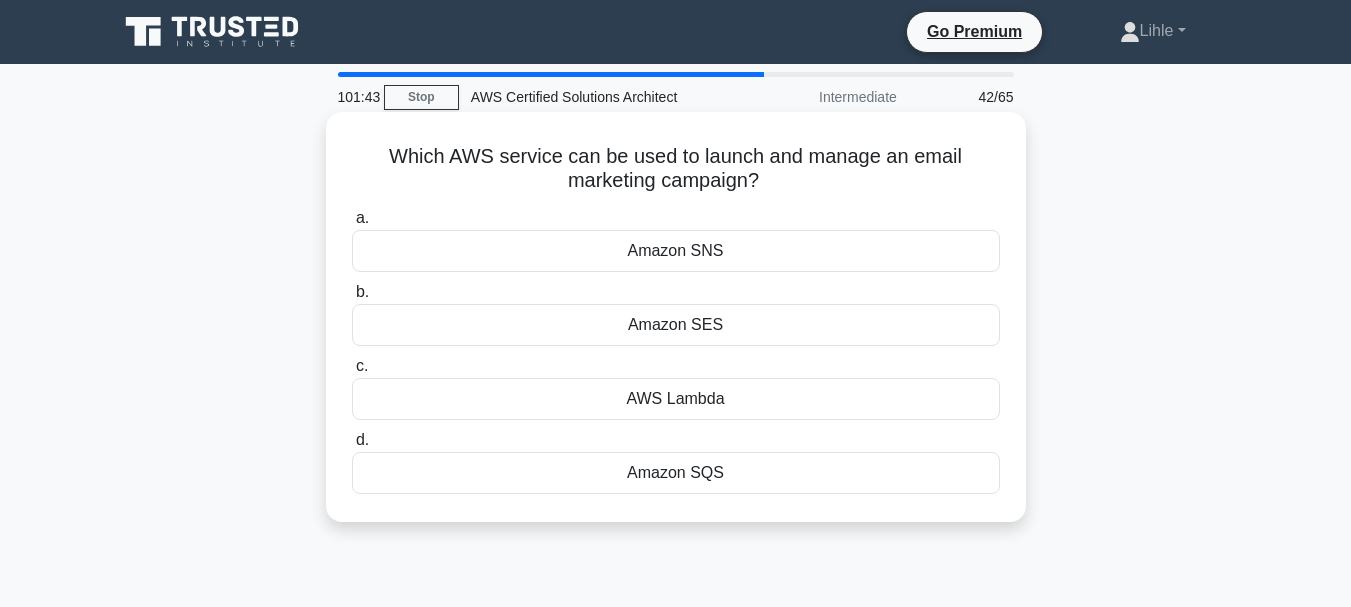 click on "c.
AWS Lambda" at bounding box center [676, 387] 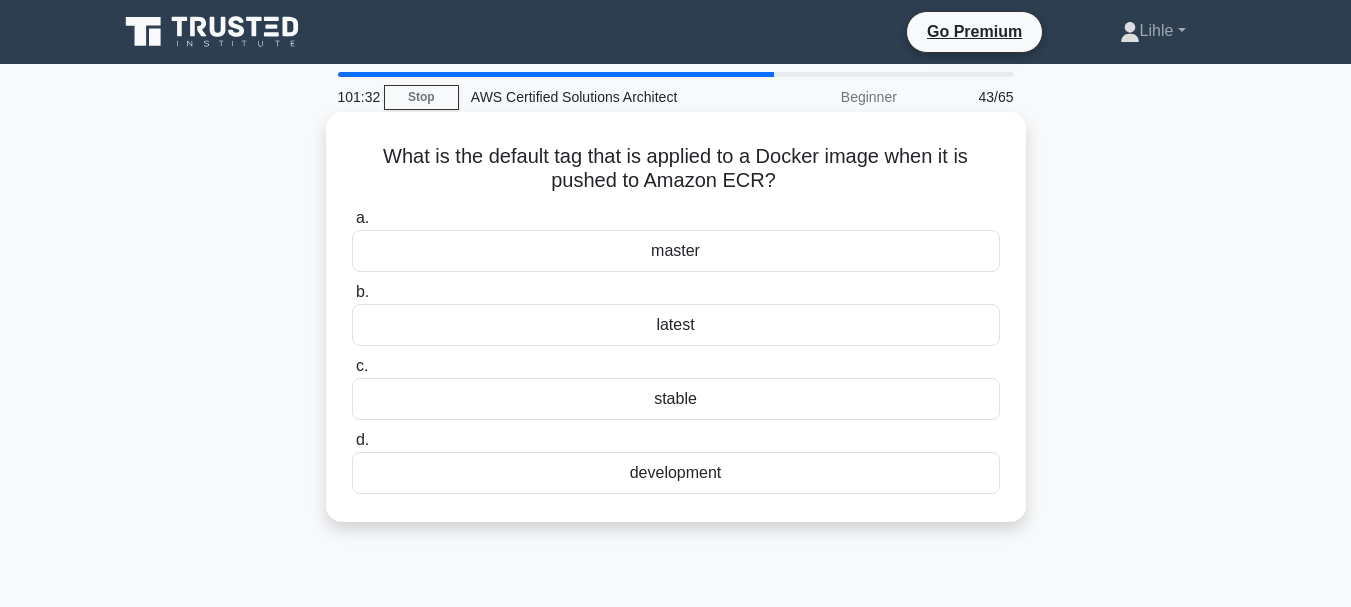 drag, startPoint x: 658, startPoint y: 359, endPoint x: 678, endPoint y: 396, distance: 42.059483 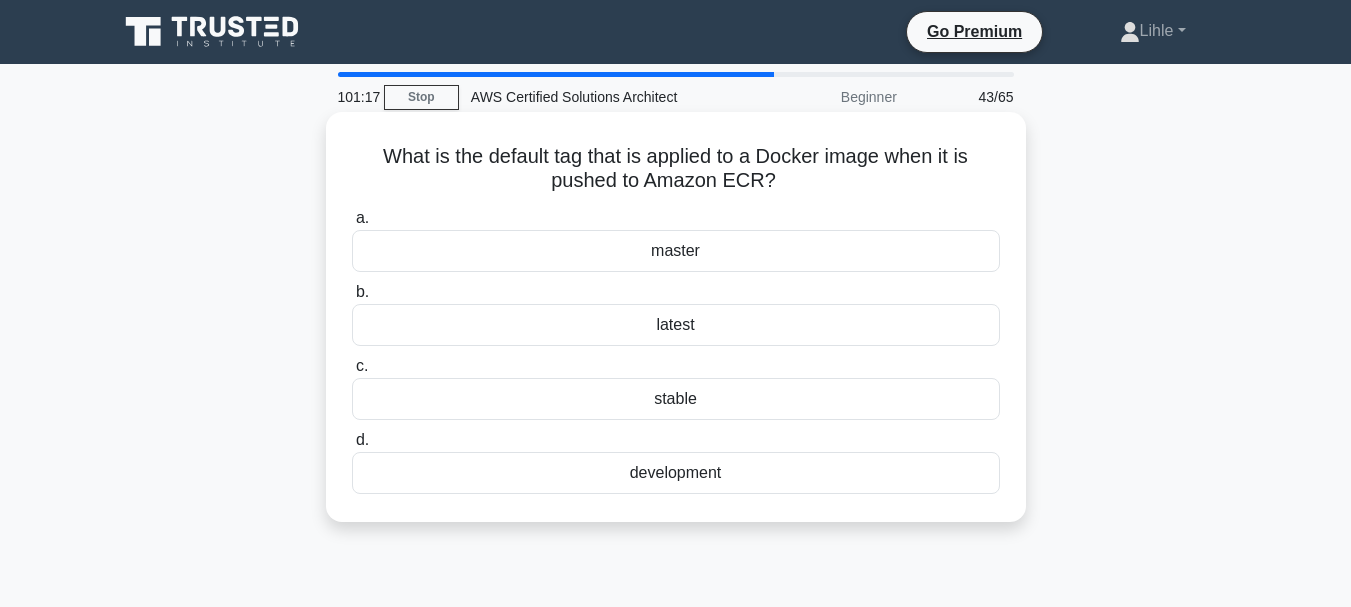 click on "latest" at bounding box center (676, 325) 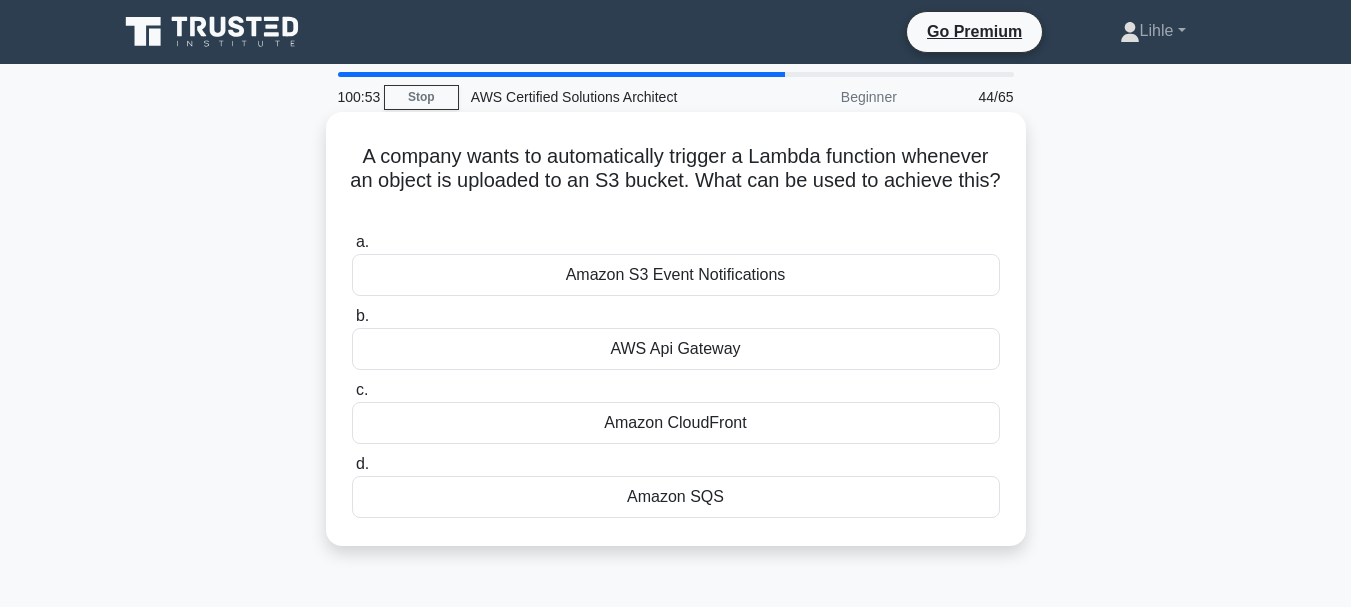 click on "Amazon SQS" at bounding box center [676, 497] 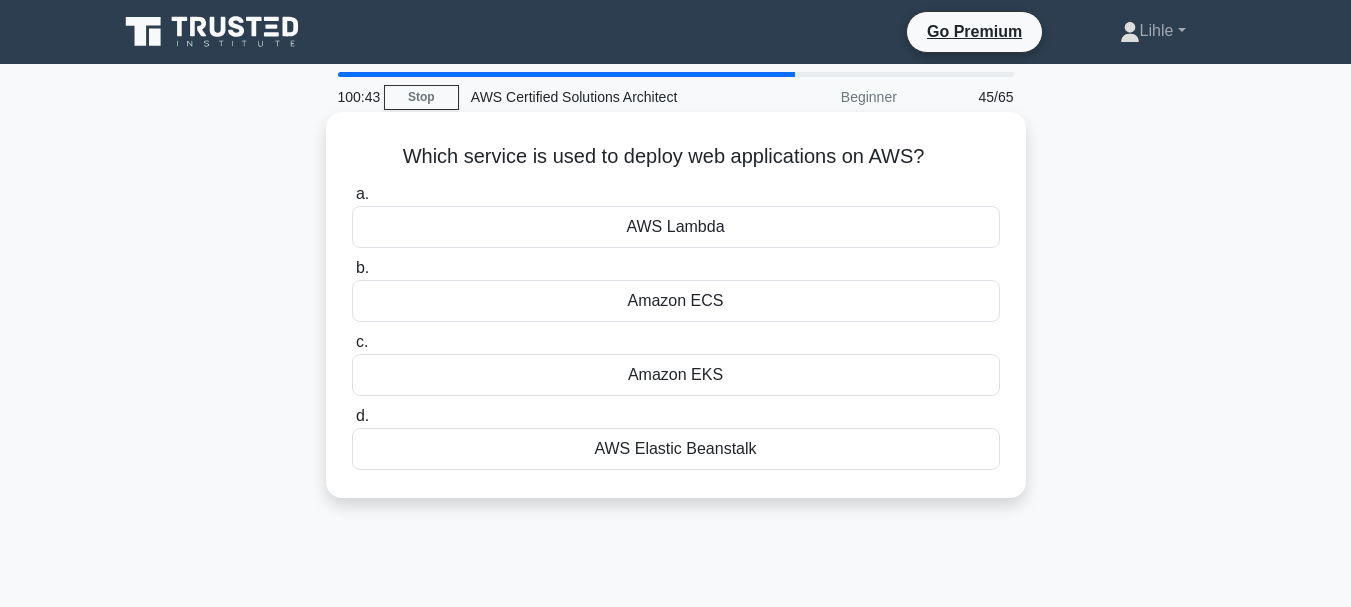 click on "AWS Elastic Beanstalk" at bounding box center (676, 449) 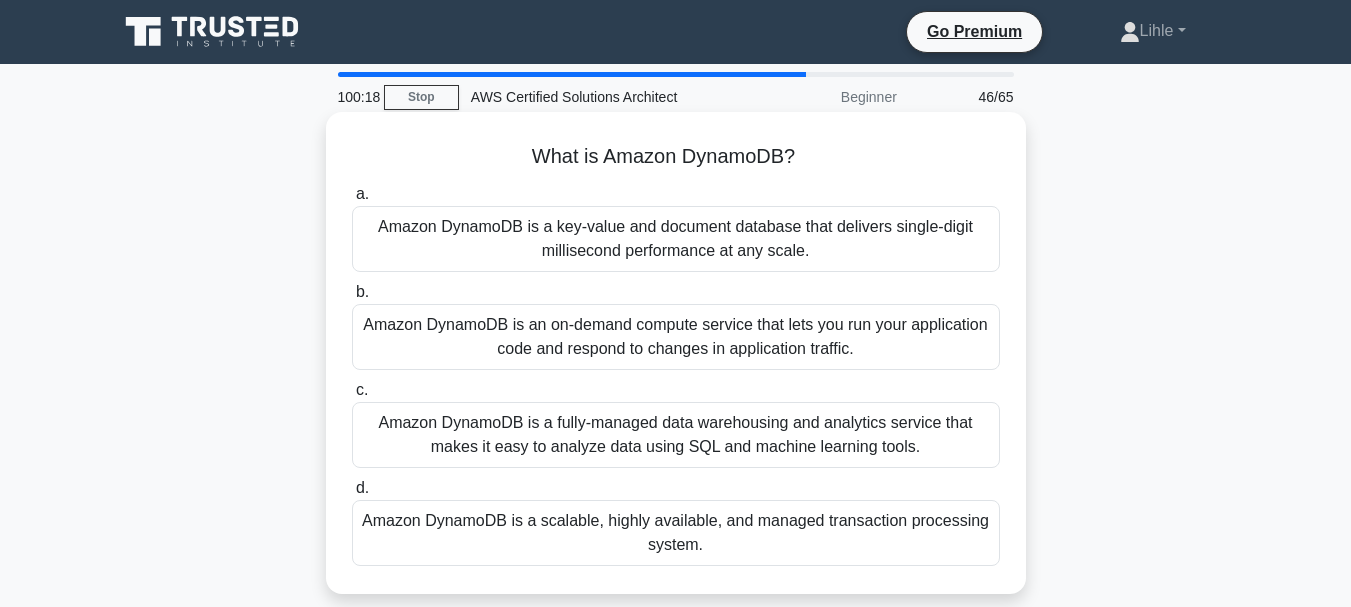 click on "Amazon DynamoDB is a key-value and document database that delivers single-digit millisecond performance at any scale." at bounding box center (676, 239) 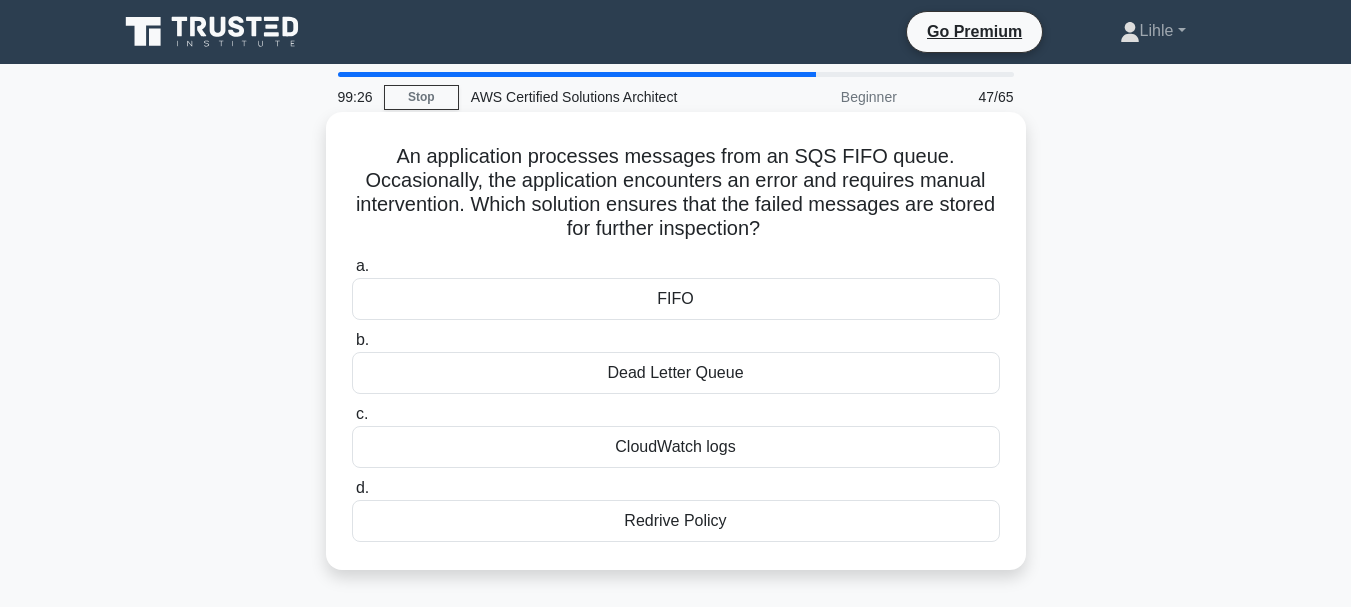 click on "CloudWatch logs" at bounding box center (676, 447) 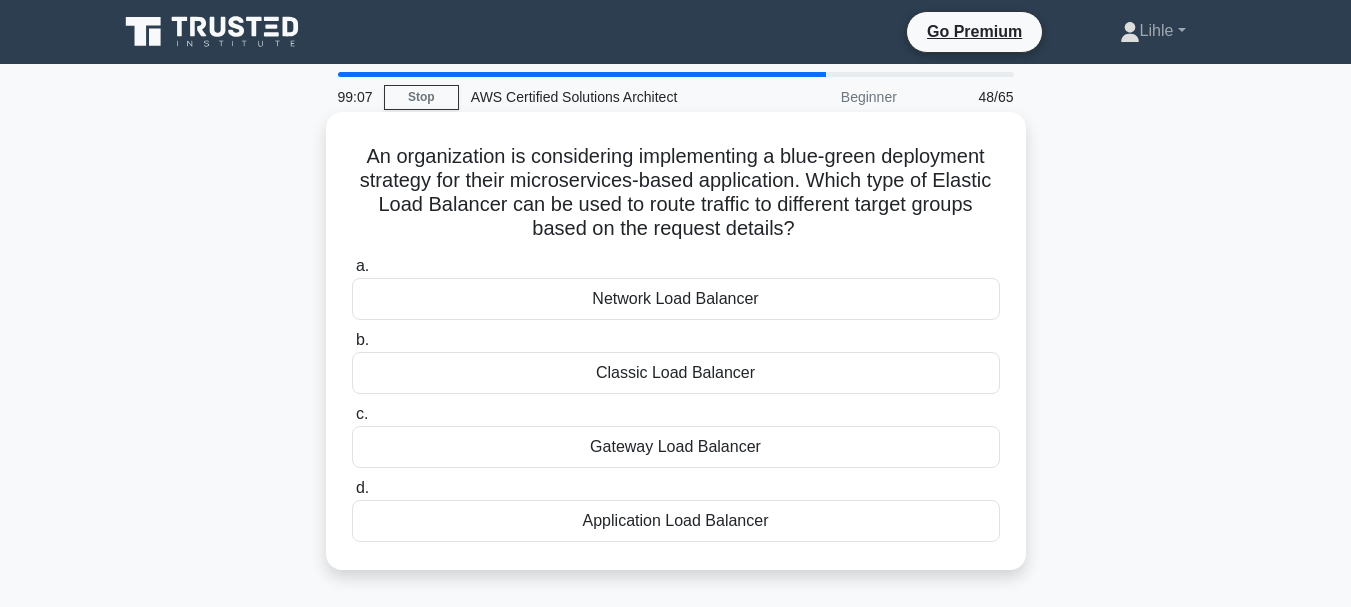 click on "Application Load Balancer" at bounding box center [676, 521] 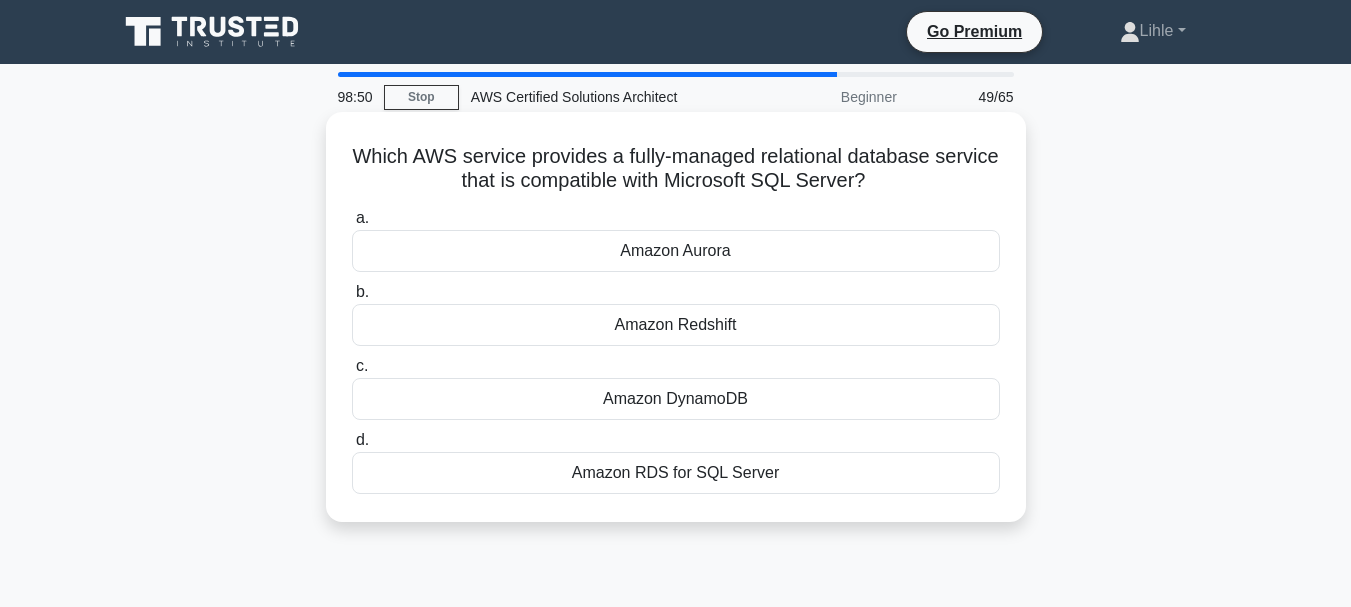 click on "Amazon RDS for SQL Server" at bounding box center [676, 473] 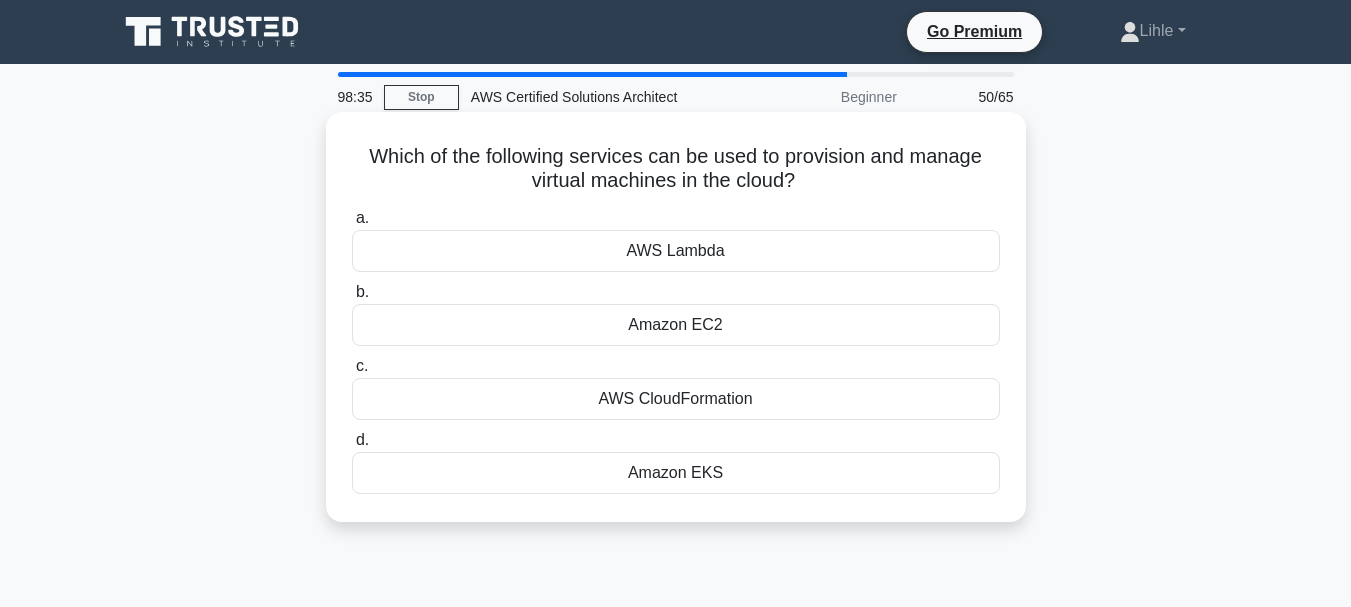 click on "Amazon EC2" at bounding box center (676, 325) 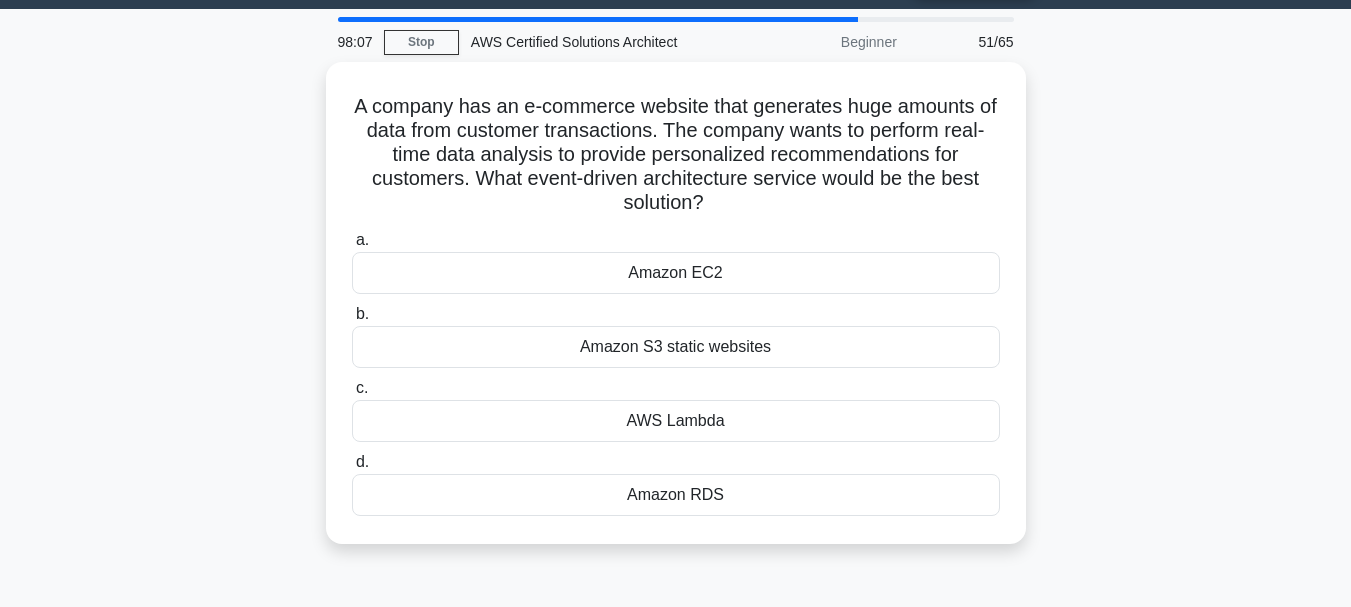 scroll, scrollTop: 57, scrollLeft: 0, axis: vertical 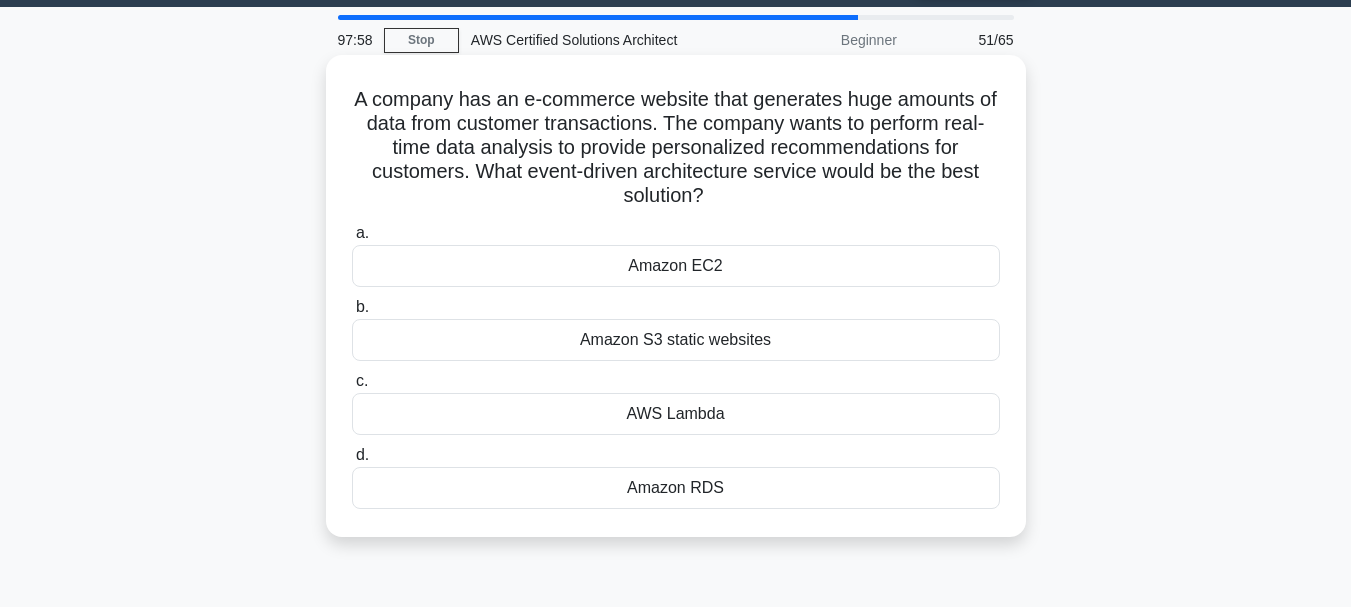 click on "Amazon S3 static websites" at bounding box center [676, 340] 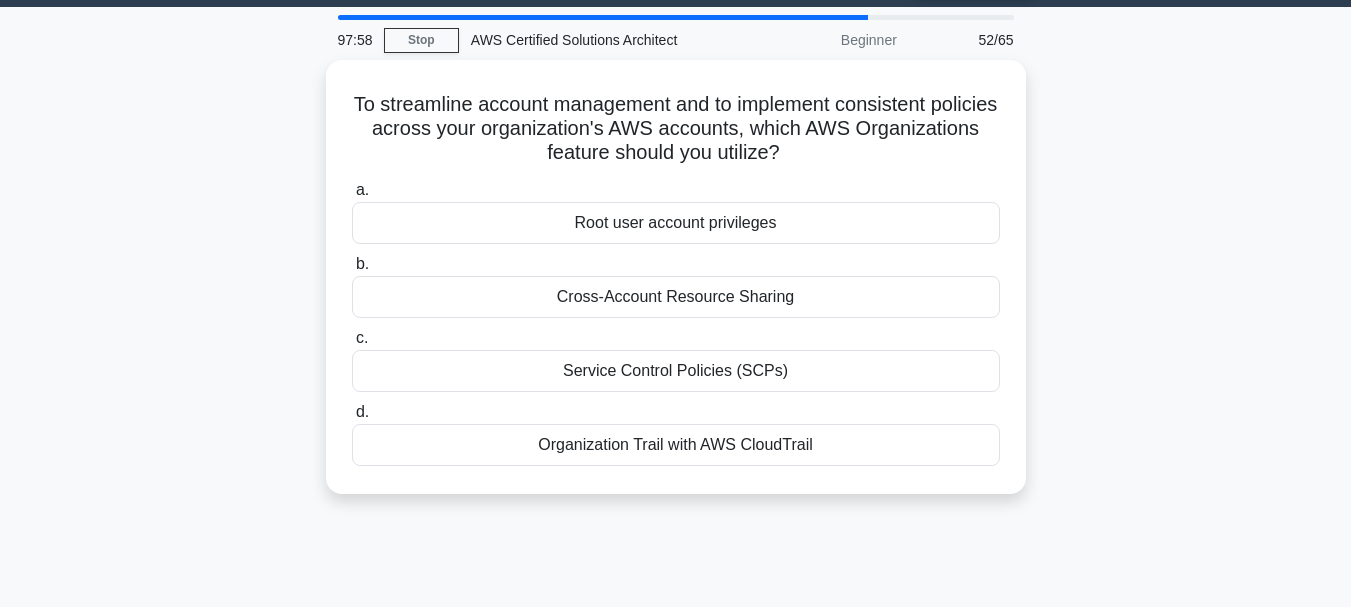 scroll, scrollTop: 0, scrollLeft: 0, axis: both 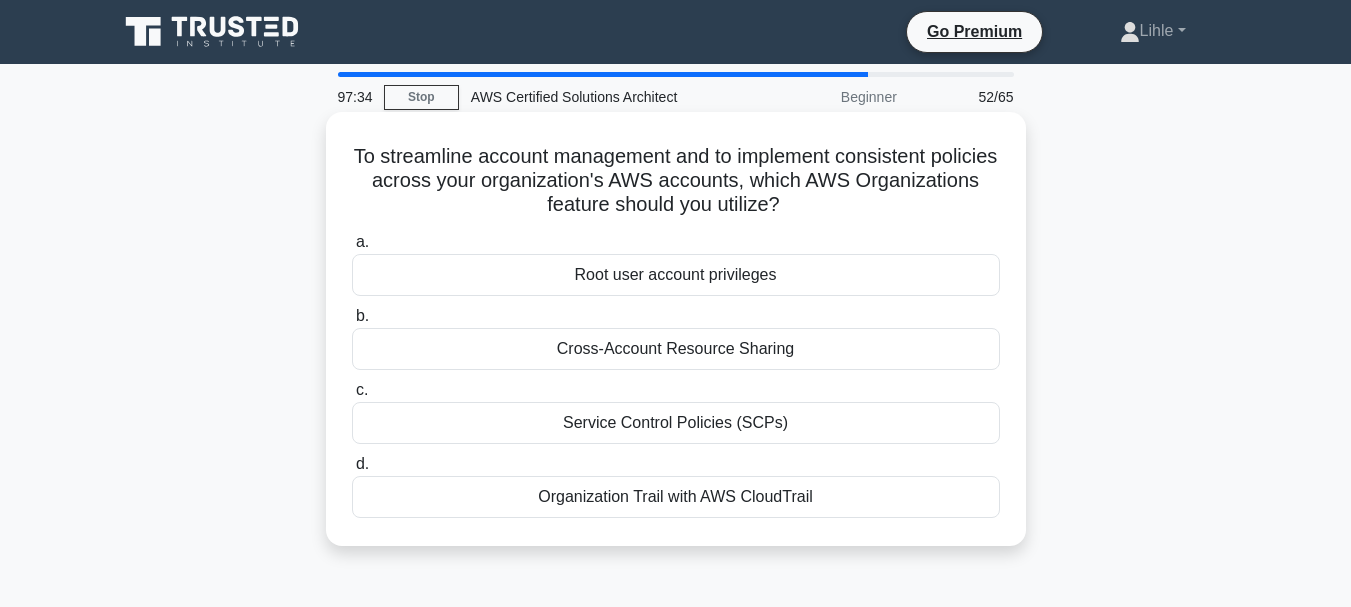 click on "Cross-Account Resource Sharing" at bounding box center (676, 349) 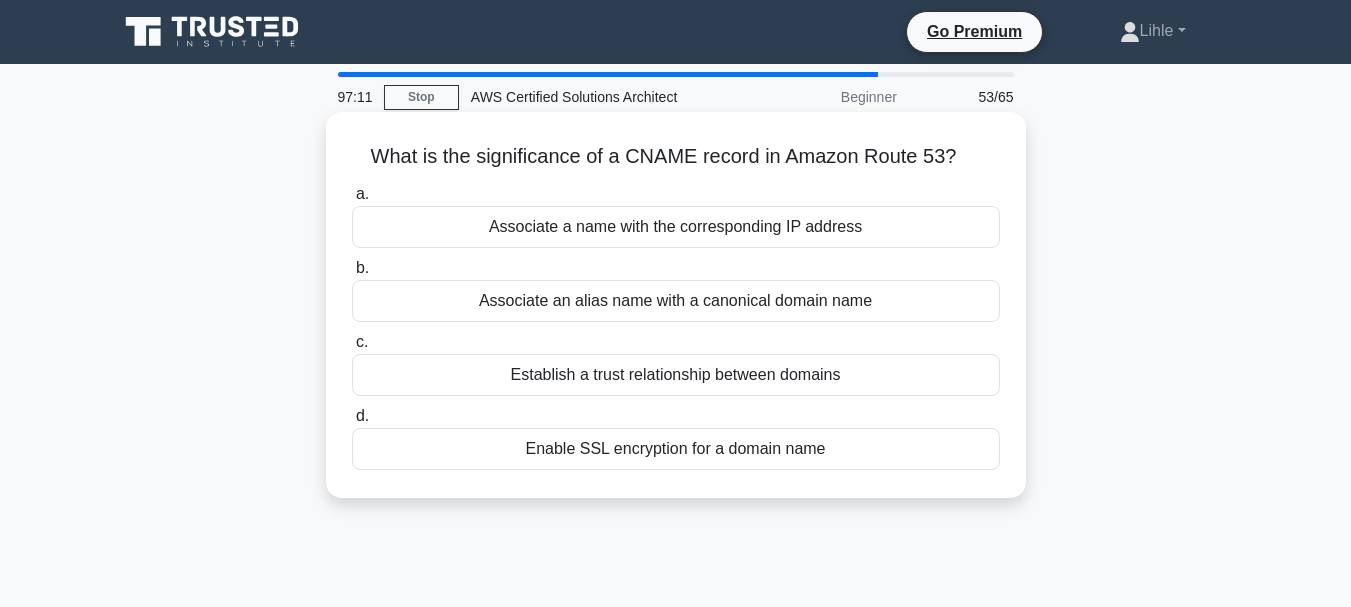 click on "Associate an alias name with a canonical domain name" at bounding box center (676, 301) 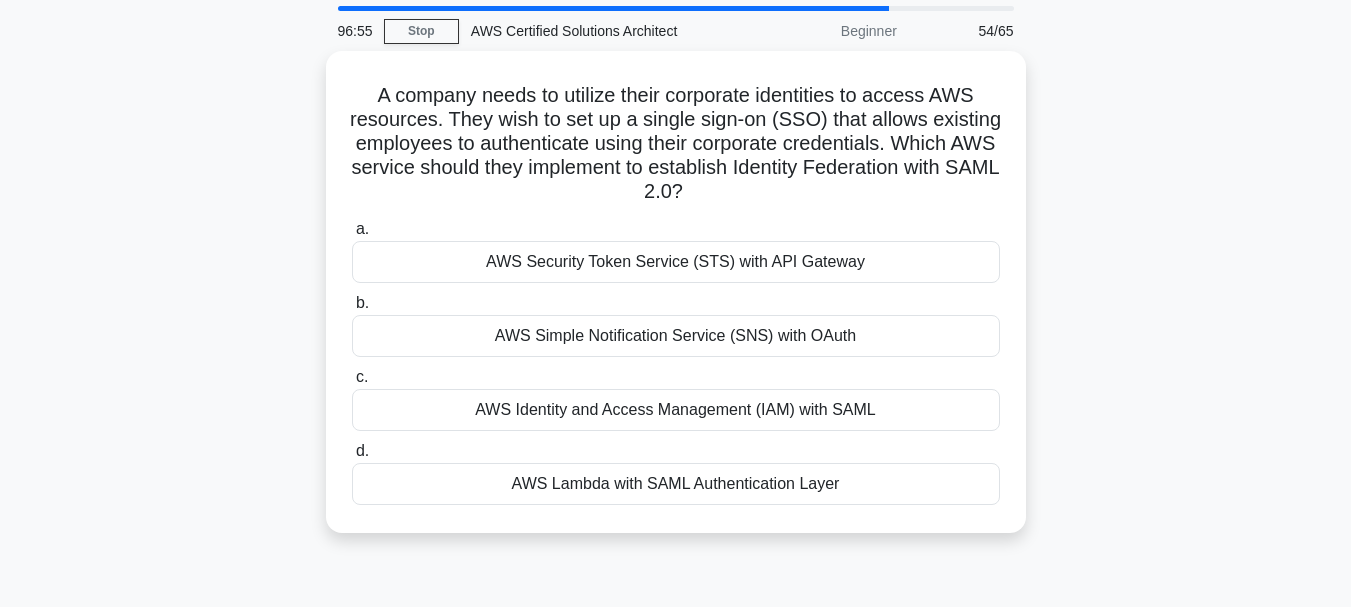 scroll, scrollTop: 68, scrollLeft: 0, axis: vertical 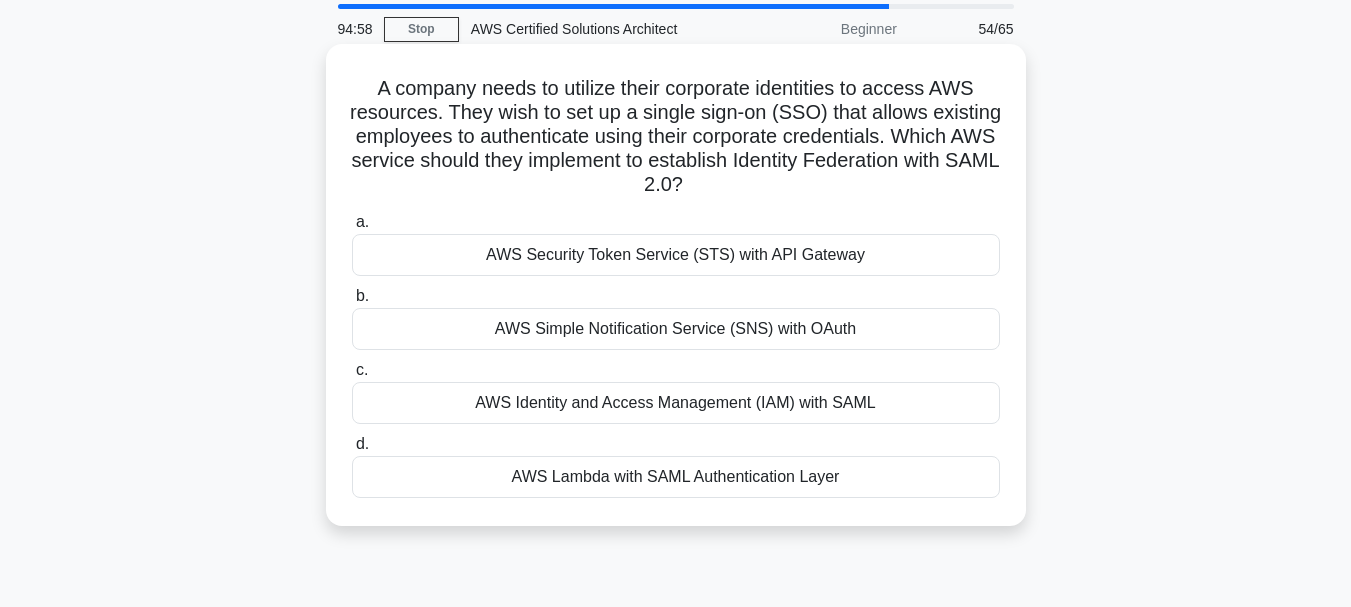 click on "AWS Security Token Service (STS) with API Gateway" at bounding box center (676, 255) 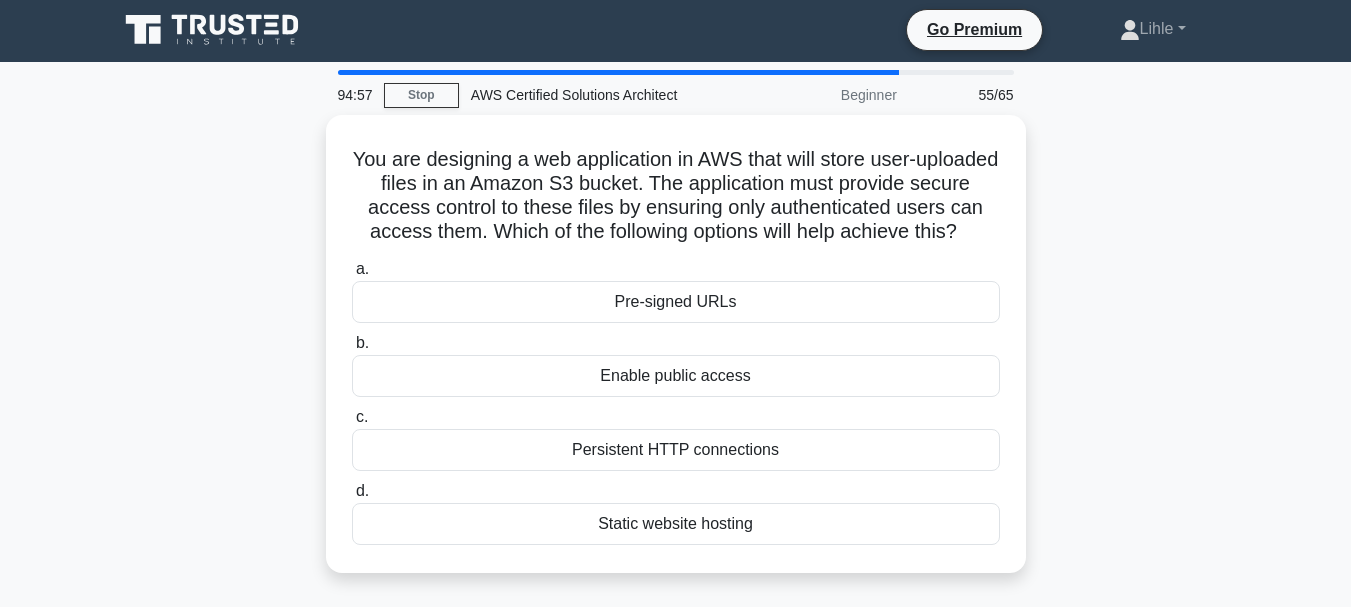 scroll, scrollTop: 0, scrollLeft: 0, axis: both 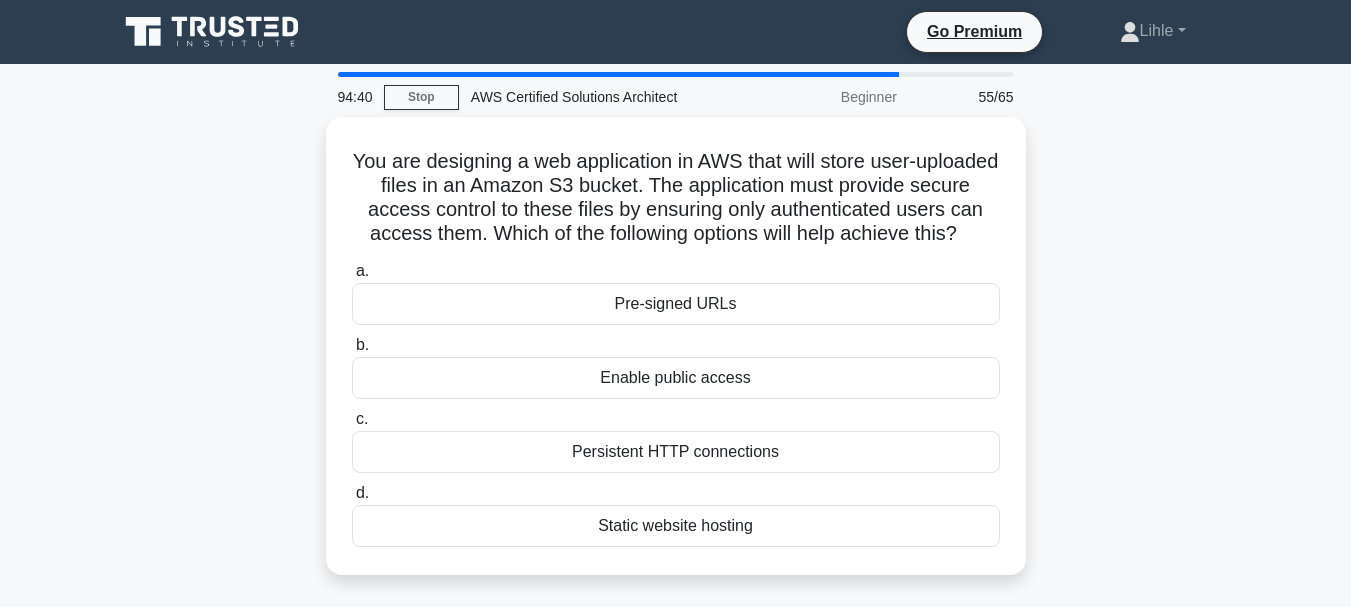 drag, startPoint x: 1340, startPoint y: 236, endPoint x: 1339, endPoint y: 316, distance: 80.00625 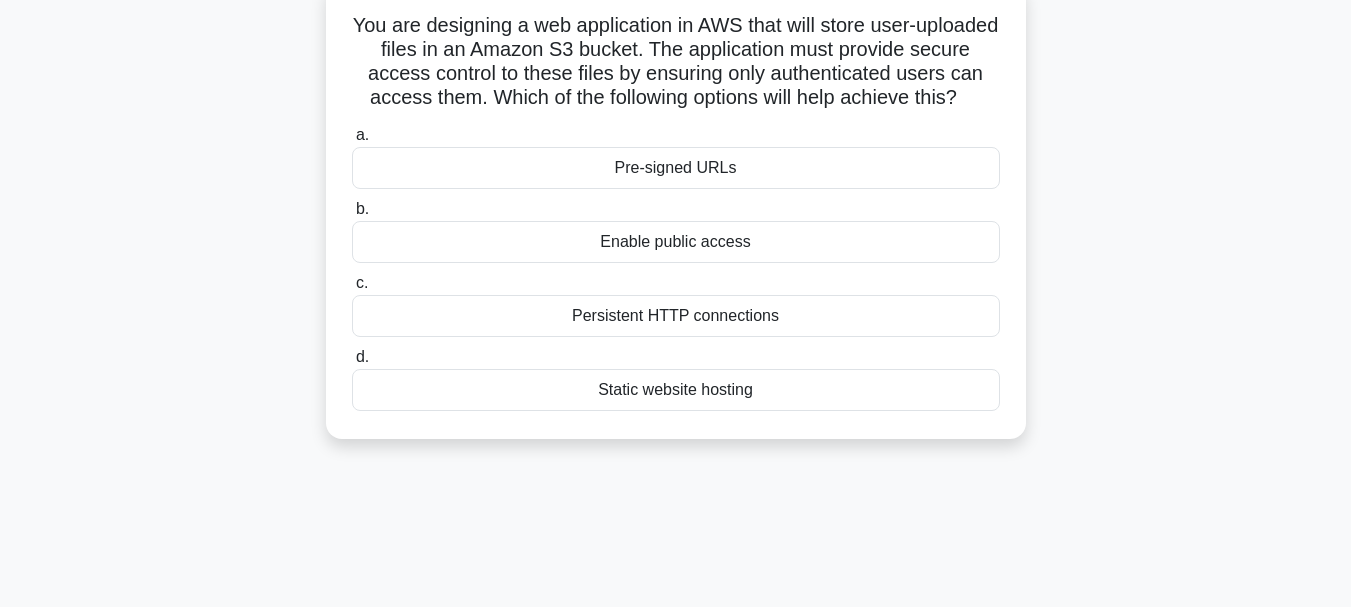 scroll, scrollTop: 142, scrollLeft: 0, axis: vertical 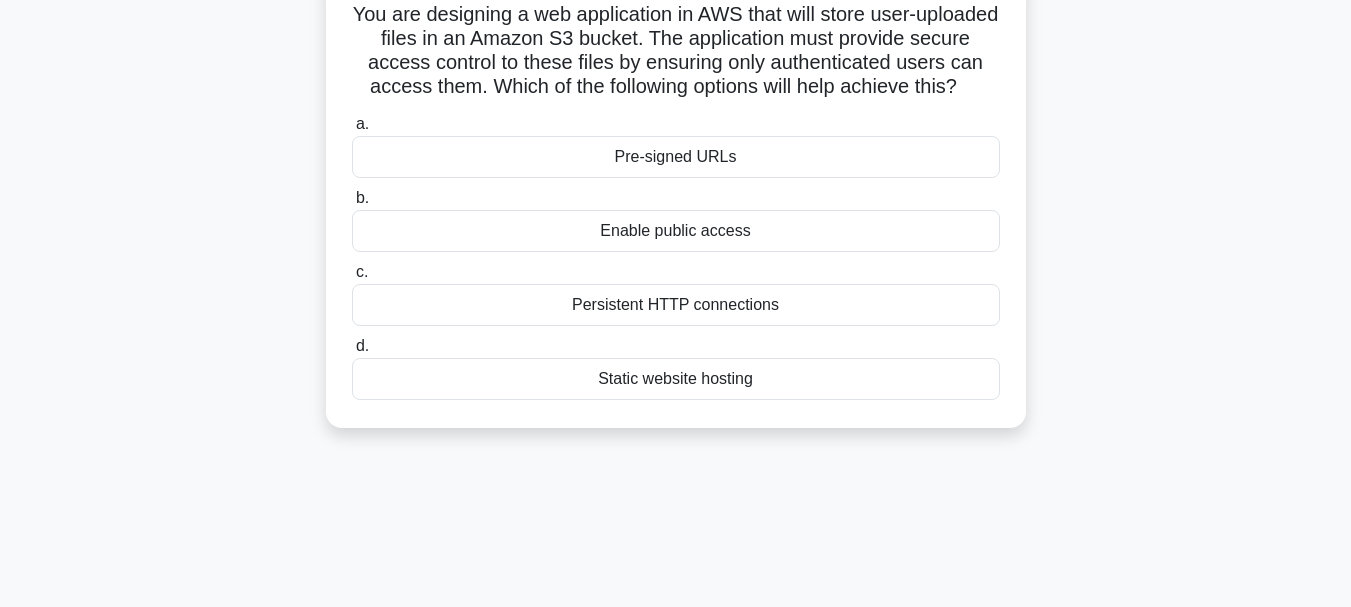 click on "Pre-signed URLs" at bounding box center (676, 157) 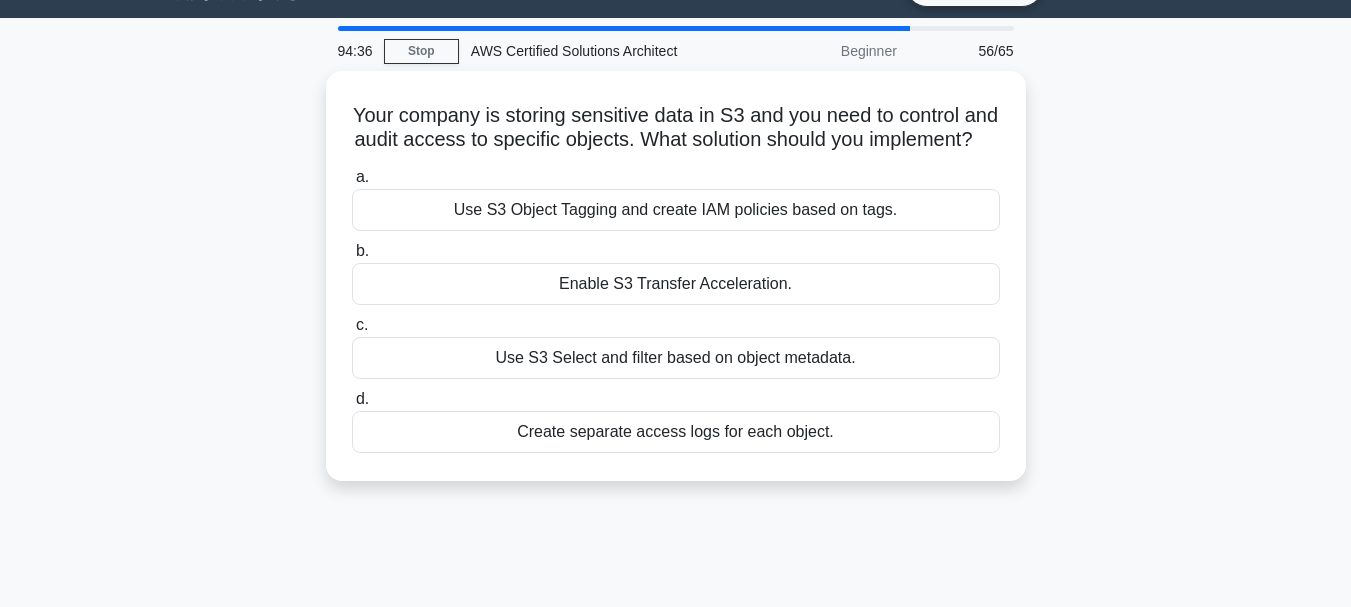 scroll, scrollTop: 0, scrollLeft: 0, axis: both 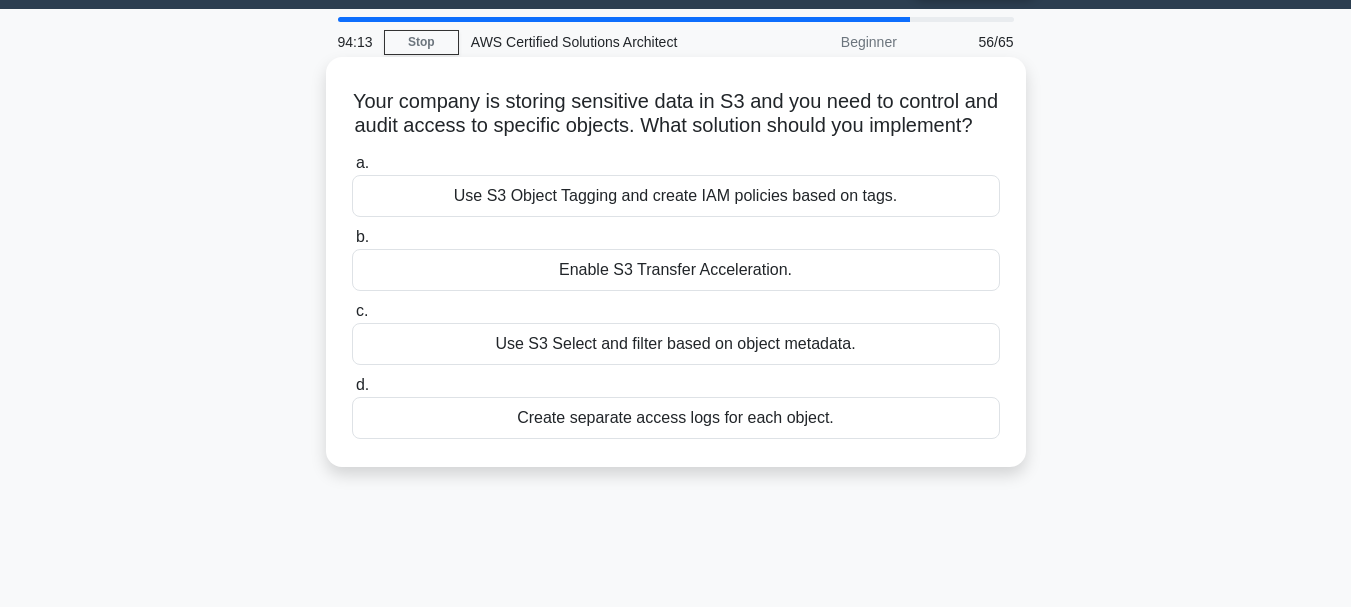 click on "Use S3 Object Tagging and create IAM policies based on tags." at bounding box center (676, 196) 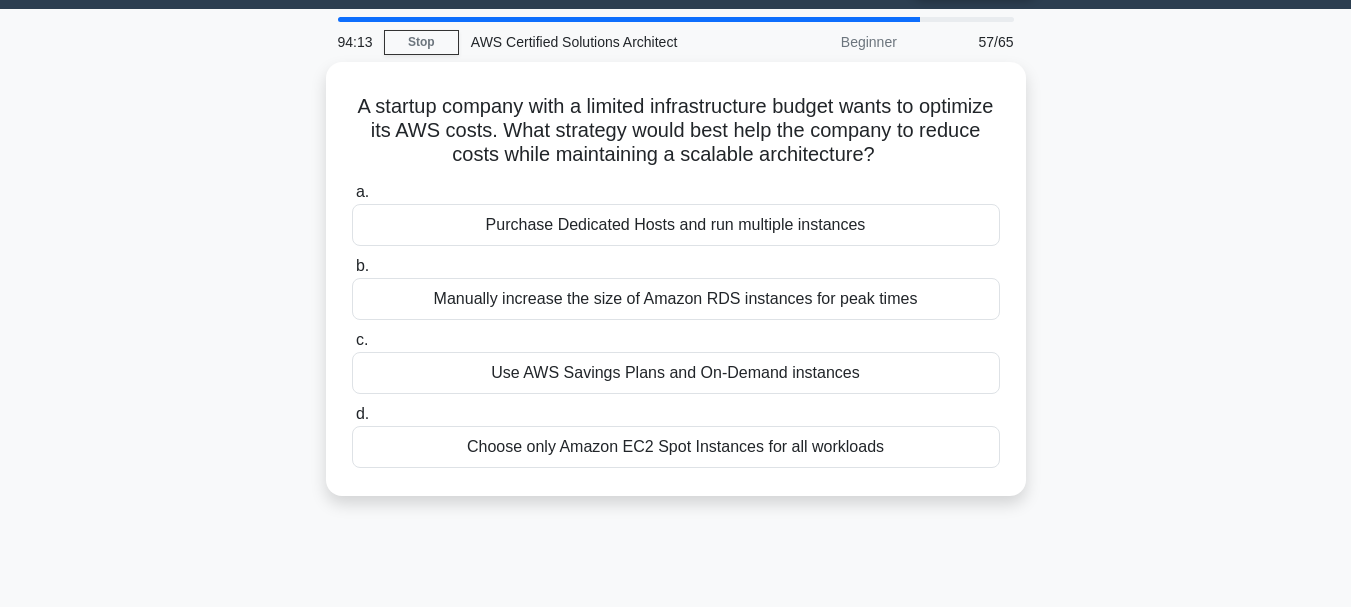 scroll, scrollTop: 0, scrollLeft: 0, axis: both 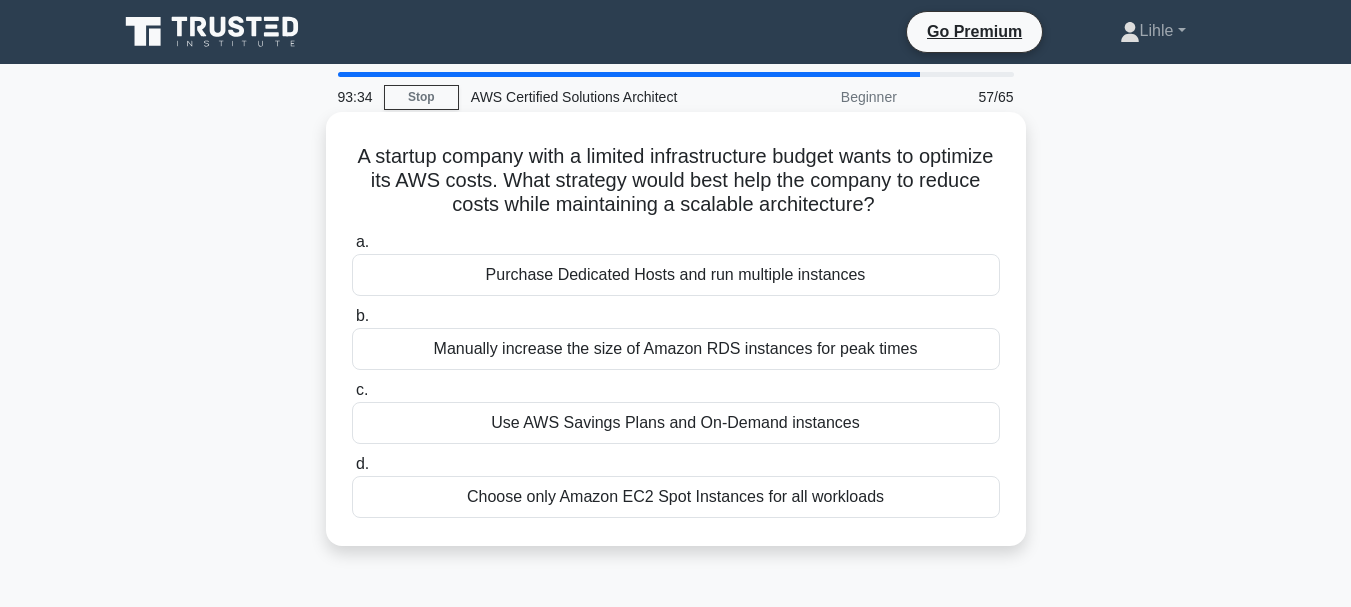 click on "Choose only Amazon EC2 Spot Instances for all workloads" at bounding box center (676, 497) 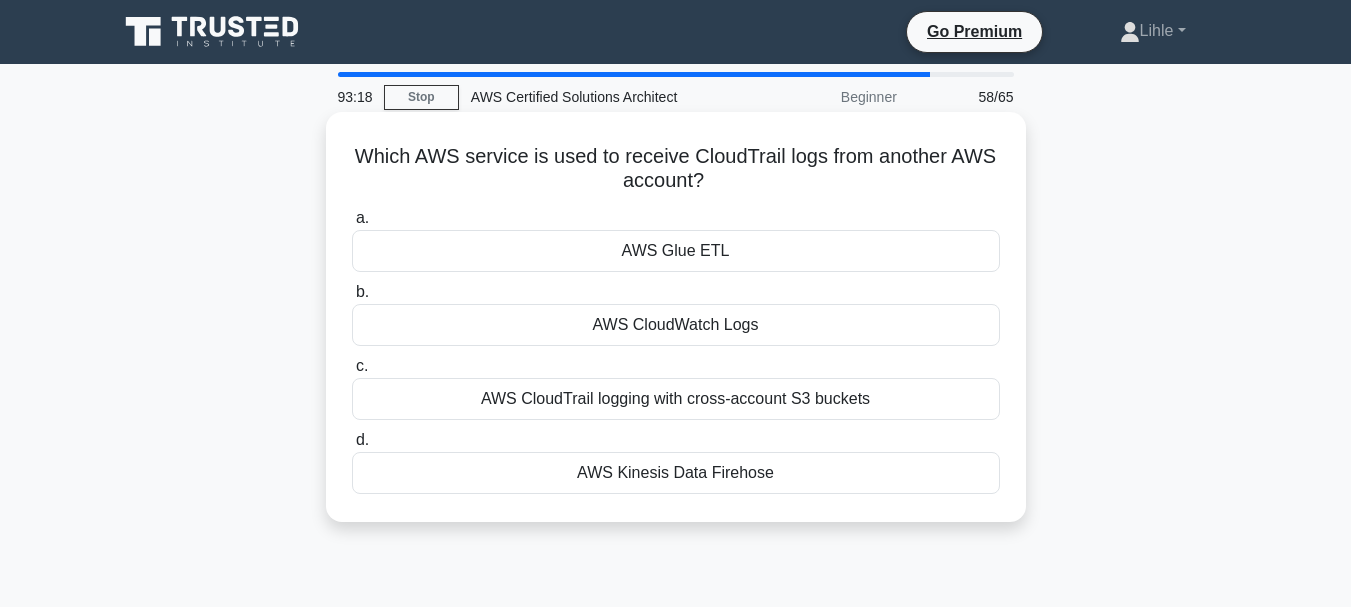 click on "AWS CloudTrail logging with cross-account S3 buckets" at bounding box center [676, 399] 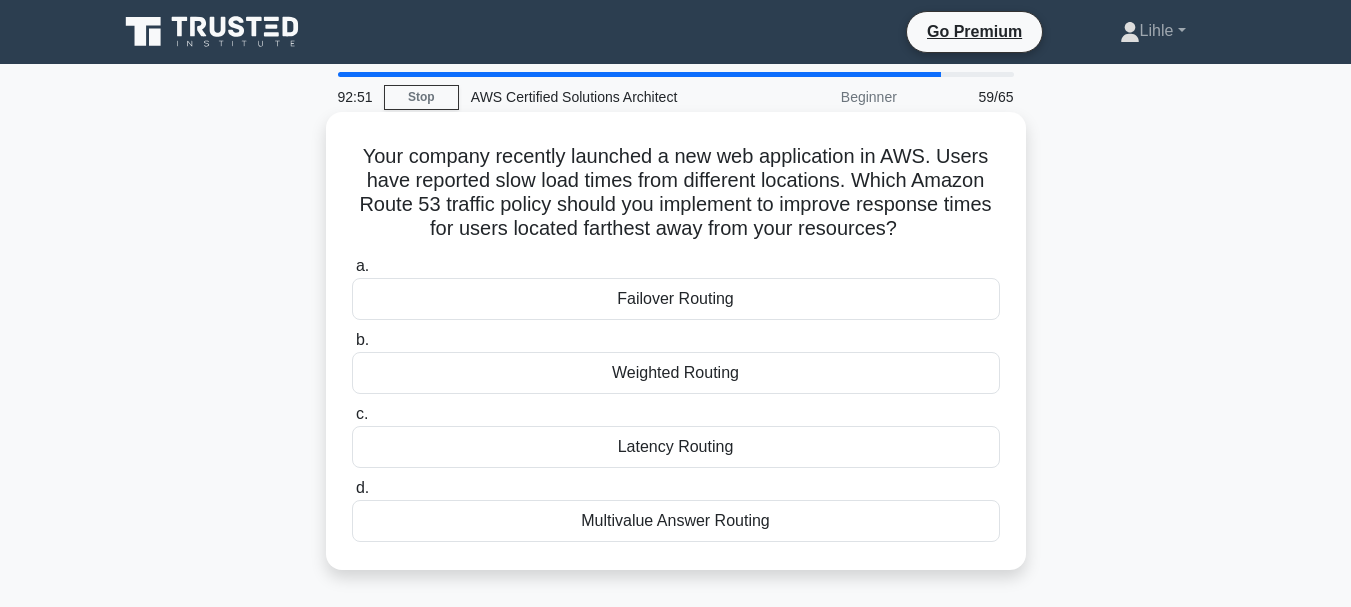 drag, startPoint x: 356, startPoint y: 153, endPoint x: 823, endPoint y: 543, distance: 608.4316 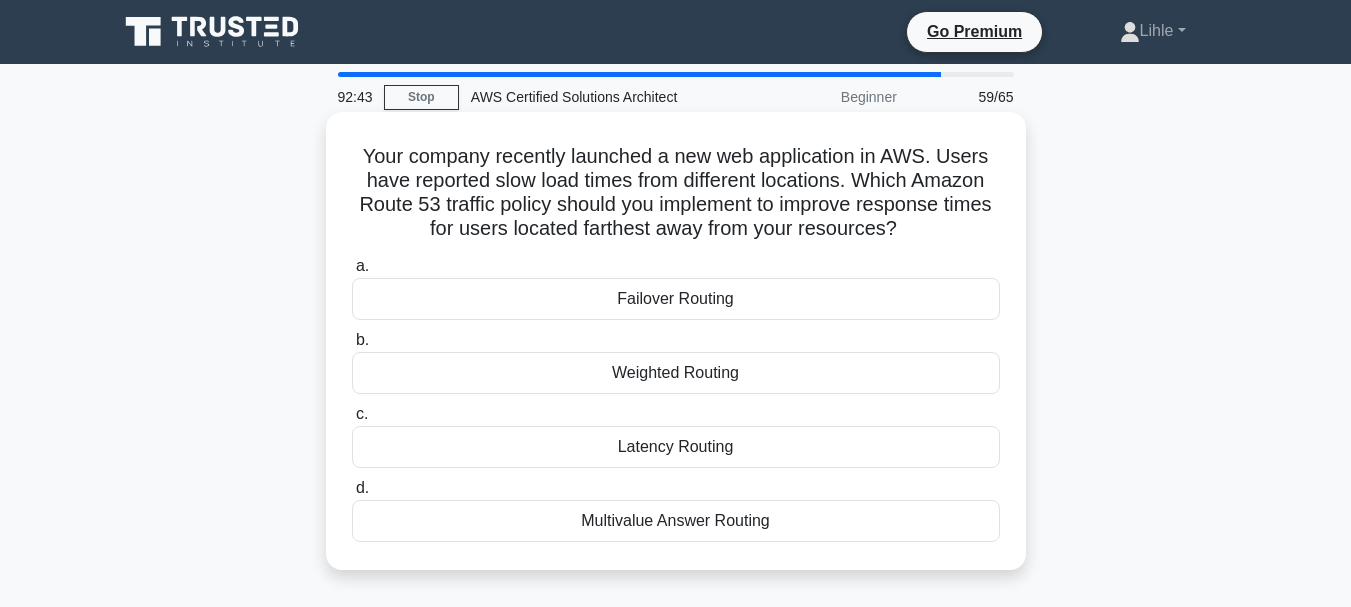 copy on "Your company recently launched a new web application in AWS. Users have reported slow load times from different locations. Which Amazon Route 53 traffic policy should you implement to improve response times for users located farthest away from your resources?
.spinner_0XTQ{transform-origin:center;animation:spinner_y6GP .75s linear infinite}@keyframes spinner_y6GP{100%{transform:rotate(360deg)}}
a.
Failover Routing
b.
Weighted Routing
c.
Latency Routing
d.
Multivalue Answer Routing" 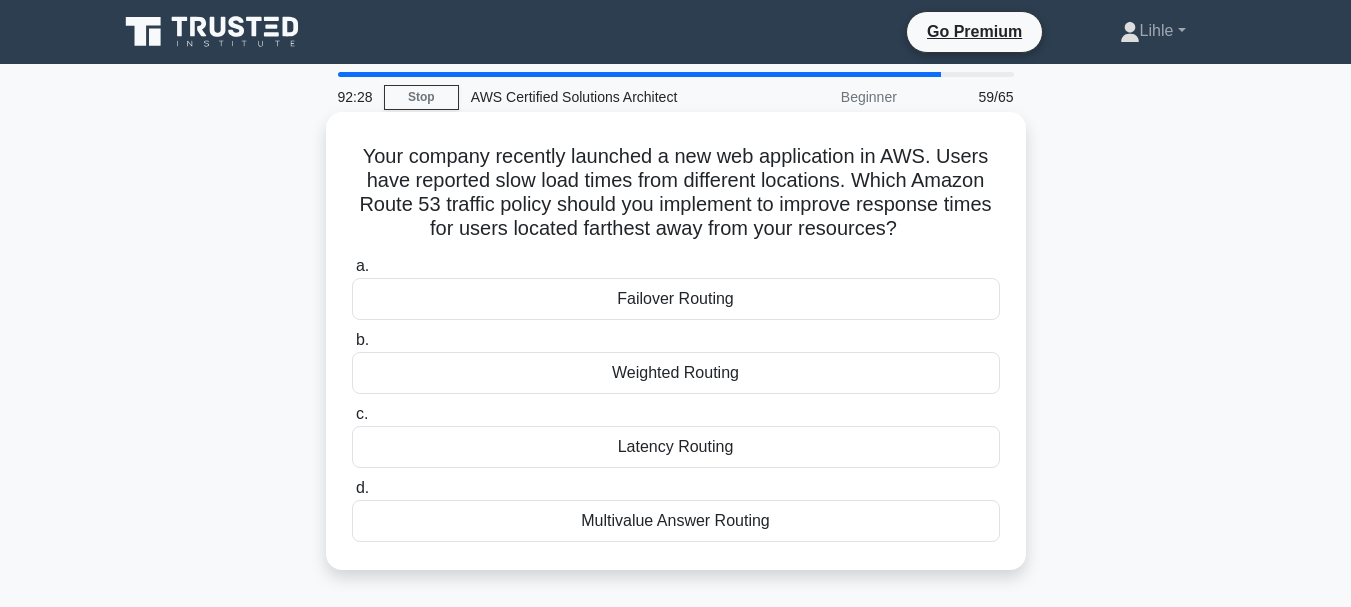 click on "Latency Routing" at bounding box center (676, 447) 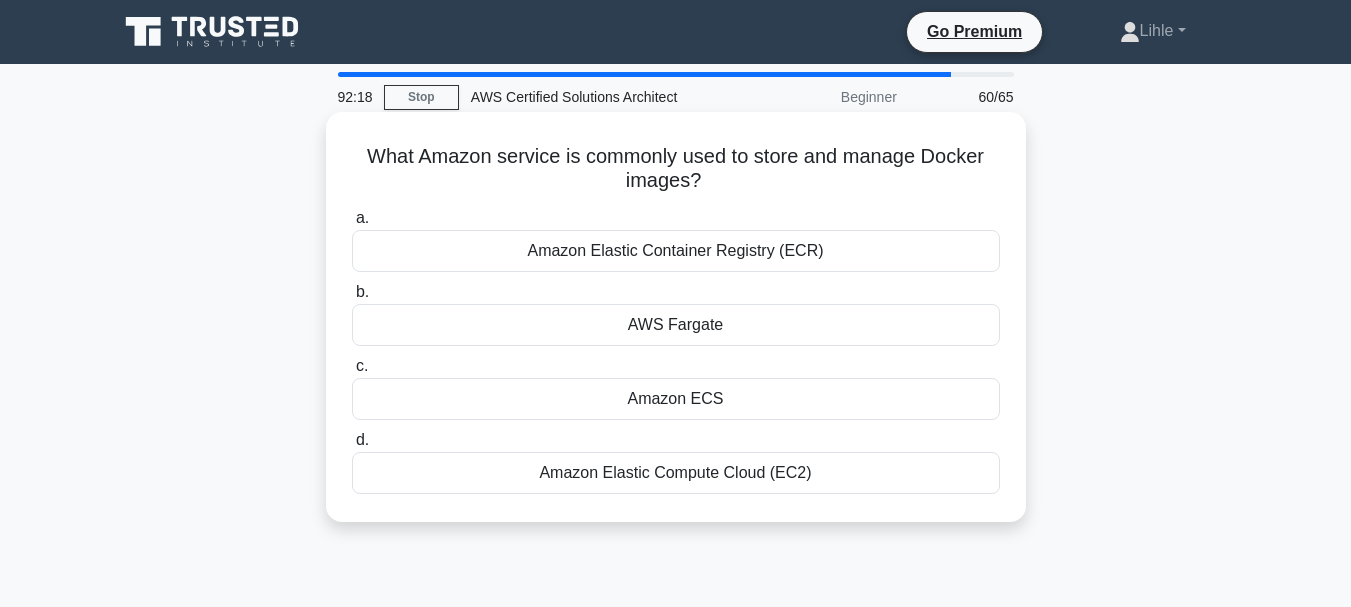 click on "Amazon Elastic Container Registry (ECR)" at bounding box center (676, 251) 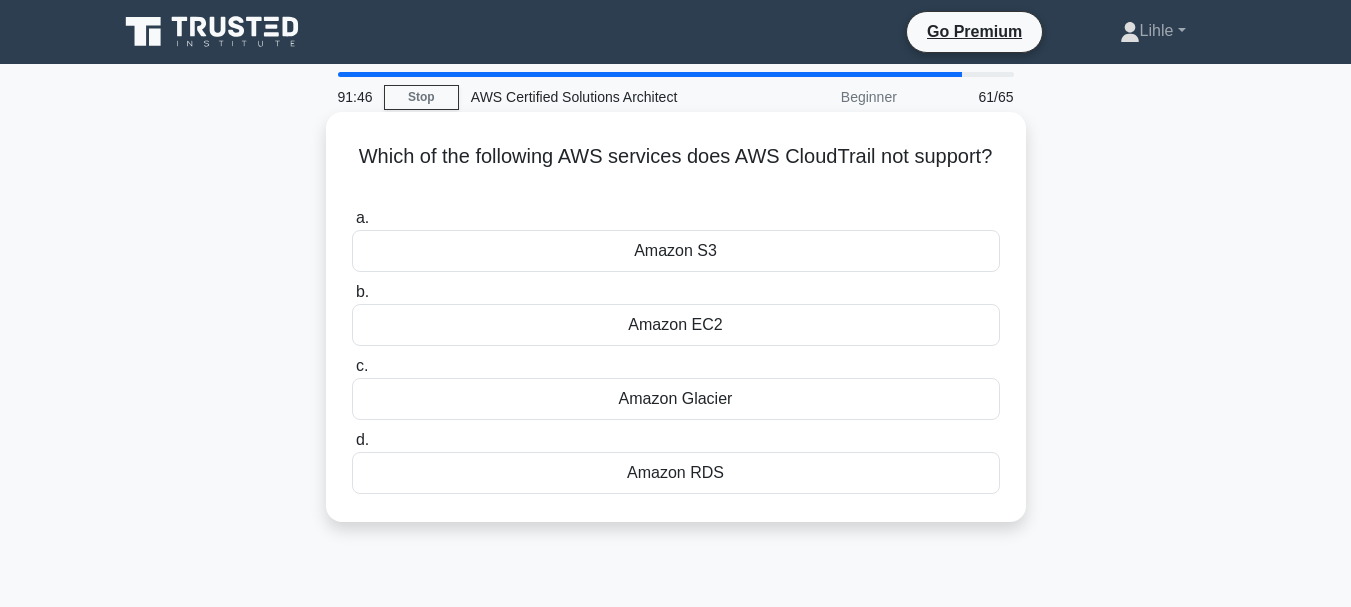 click on "Amazon RDS" at bounding box center (676, 473) 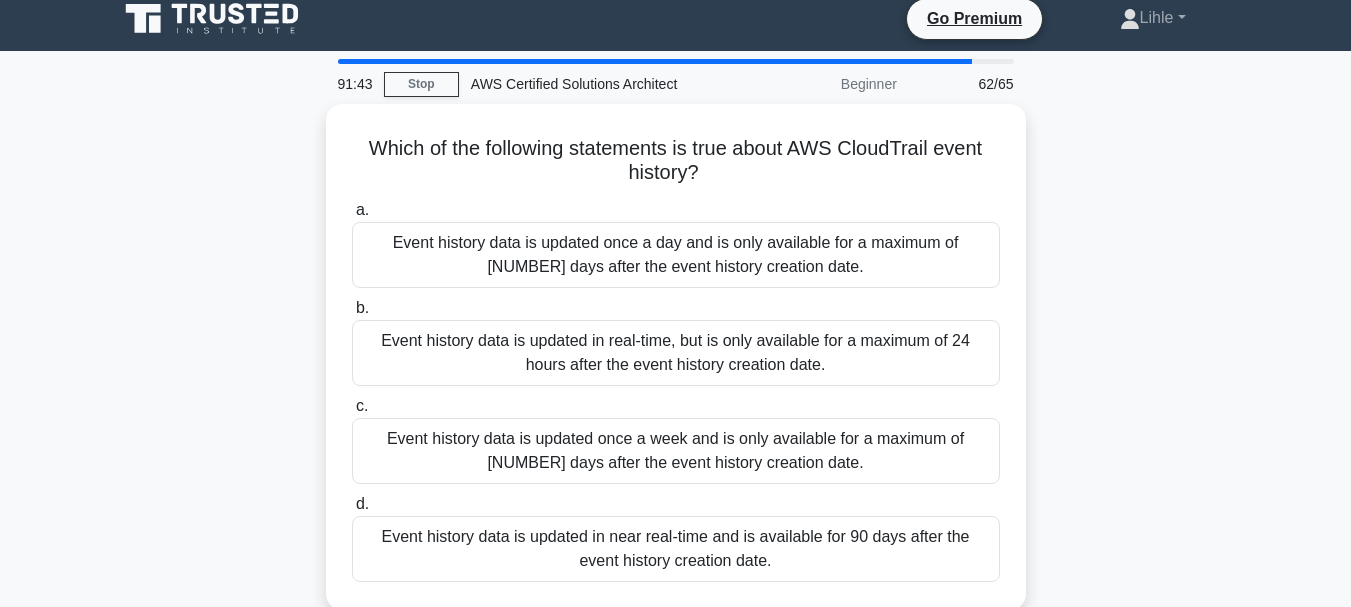 scroll, scrollTop: 23, scrollLeft: 0, axis: vertical 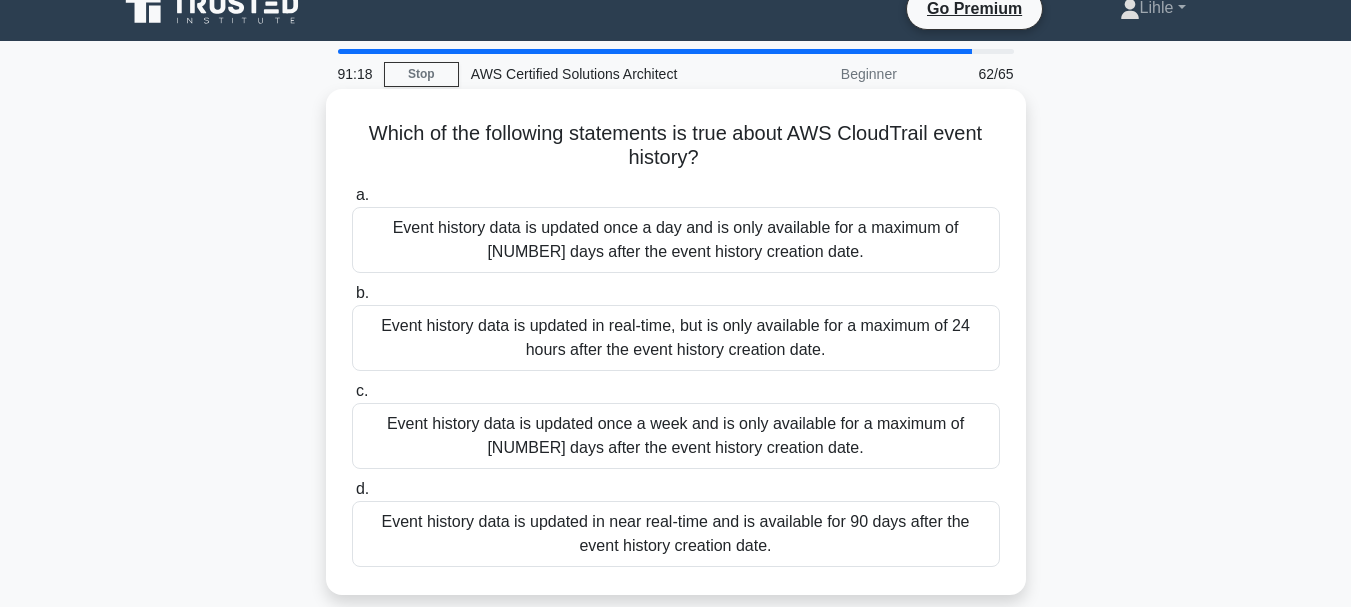 click on "Event history data is updated in near real-time and is available for 90 days after the event history creation date." at bounding box center (676, 534) 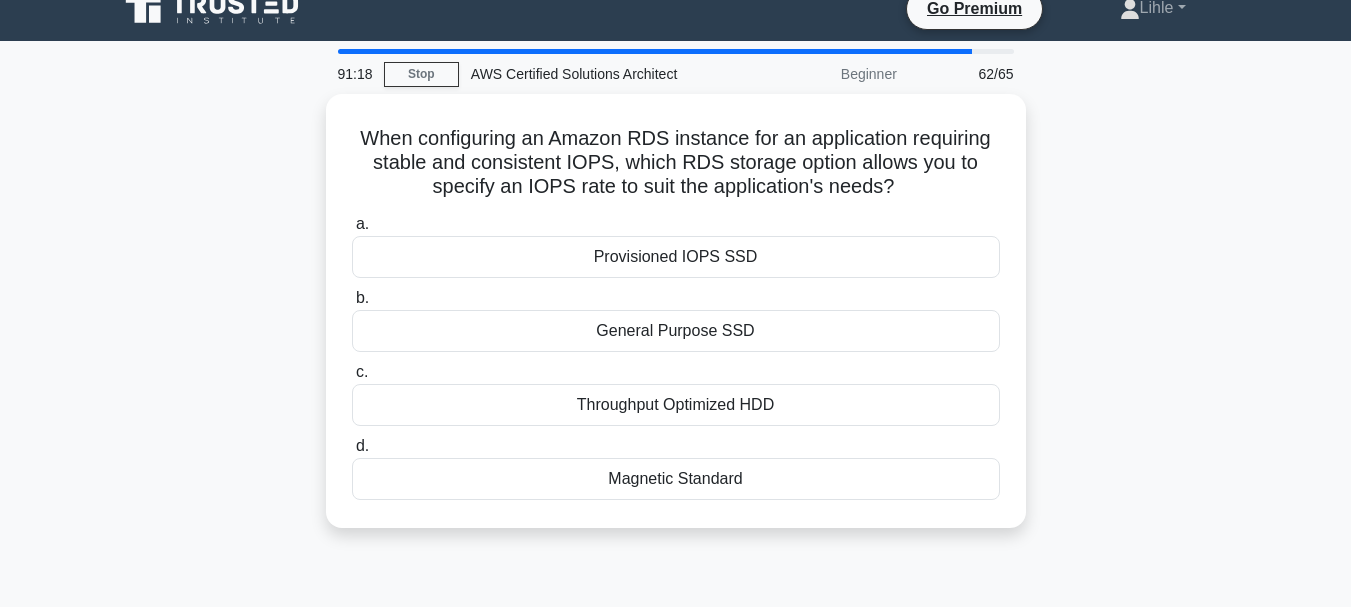 scroll, scrollTop: 0, scrollLeft: 0, axis: both 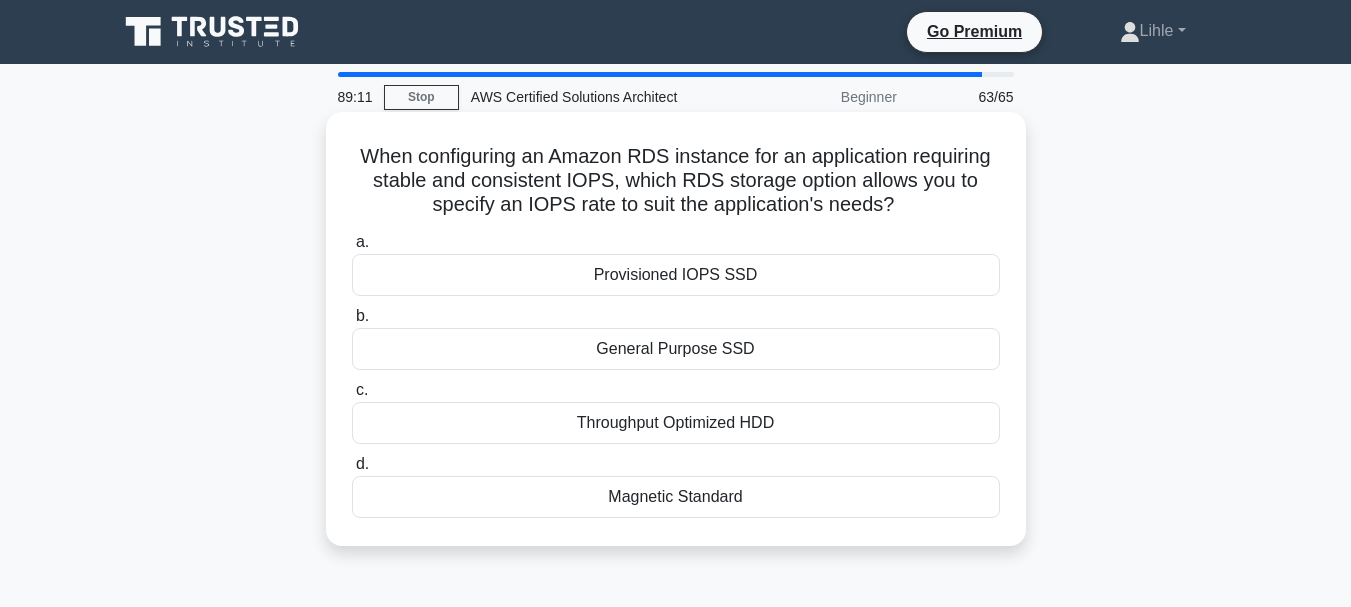 click on "Provisioned IOPS SSD" at bounding box center (676, 275) 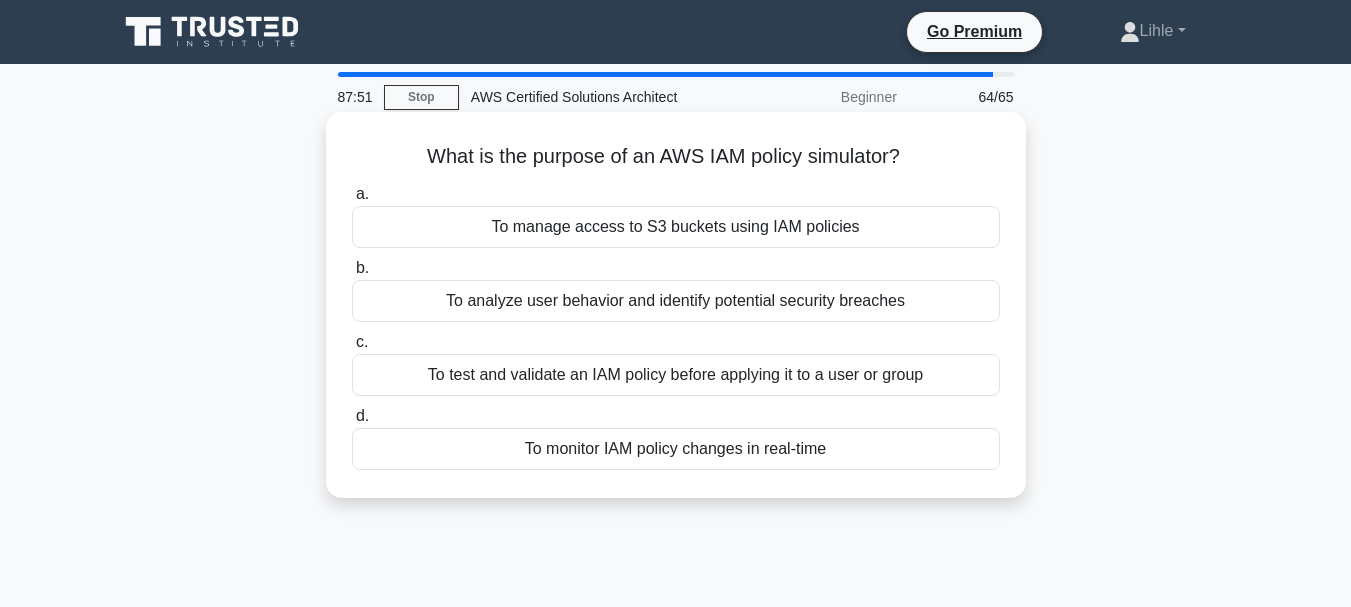 click on "To test and validate an IAM policy before applying it to a user or group" at bounding box center (676, 375) 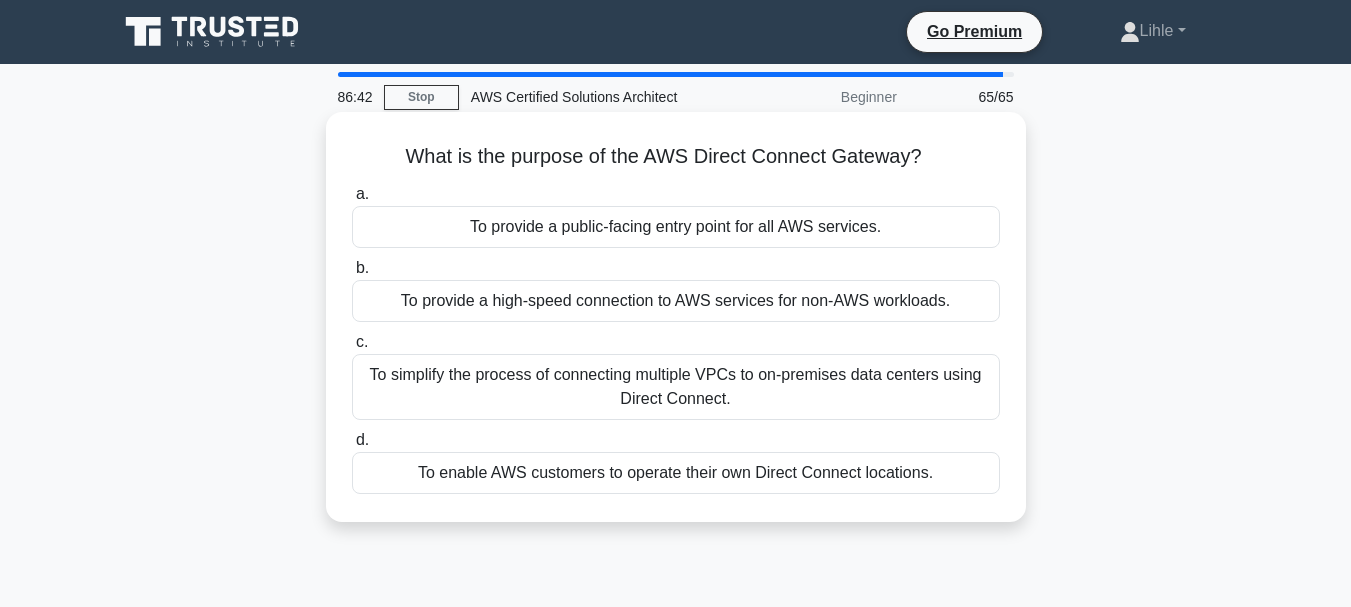 click on "To enable AWS customers to operate their own Direct Connect locations." at bounding box center [676, 473] 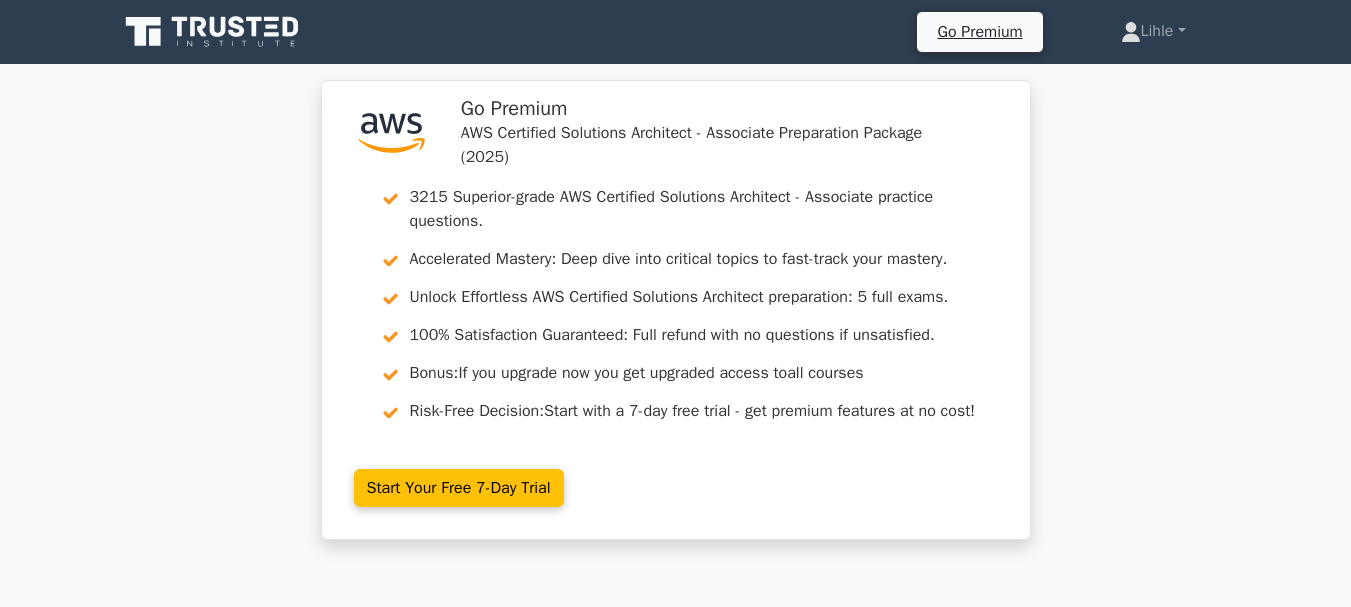 scroll, scrollTop: 0, scrollLeft: 0, axis: both 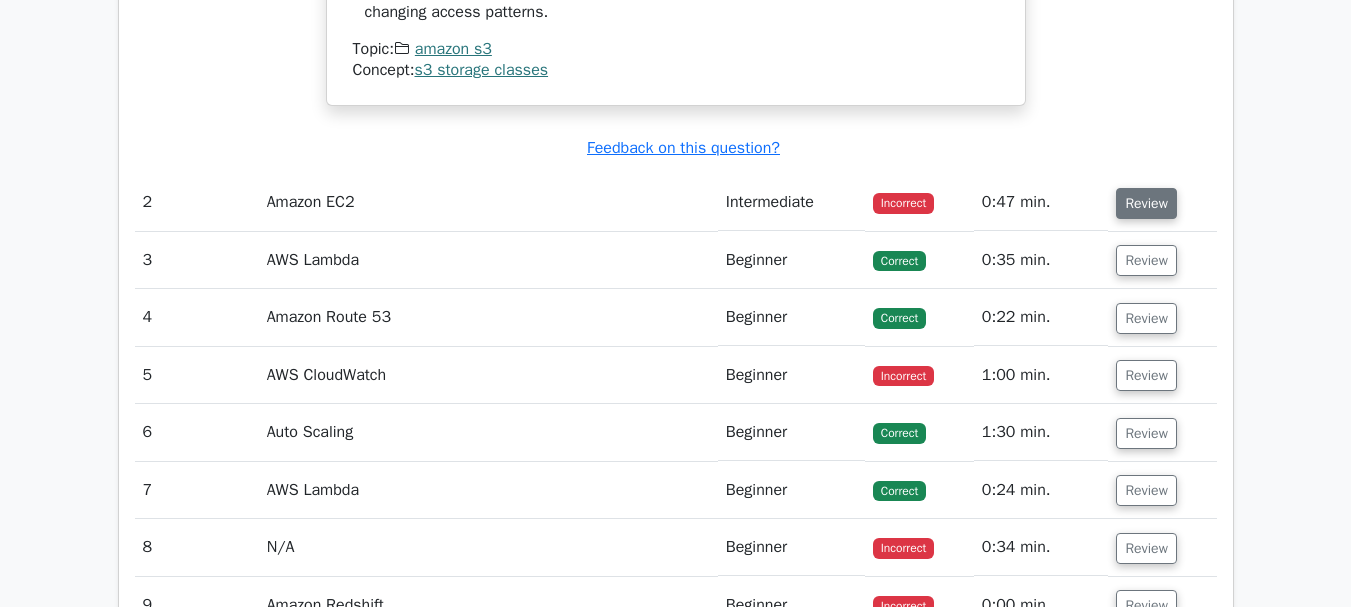 click on "Review" at bounding box center [1146, 203] 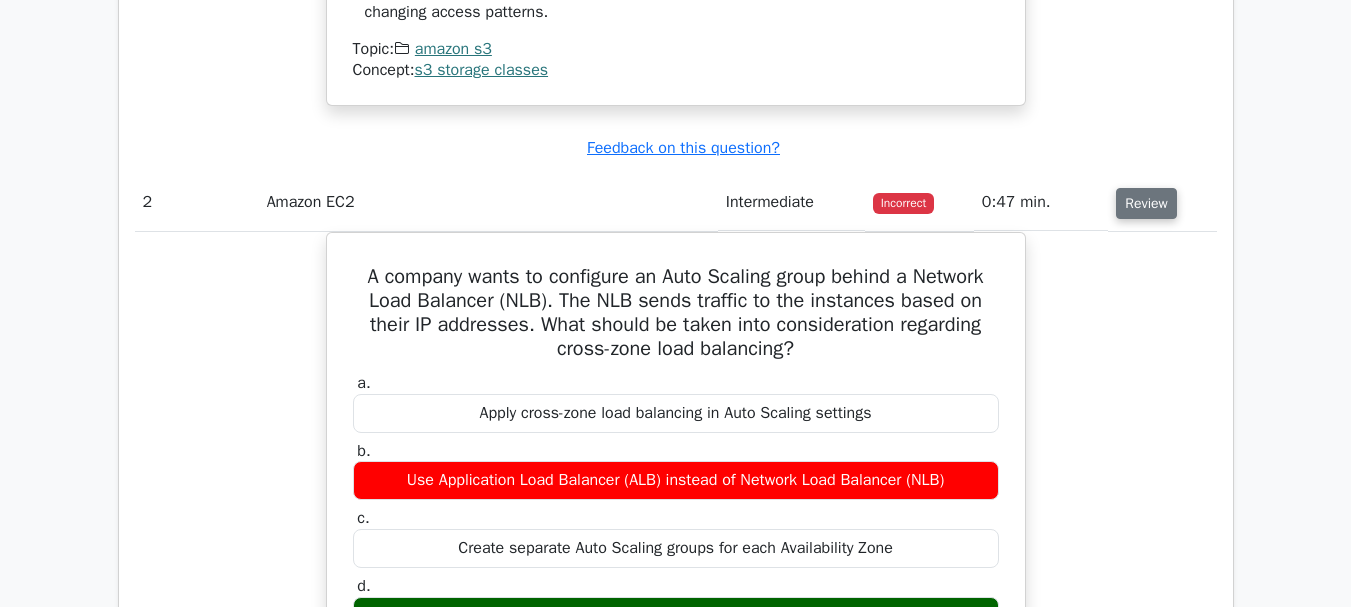 type 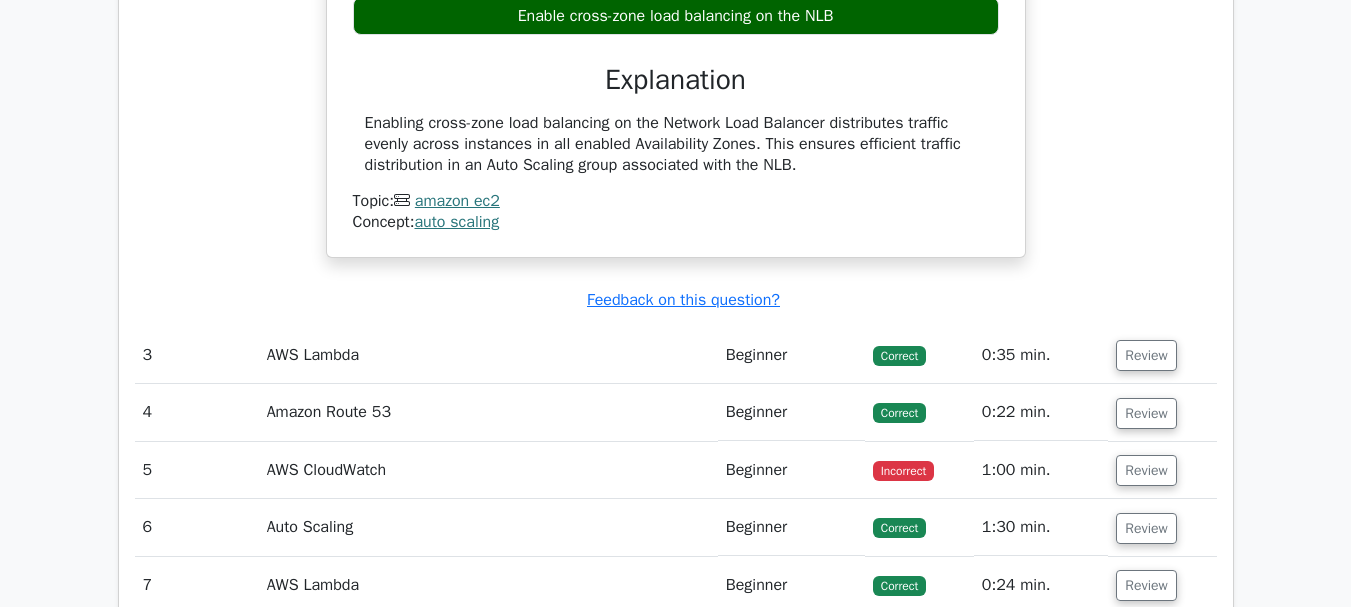 scroll, scrollTop: 3528, scrollLeft: 0, axis: vertical 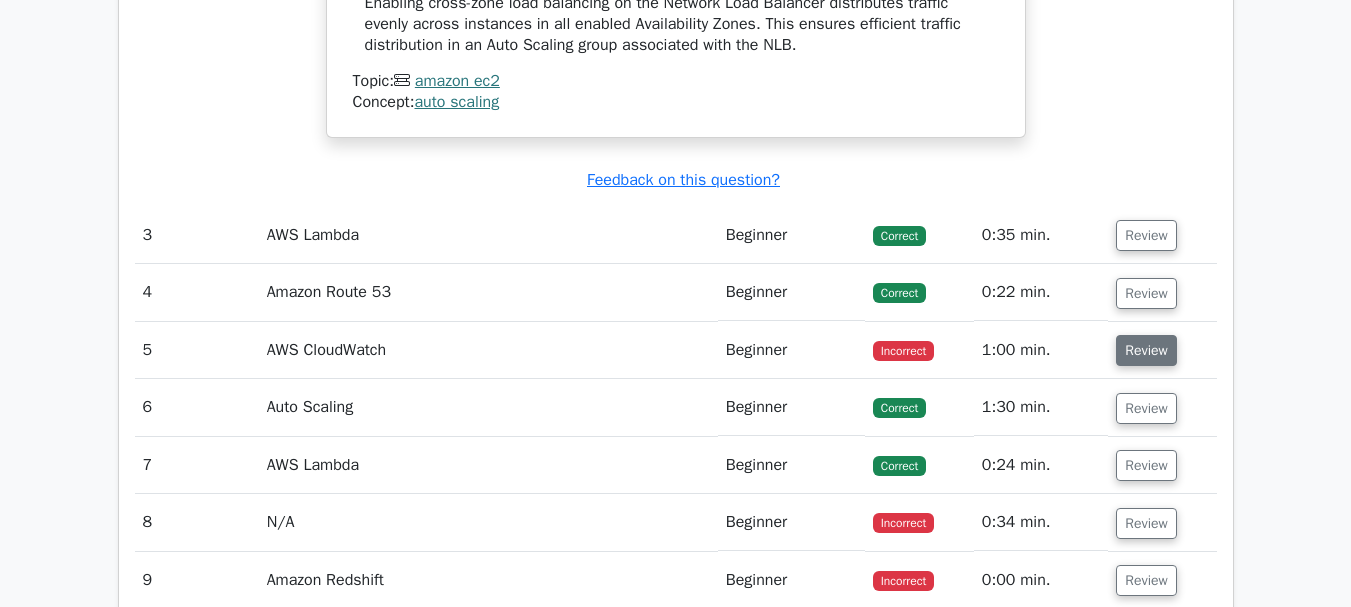 click on "Review" at bounding box center [1146, 350] 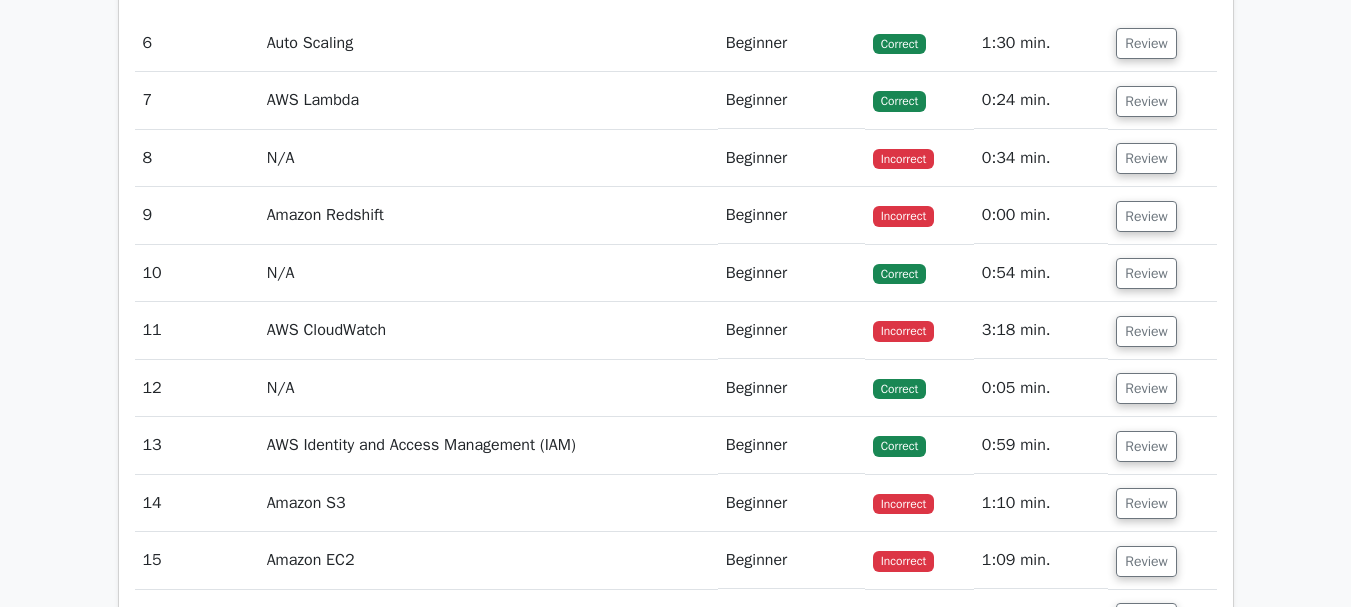 scroll, scrollTop: 4584, scrollLeft: 0, axis: vertical 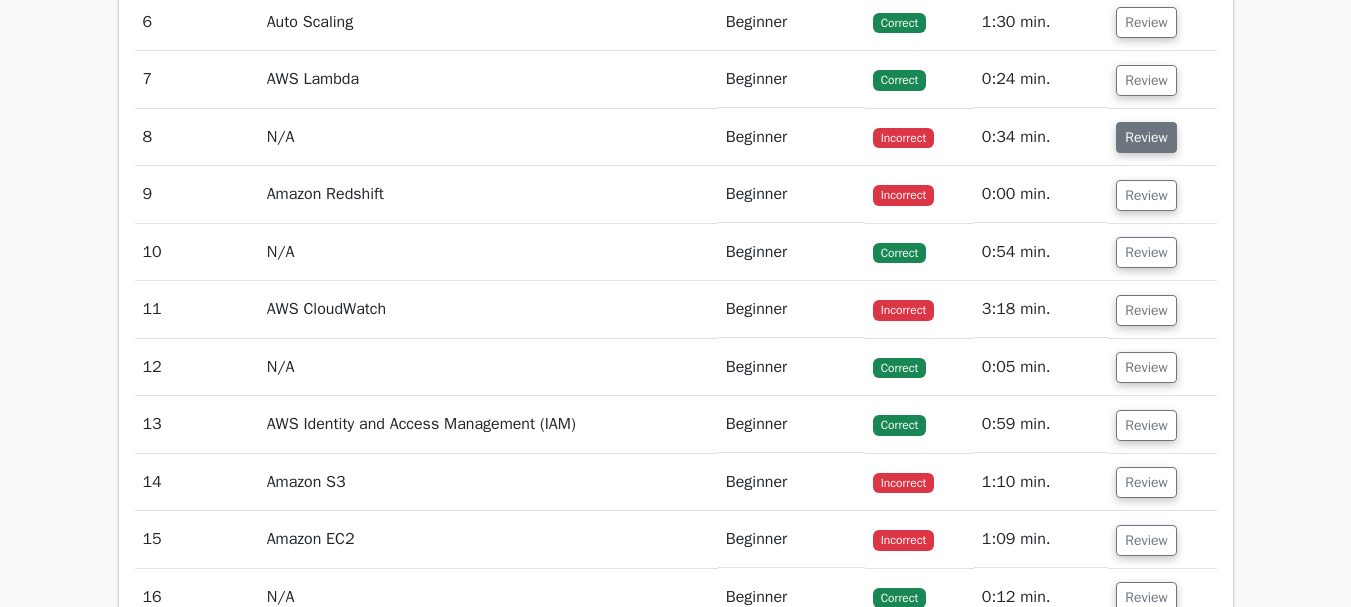 click on "Review" at bounding box center (1146, 137) 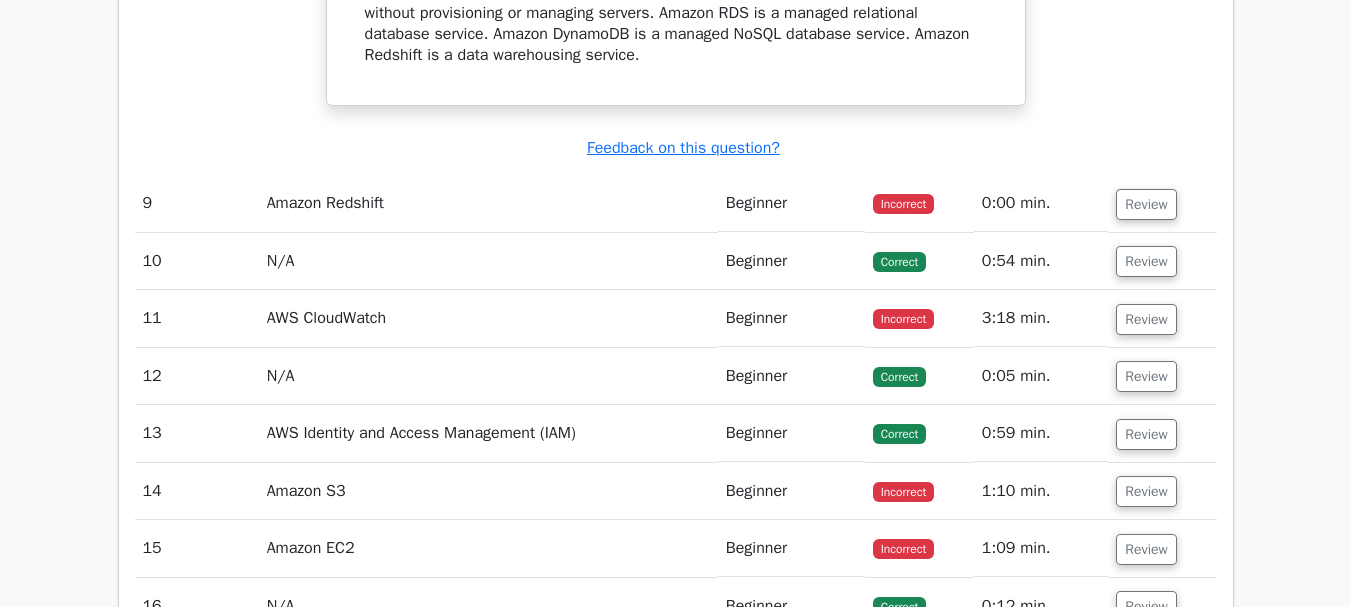 scroll, scrollTop: 5328, scrollLeft: 0, axis: vertical 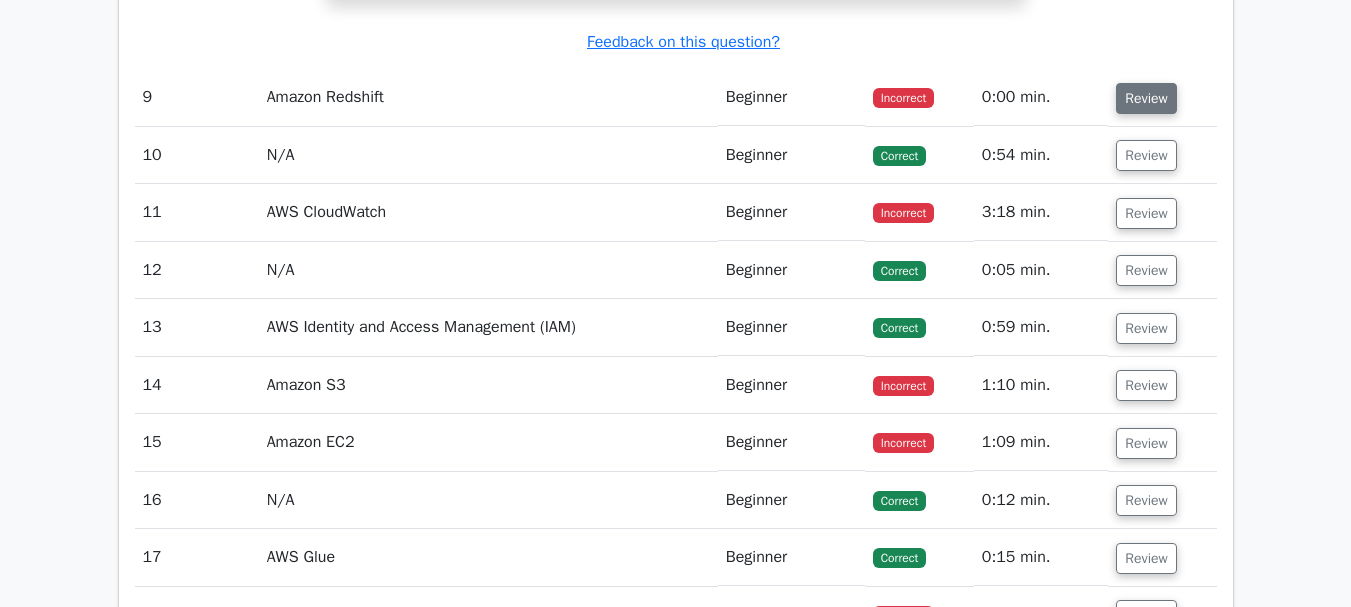 click on "Review" at bounding box center [1146, 98] 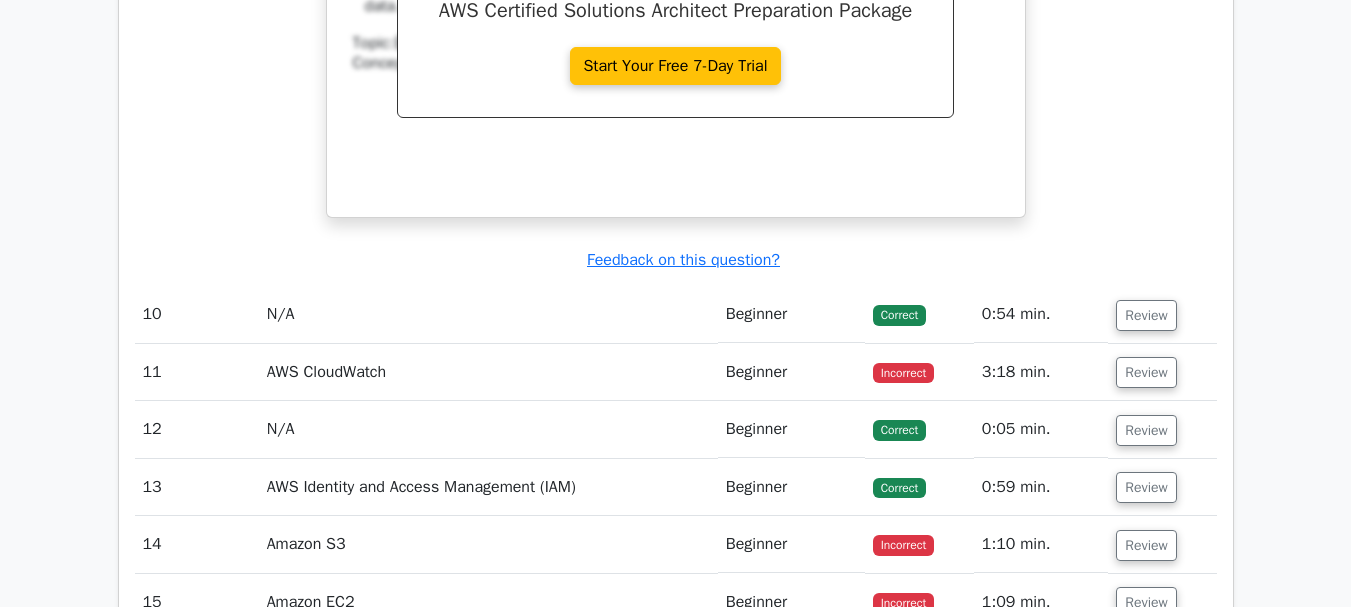 scroll, scrollTop: 6046, scrollLeft: 0, axis: vertical 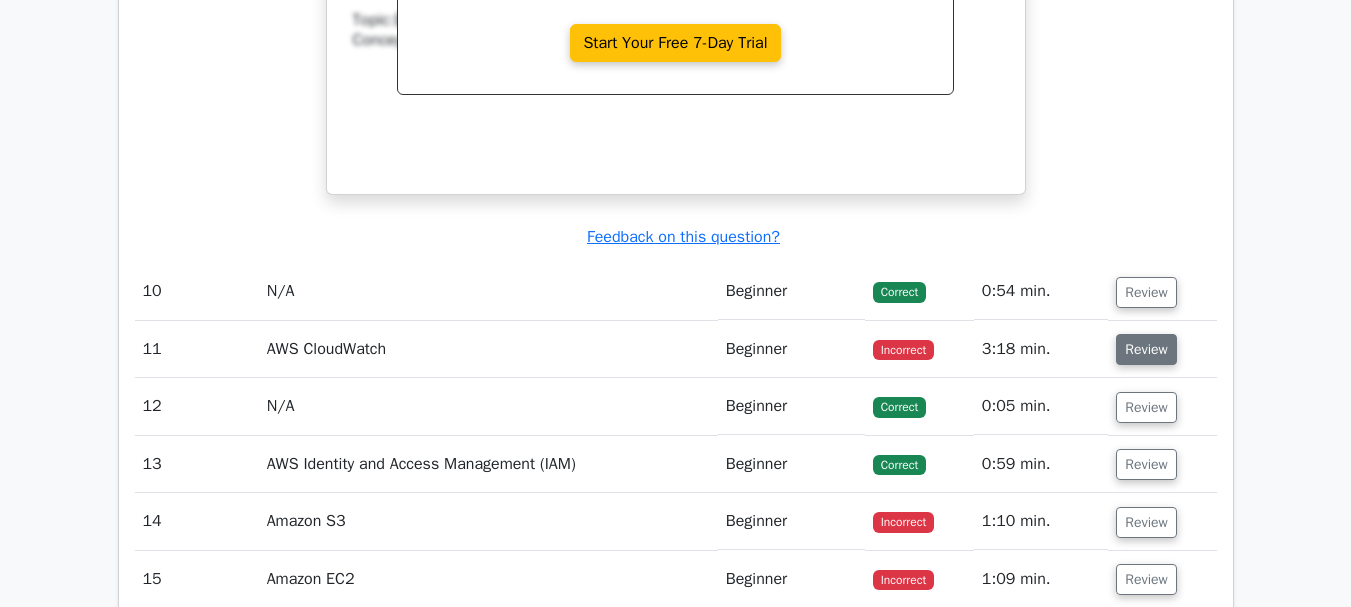 click on "Review" at bounding box center [1146, 349] 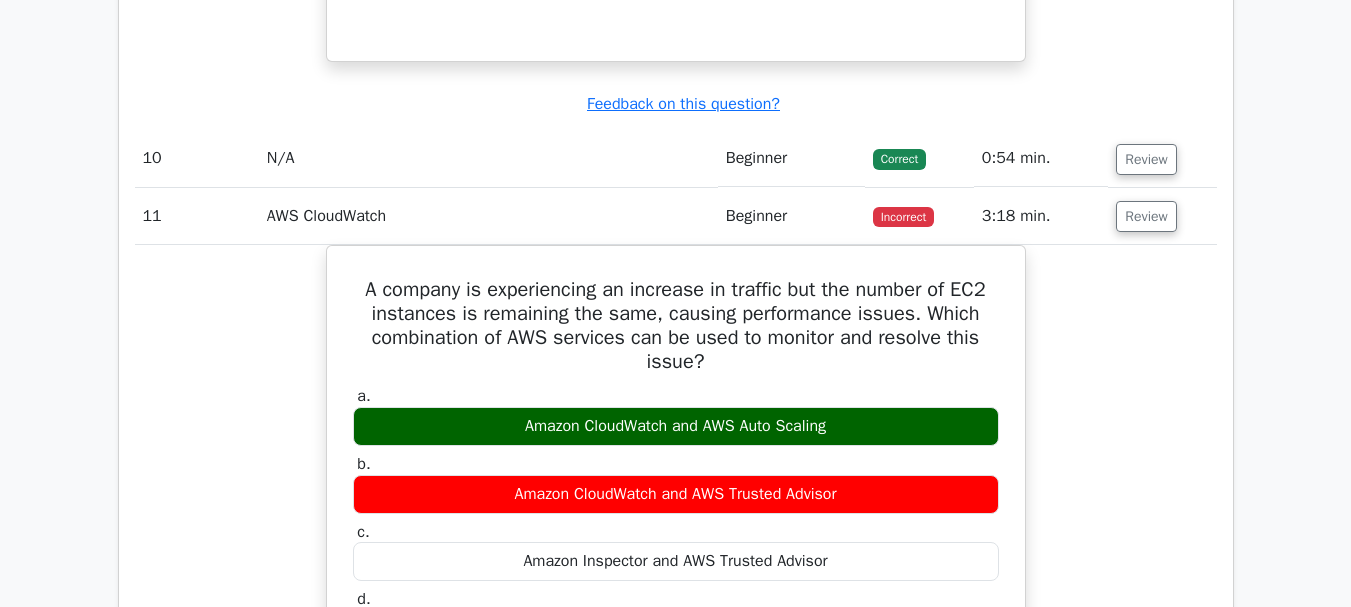 scroll, scrollTop: 6203, scrollLeft: 0, axis: vertical 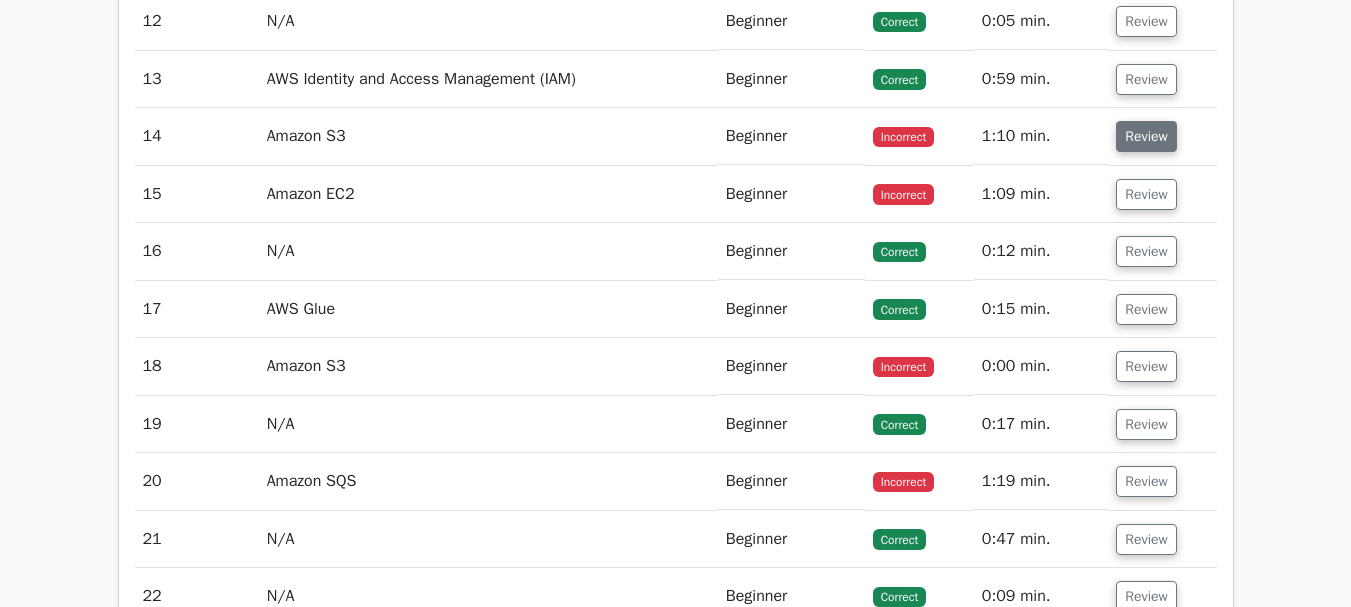 click on "Review" at bounding box center [1146, 136] 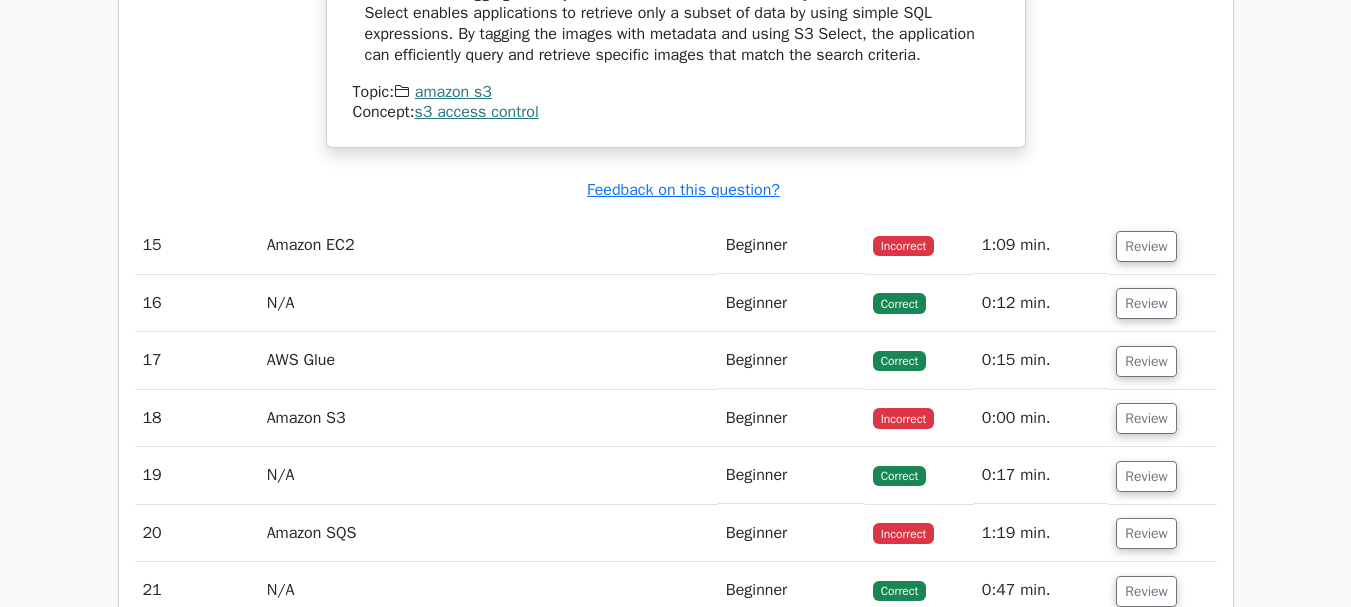 scroll, scrollTop: 7795, scrollLeft: 0, axis: vertical 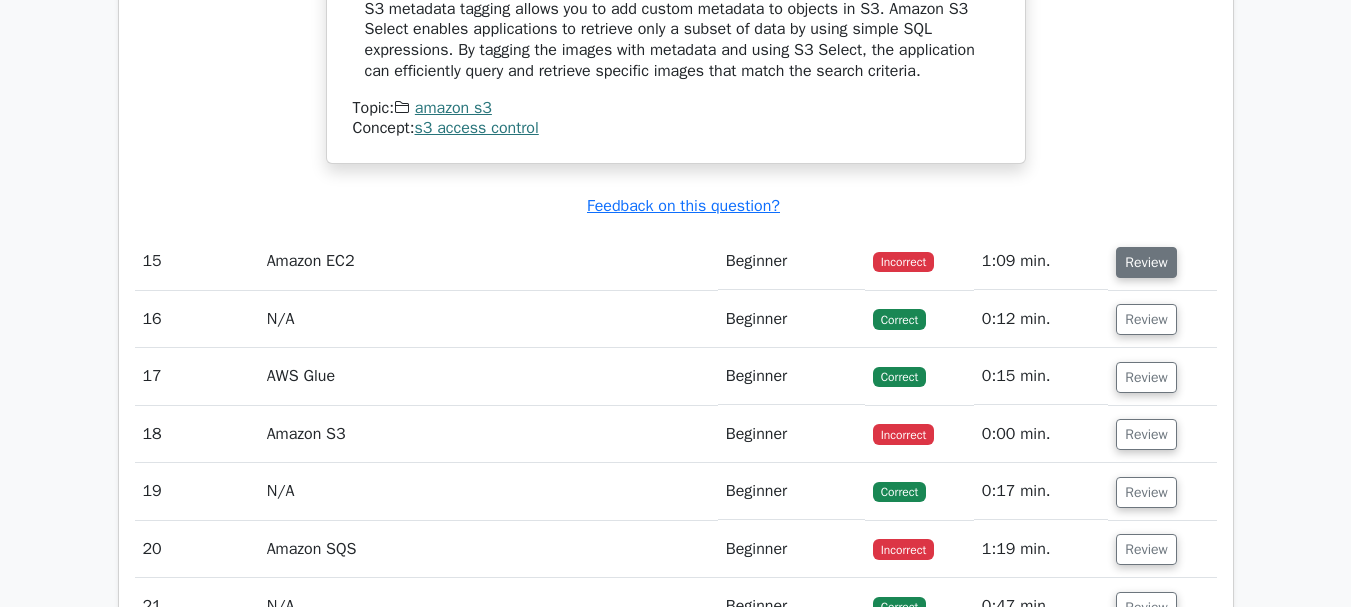 click on "Review" at bounding box center [1146, 262] 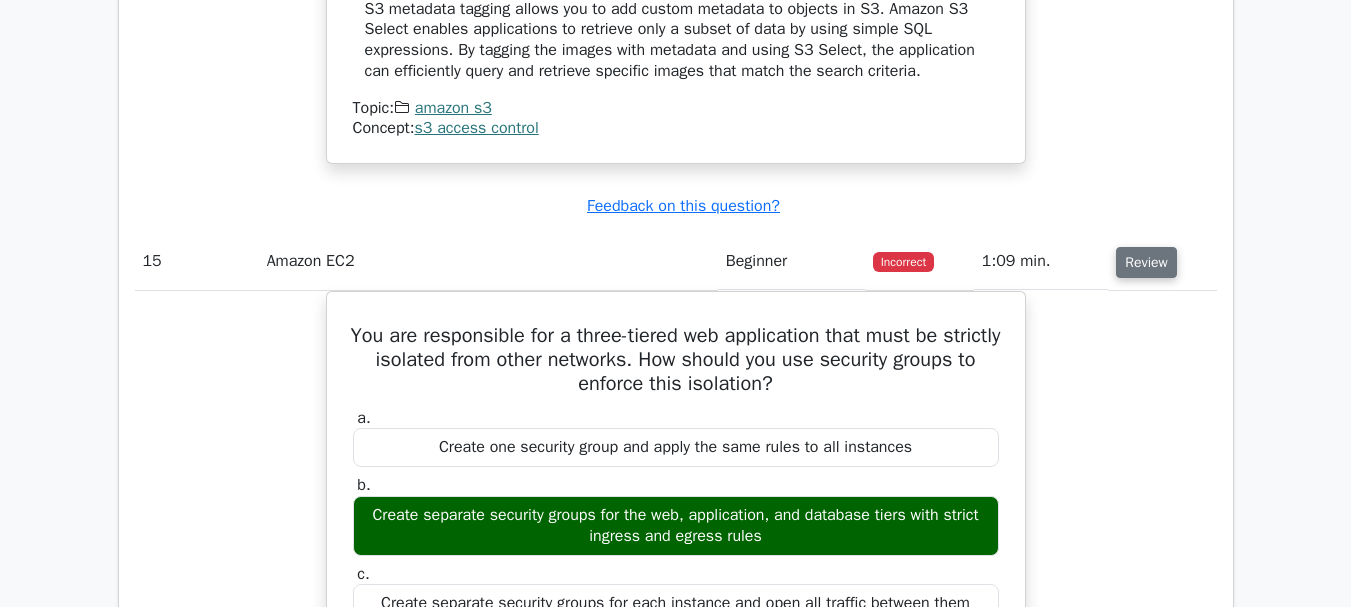 type 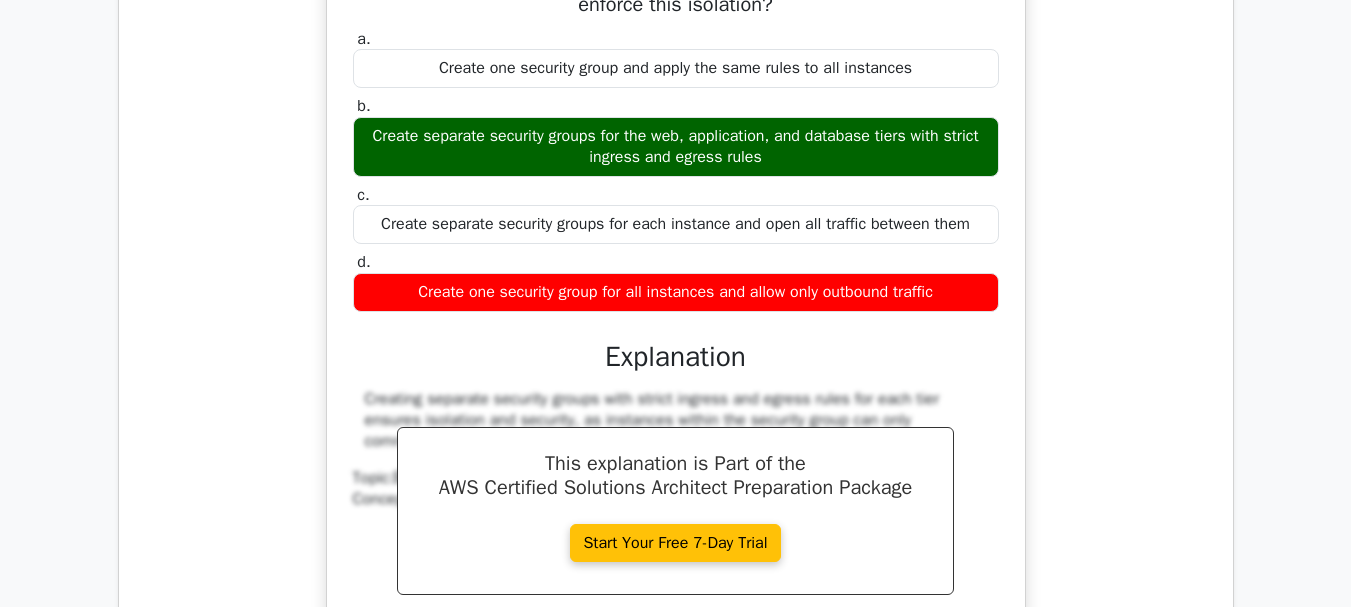 scroll, scrollTop: 8195, scrollLeft: 0, axis: vertical 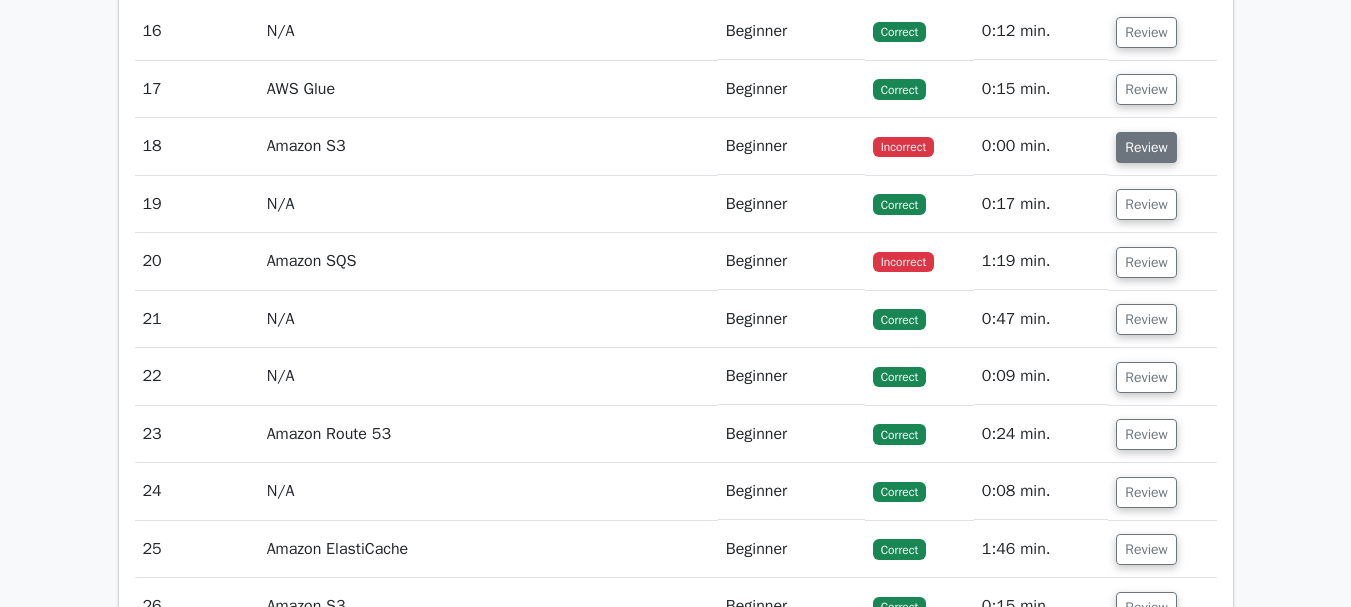 click on "Review" at bounding box center [1146, 147] 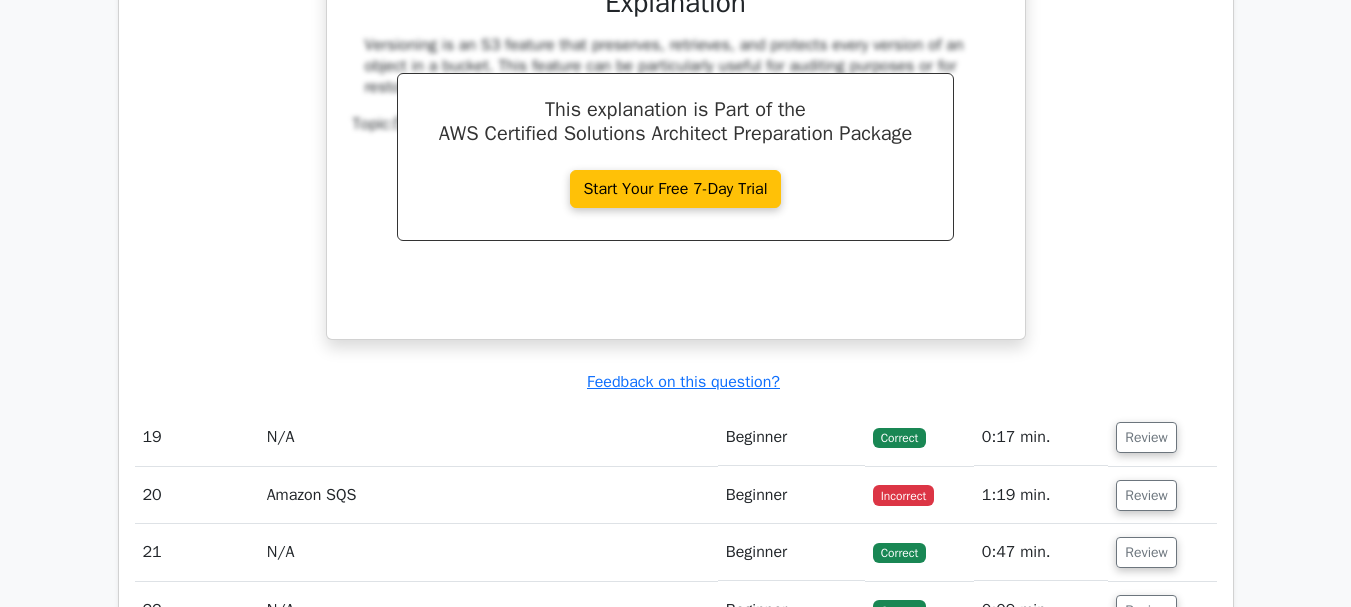 scroll, scrollTop: 9601, scrollLeft: 0, axis: vertical 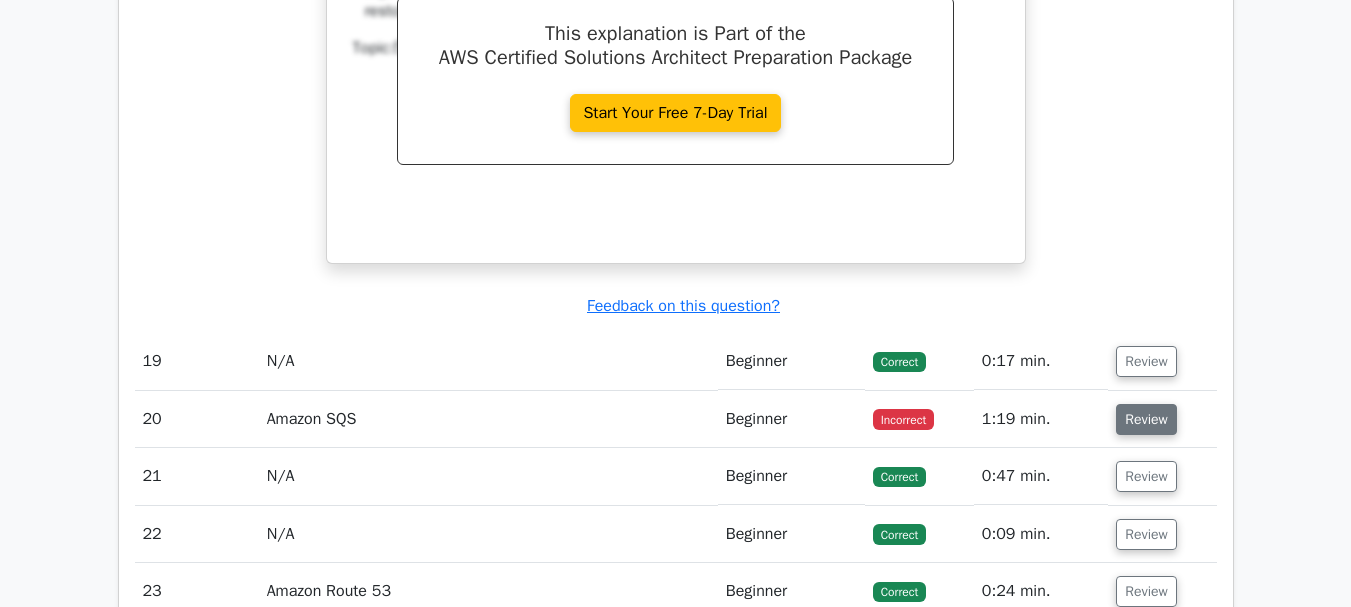 click on "Review" at bounding box center (1146, 419) 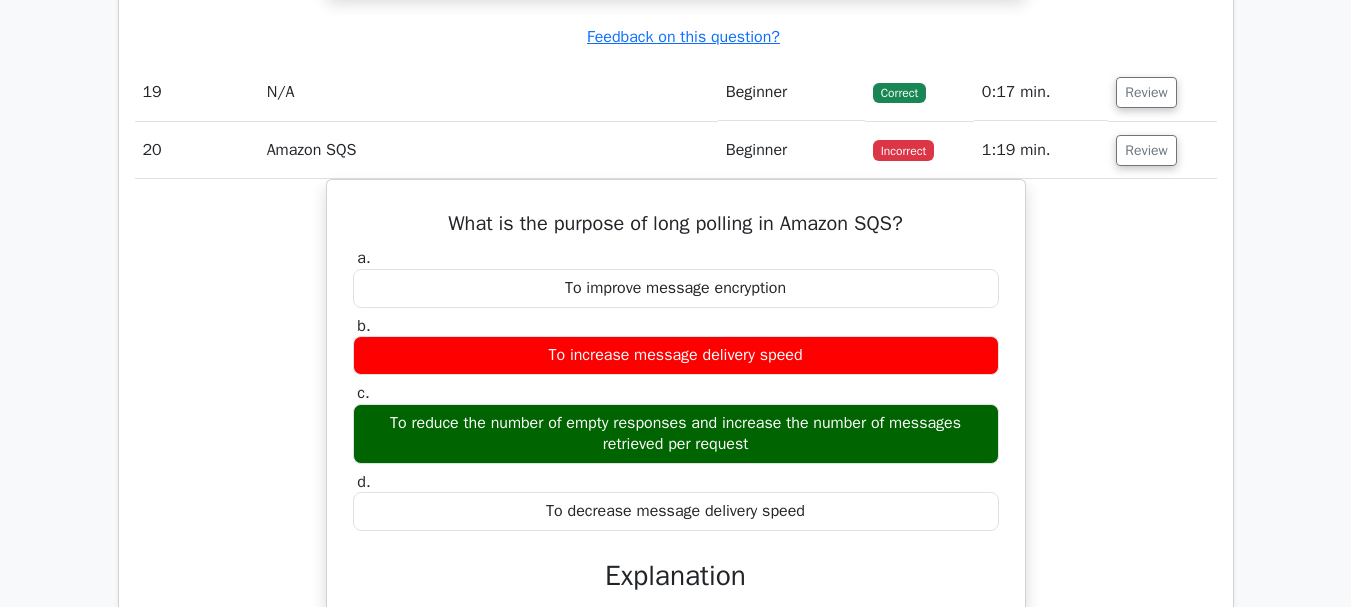 scroll, scrollTop: 9851, scrollLeft: 0, axis: vertical 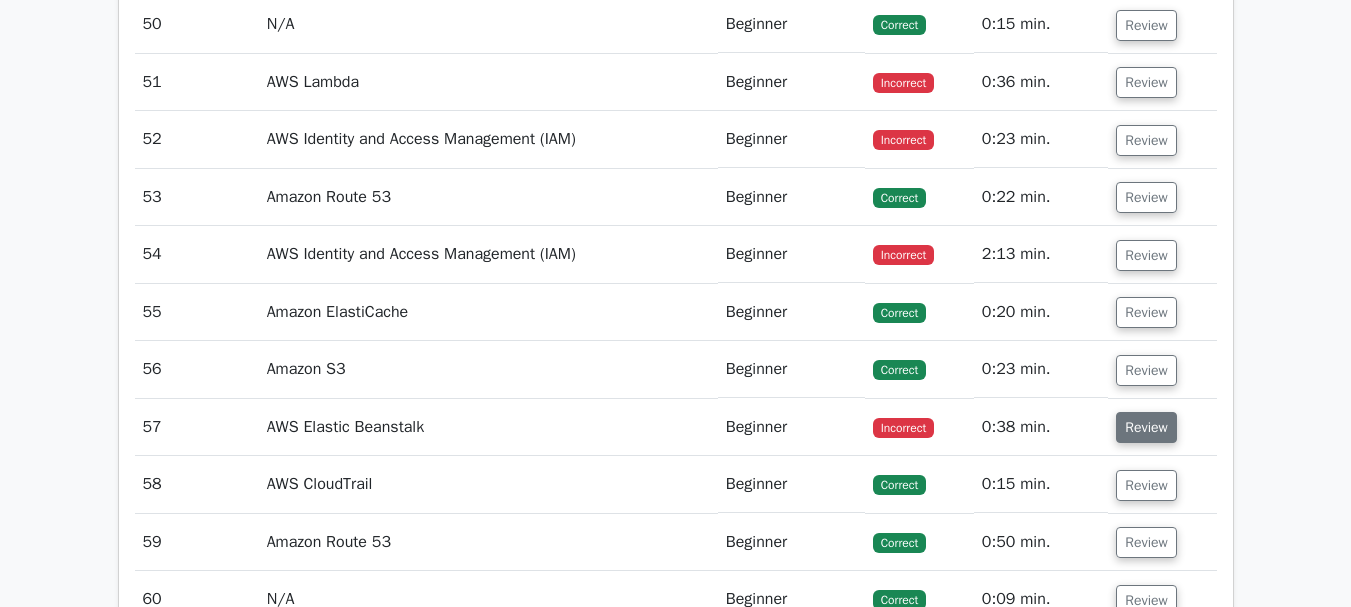 click on "Review" at bounding box center (1146, 427) 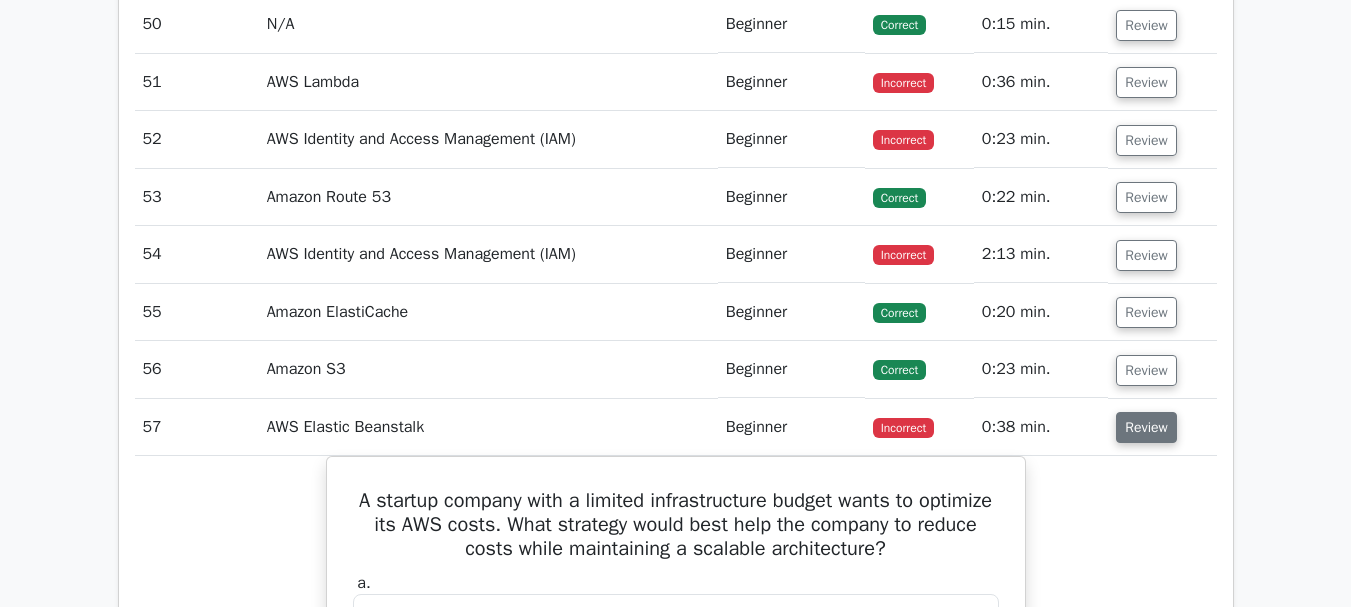 type 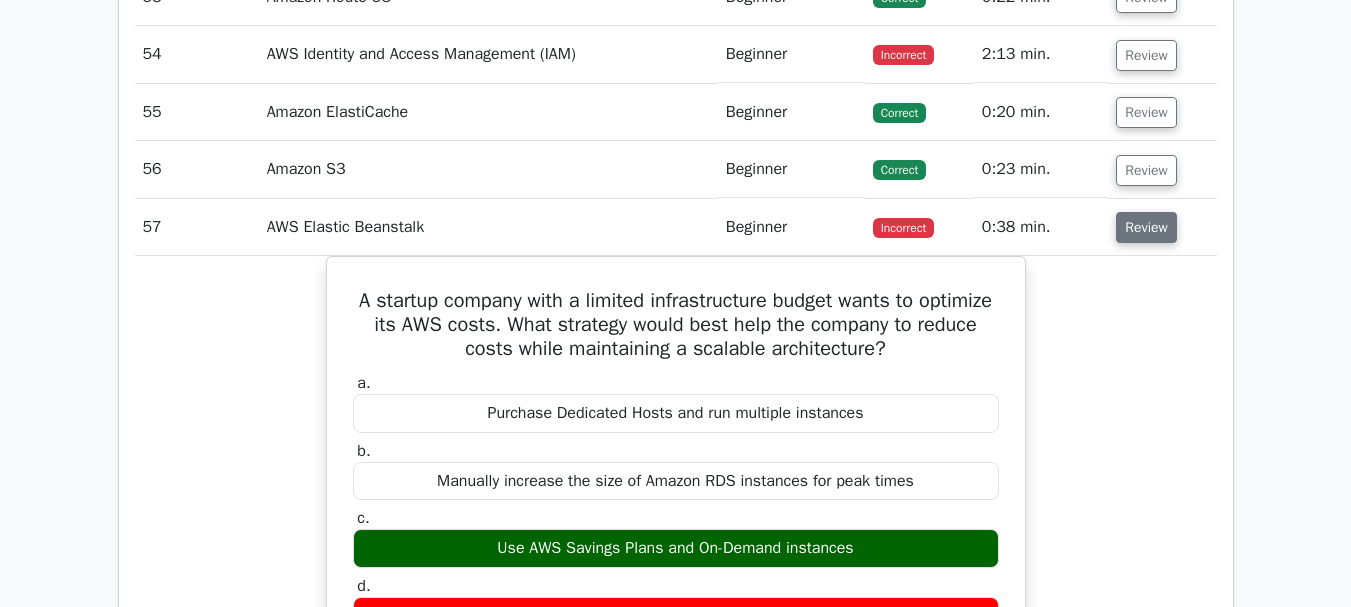 scroll, scrollTop: 12583, scrollLeft: 0, axis: vertical 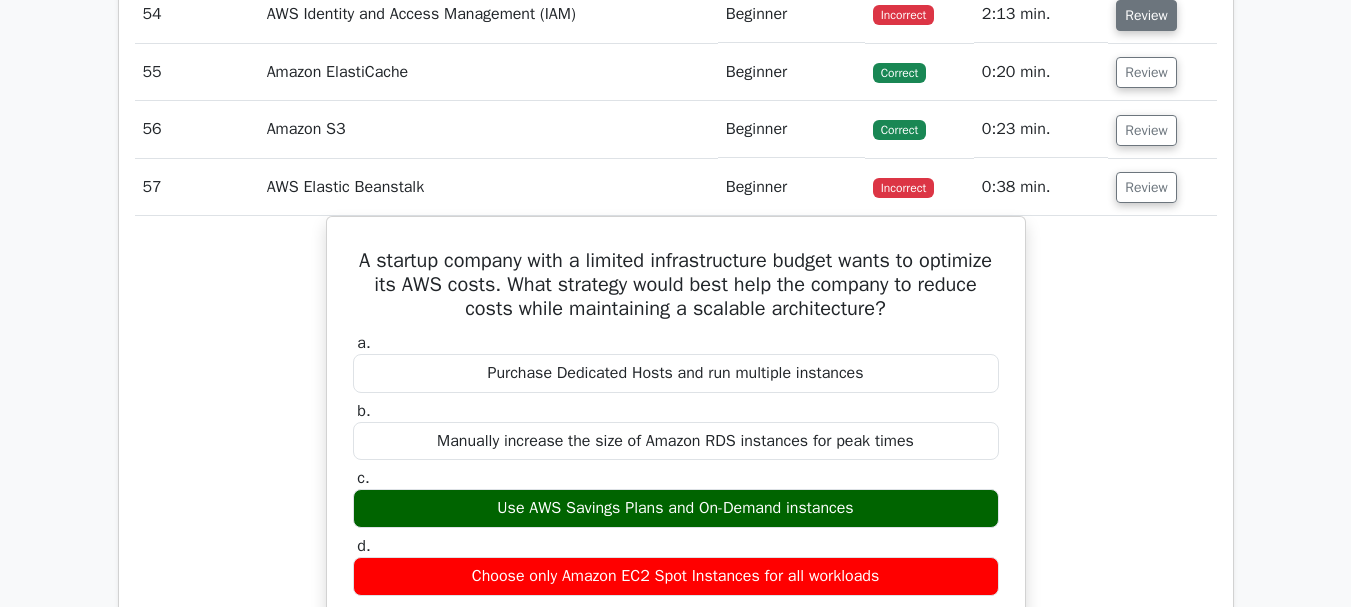 click on "Review" at bounding box center [1146, 15] 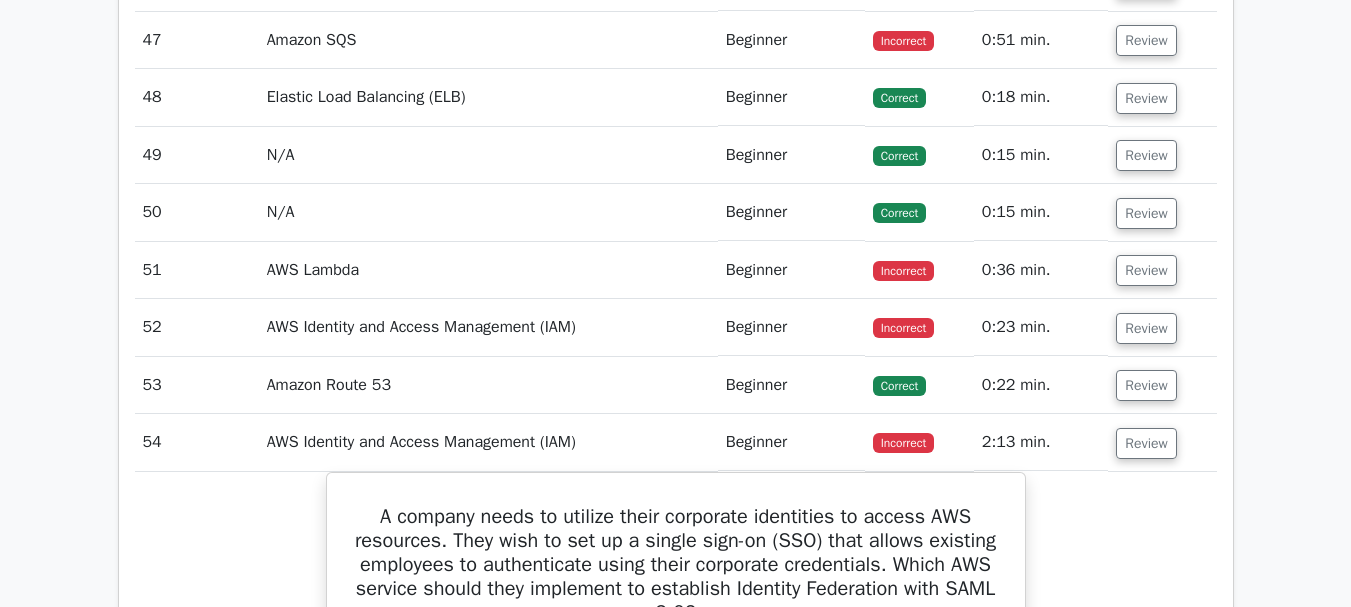 scroll, scrollTop: 12132, scrollLeft: 0, axis: vertical 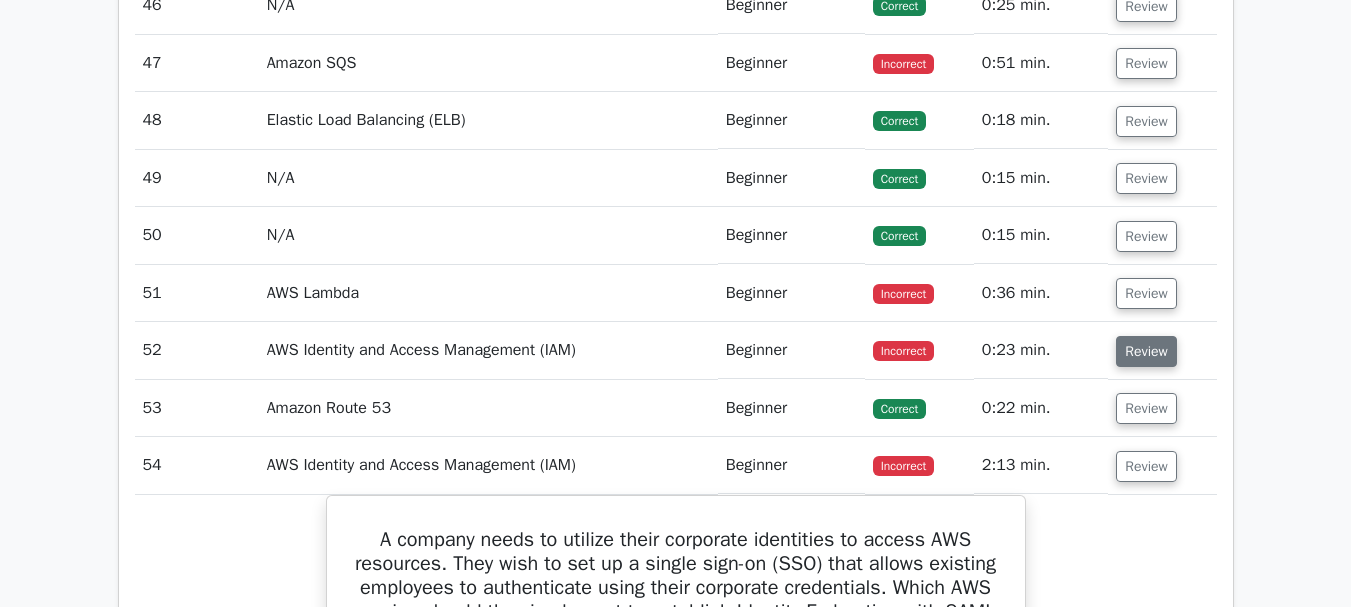 click on "Review" at bounding box center [1146, 351] 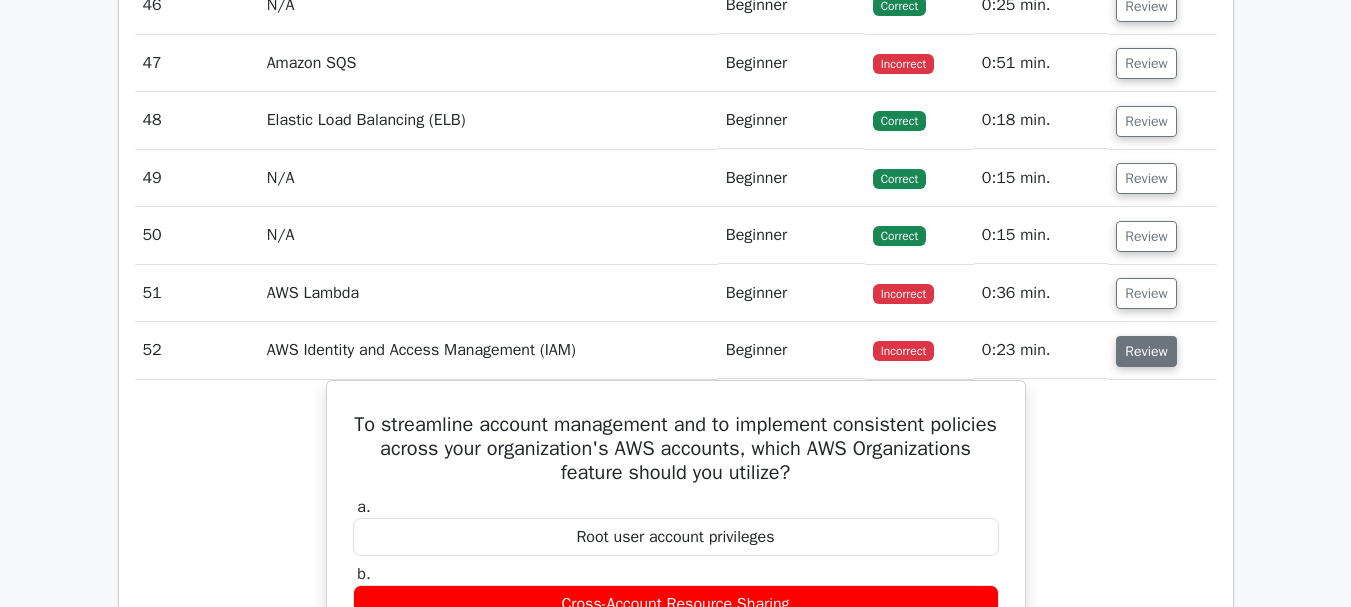 type 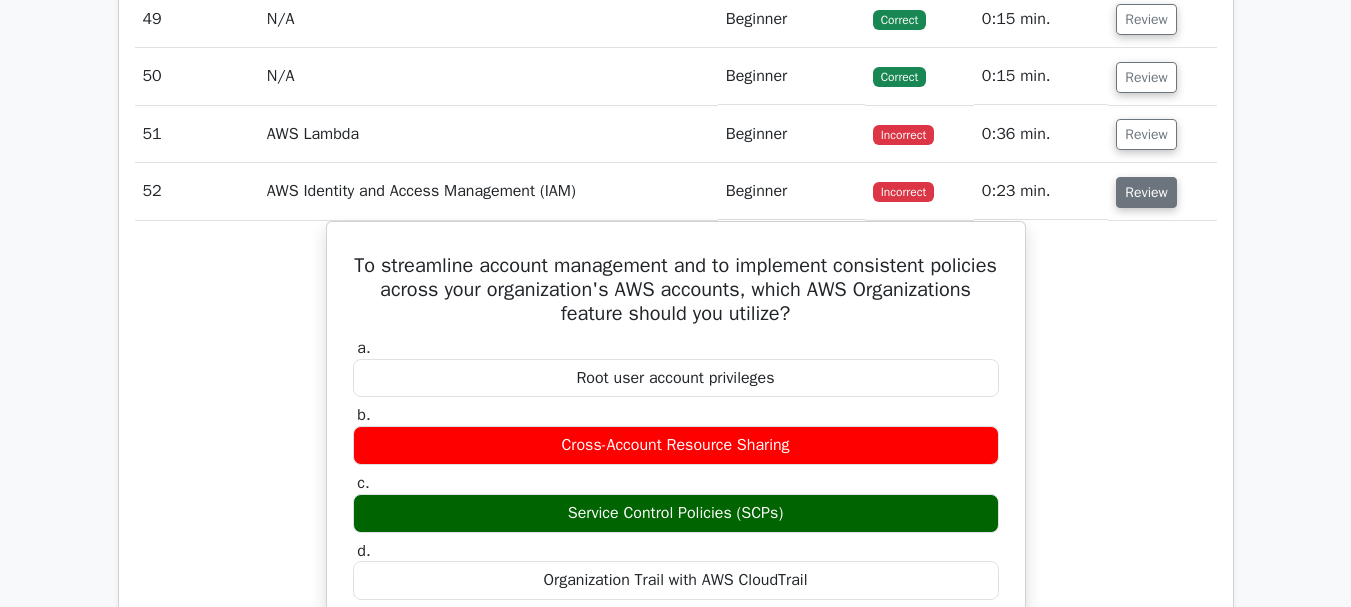 scroll, scrollTop: 12292, scrollLeft: 0, axis: vertical 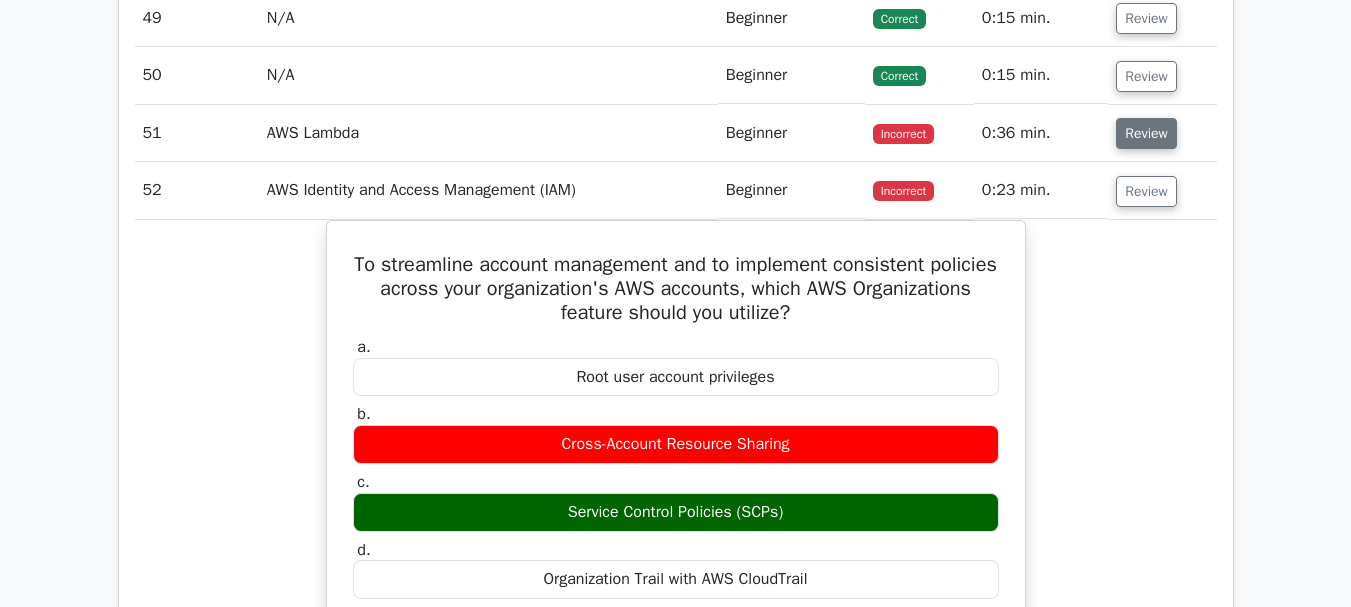 click on "Review" at bounding box center [1146, 133] 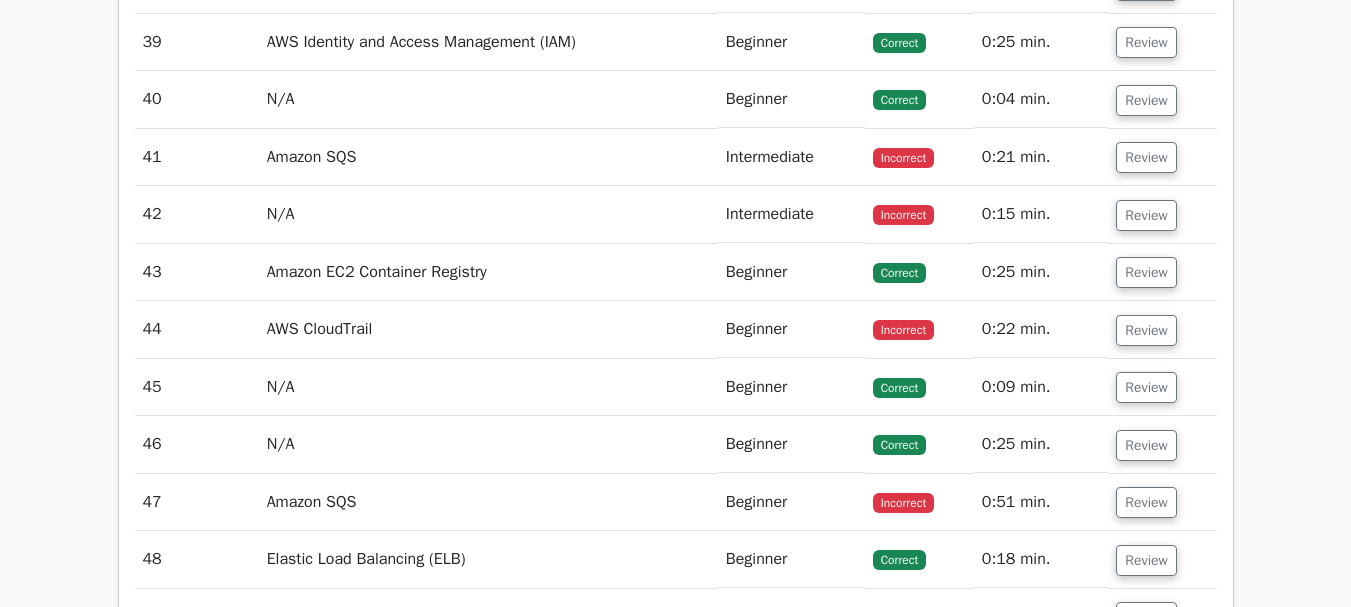 scroll, scrollTop: 11667, scrollLeft: 0, axis: vertical 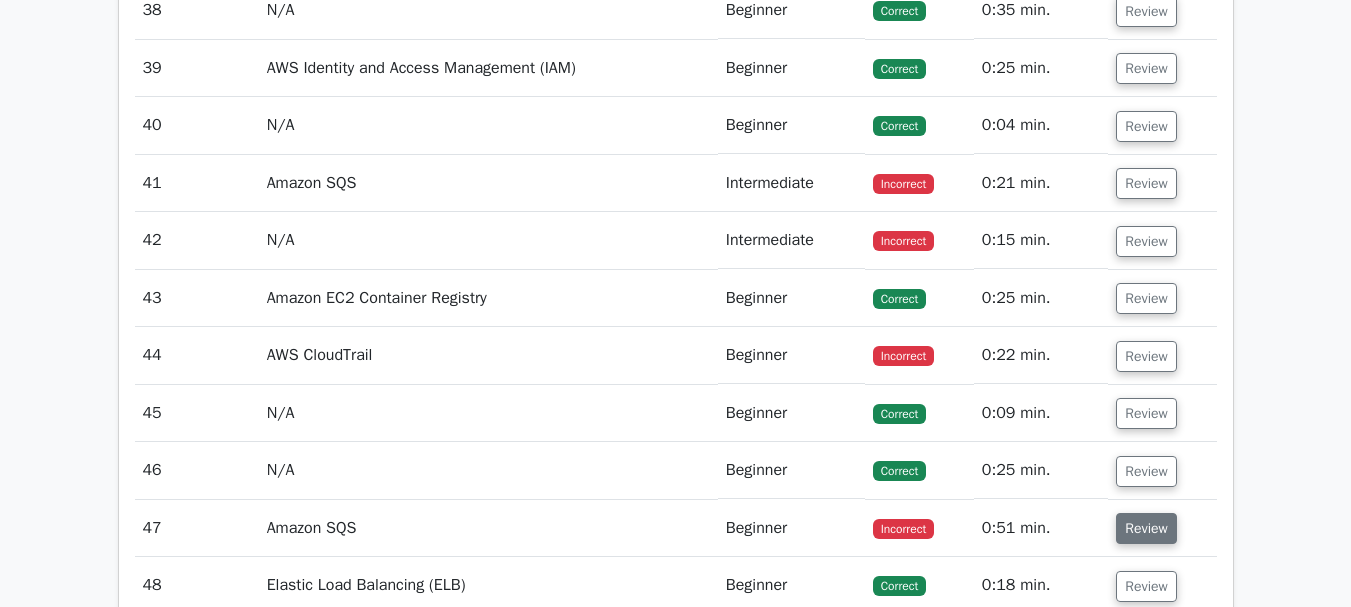 click on "Review" at bounding box center (1146, 528) 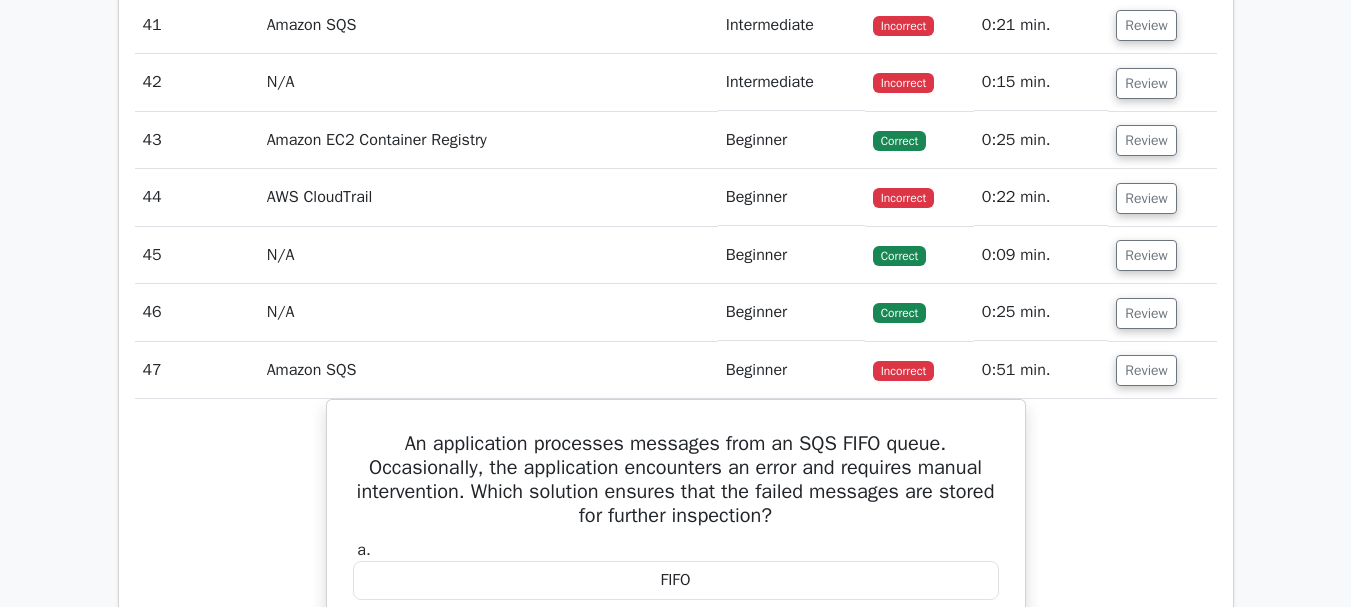 scroll, scrollTop: 11797, scrollLeft: 0, axis: vertical 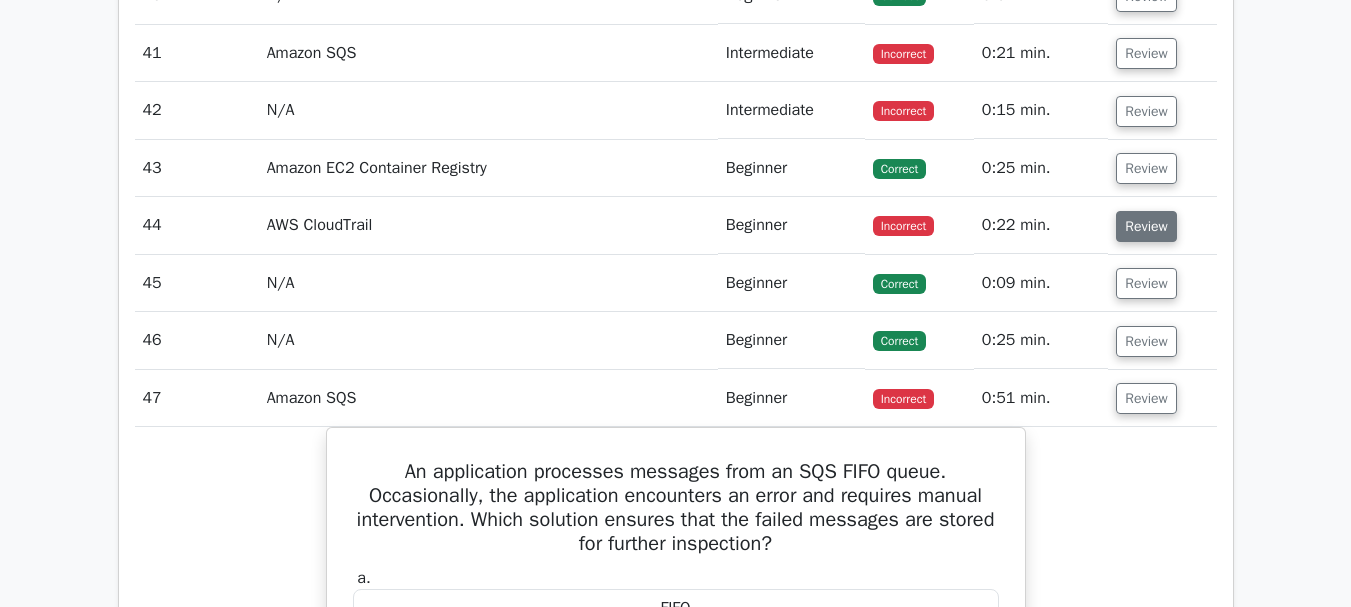 click on "Review" at bounding box center [1146, 226] 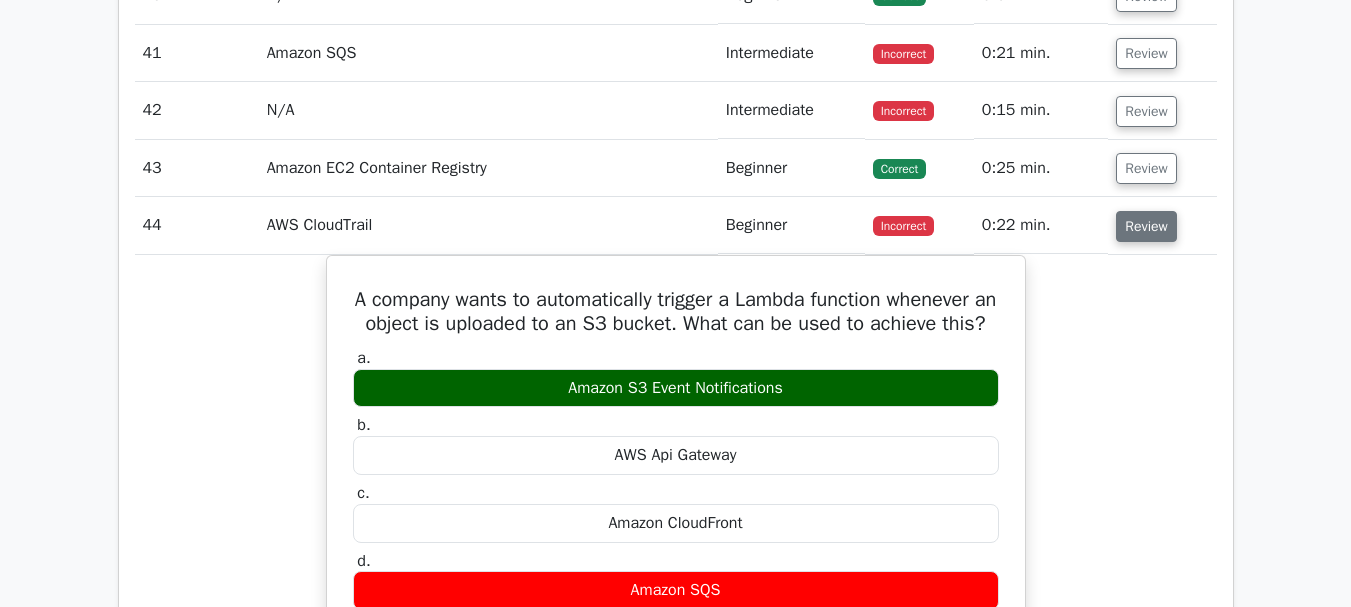type 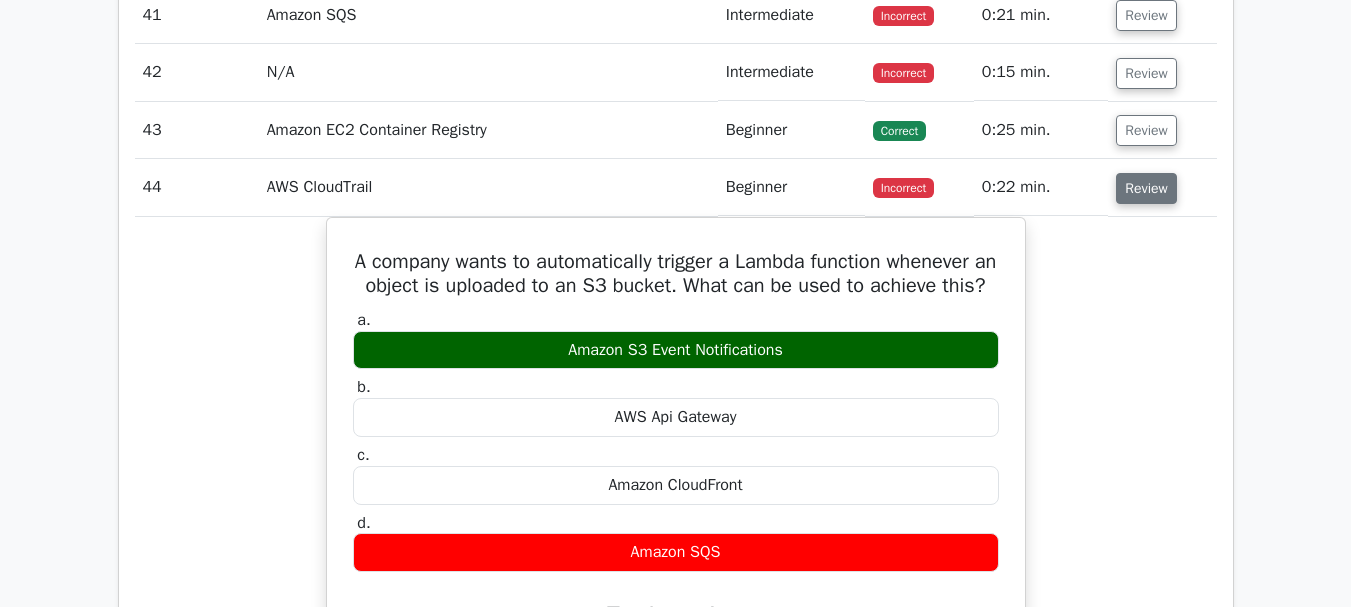 scroll, scrollTop: 11797, scrollLeft: 0, axis: vertical 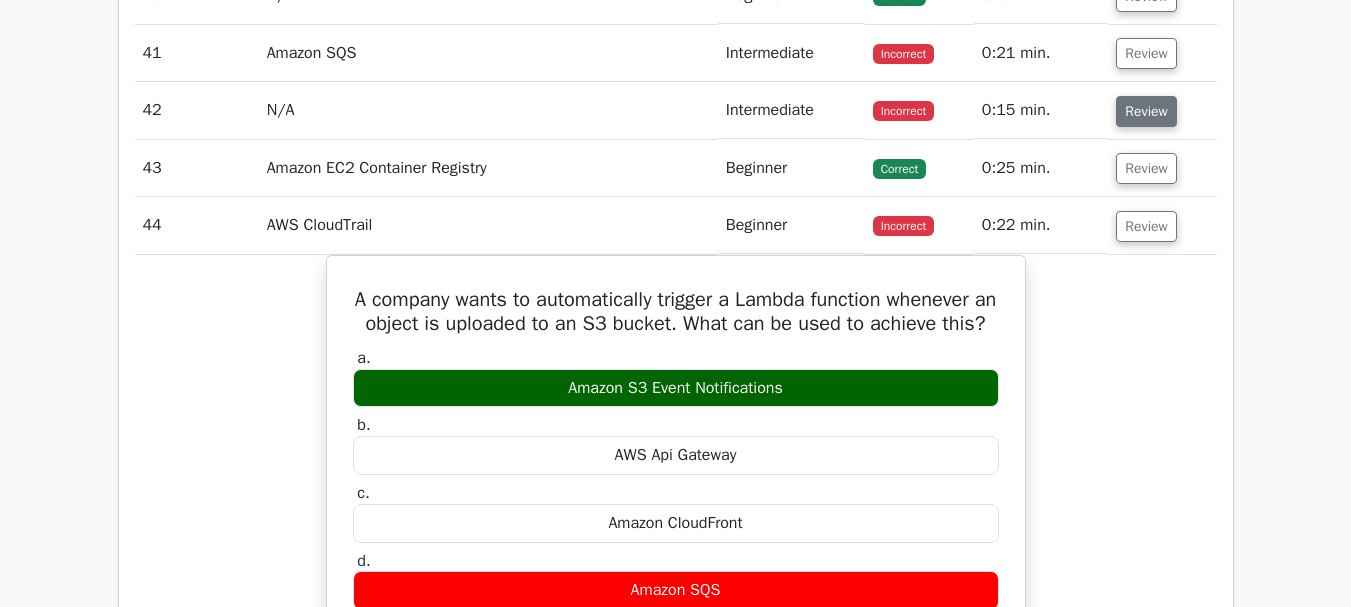 click on "Review" at bounding box center [1146, 111] 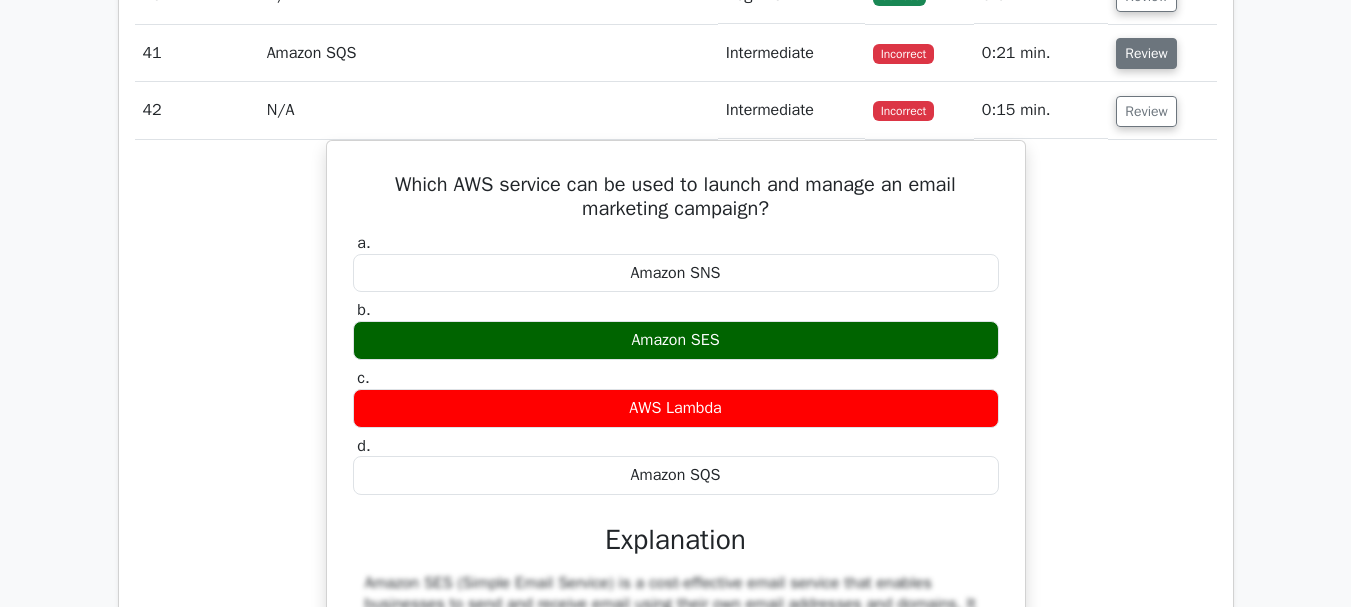 click on "Review" at bounding box center (1146, 53) 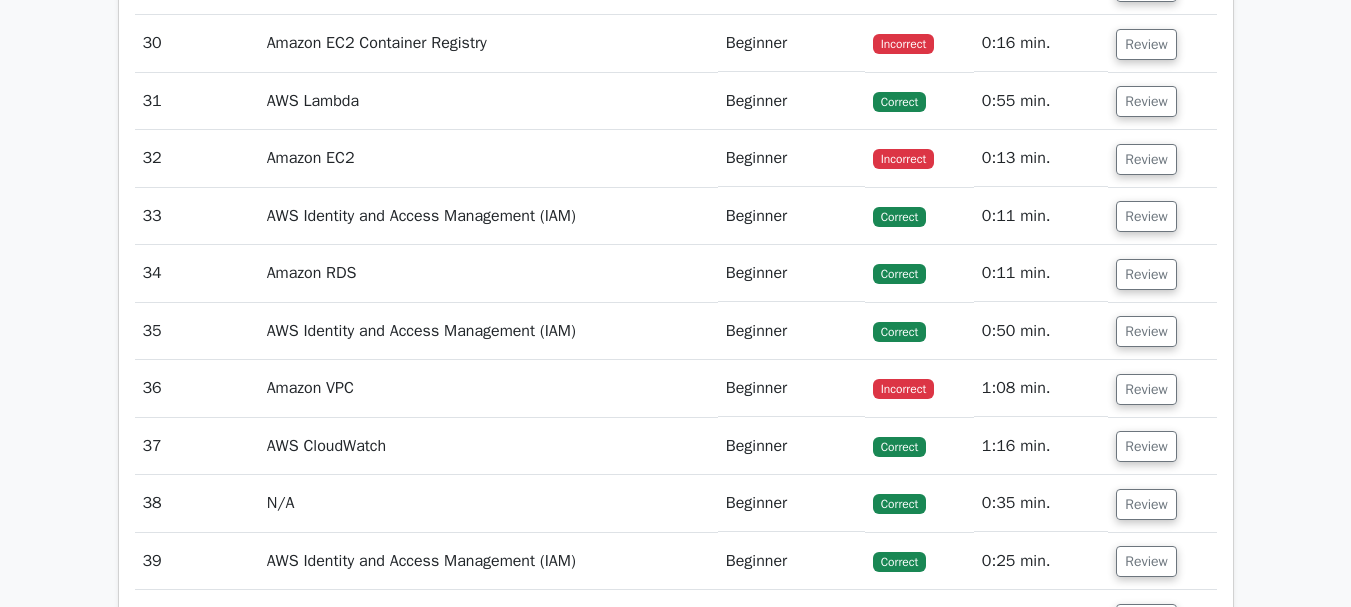 scroll, scrollTop: 11106, scrollLeft: 0, axis: vertical 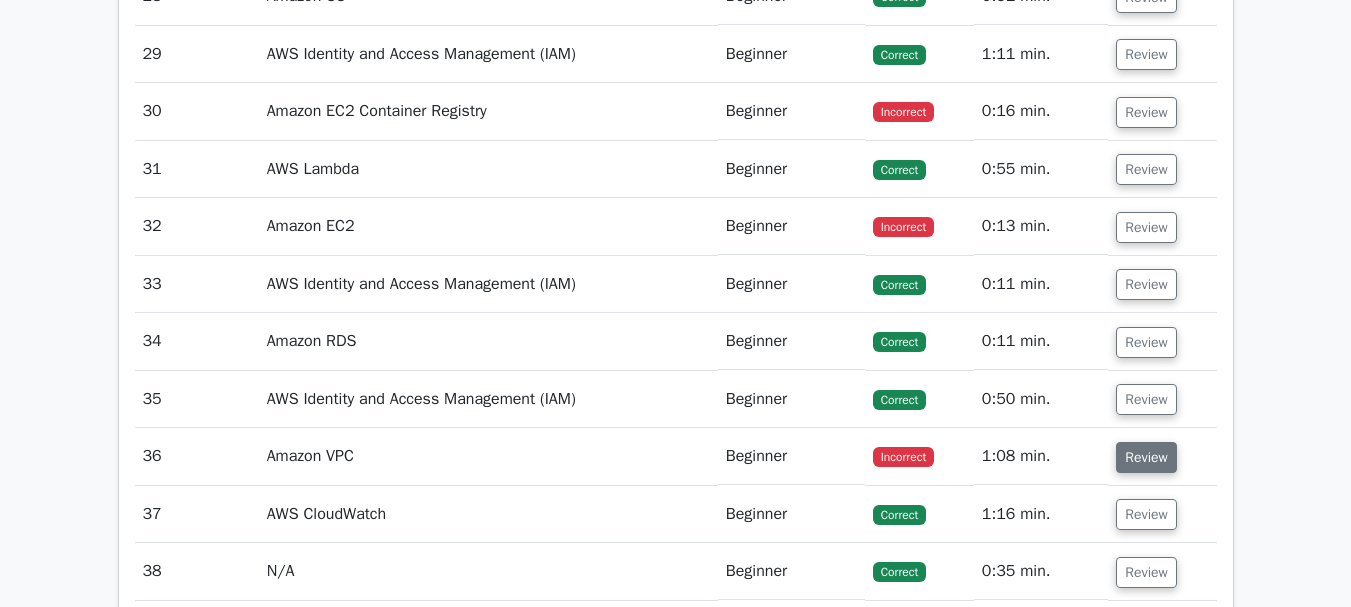click on "Review" at bounding box center (1146, 457) 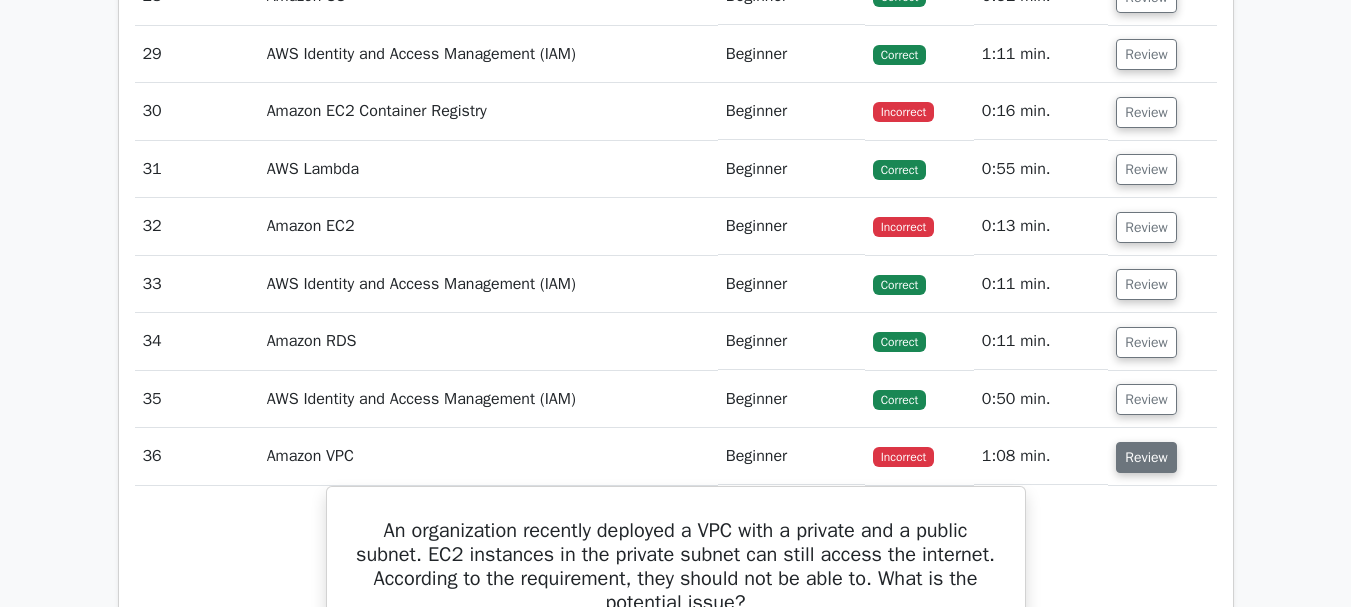 type 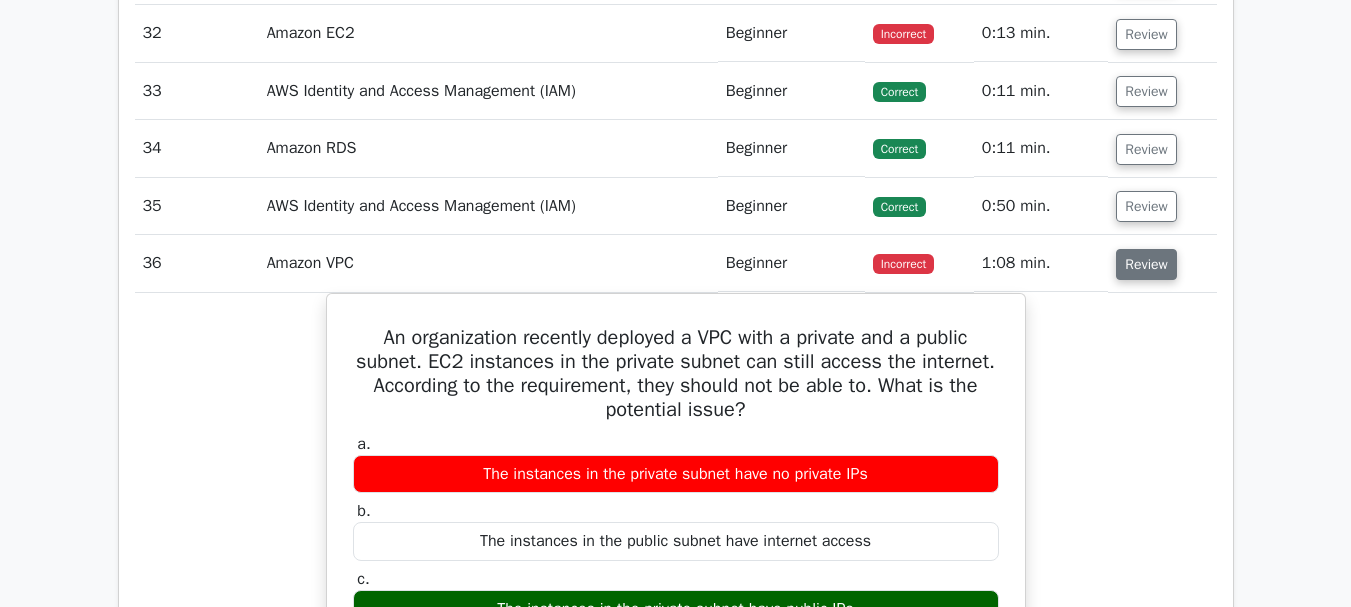 scroll, scrollTop: 11306, scrollLeft: 0, axis: vertical 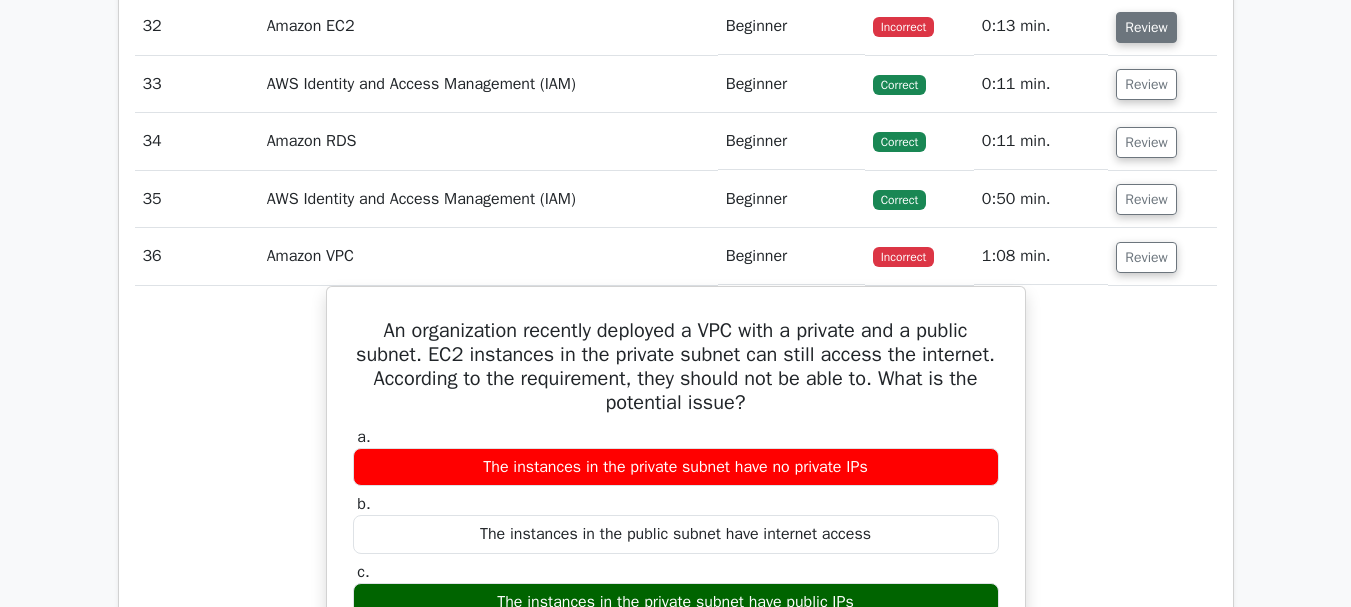 click on "Review" at bounding box center (1146, 27) 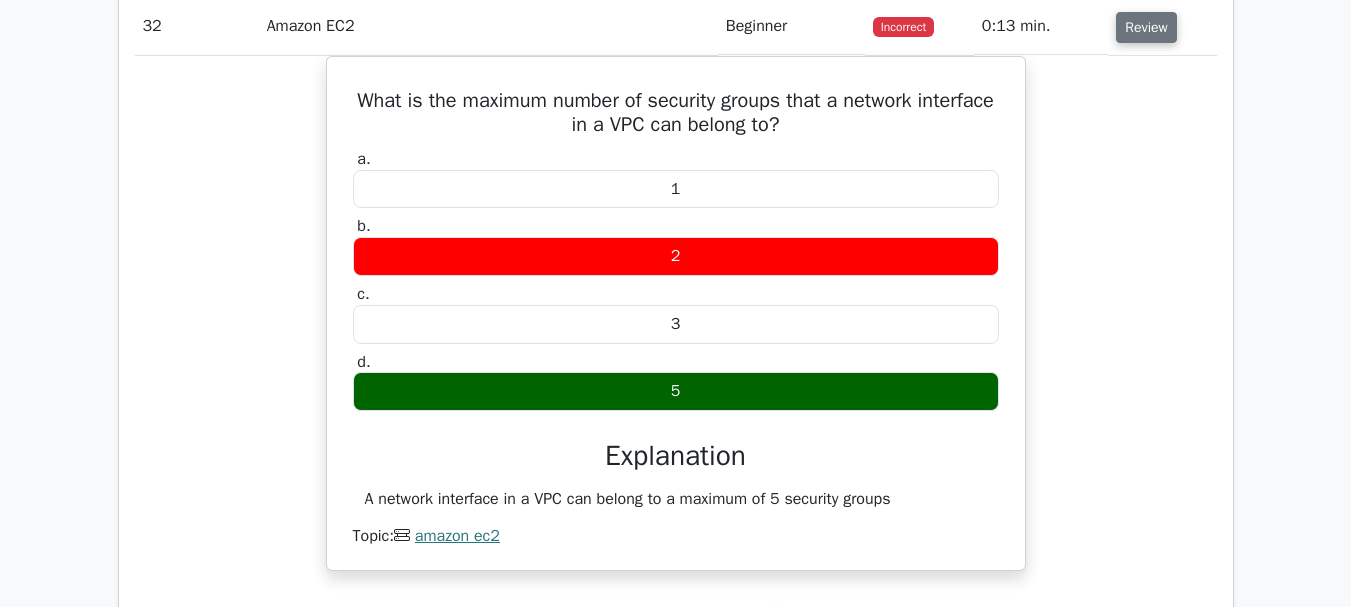 type 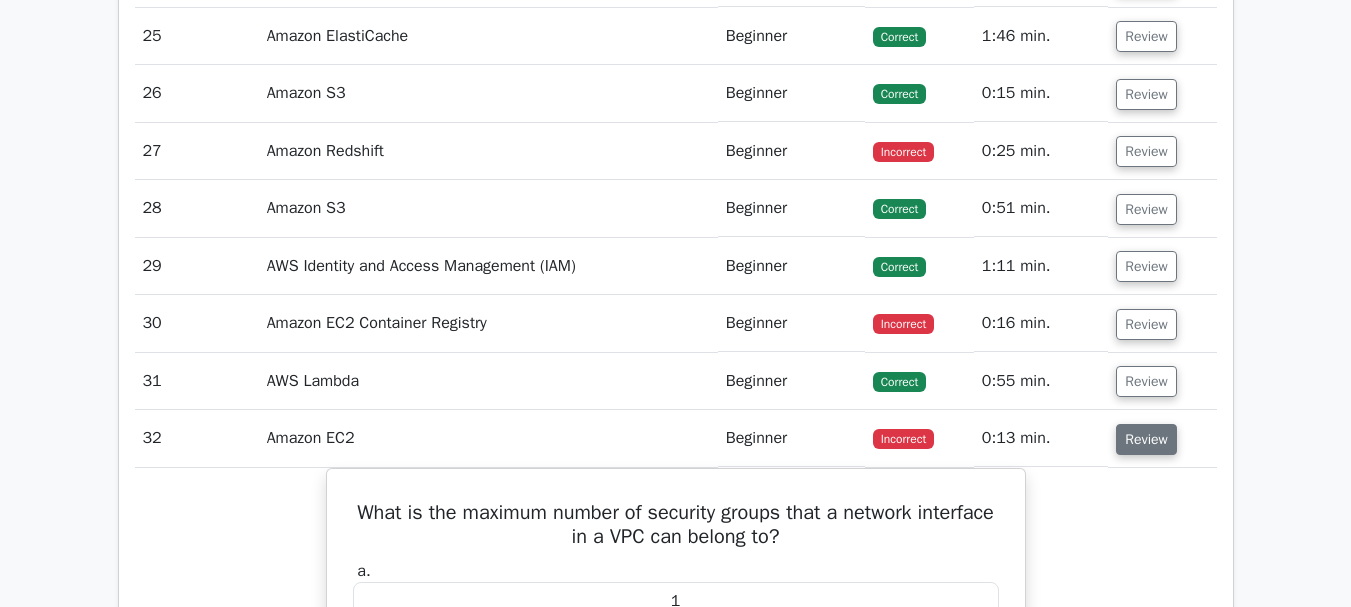 scroll, scrollTop: 10866, scrollLeft: 0, axis: vertical 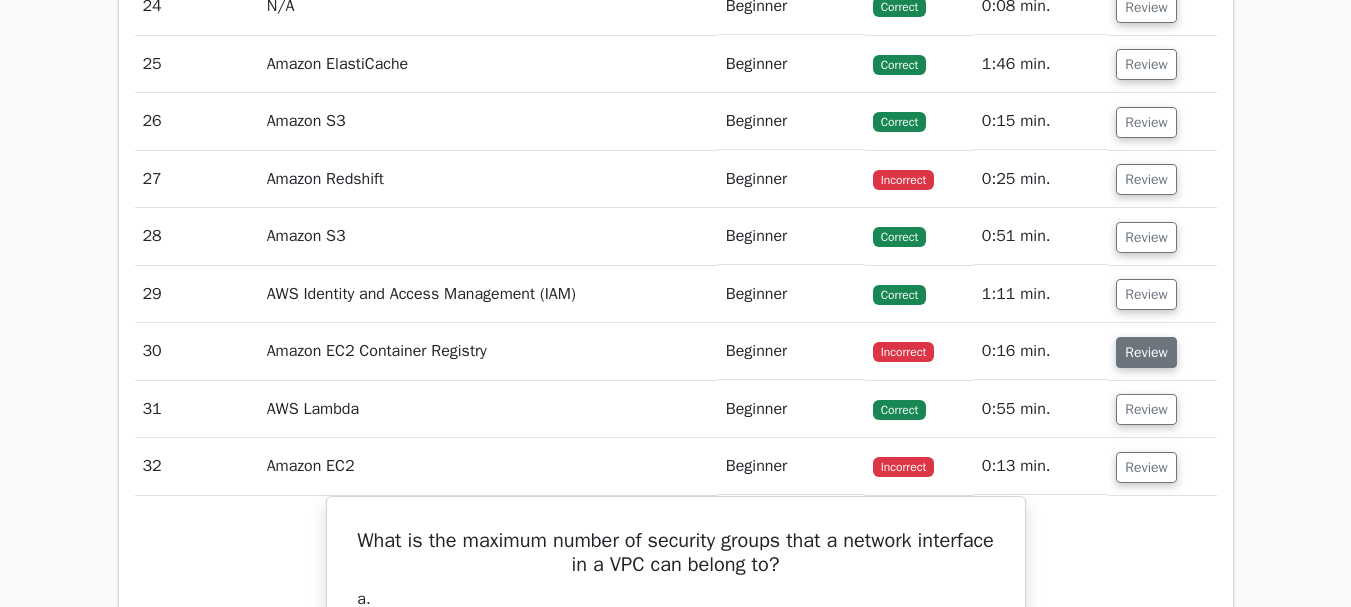 click on "Review" at bounding box center [1146, 352] 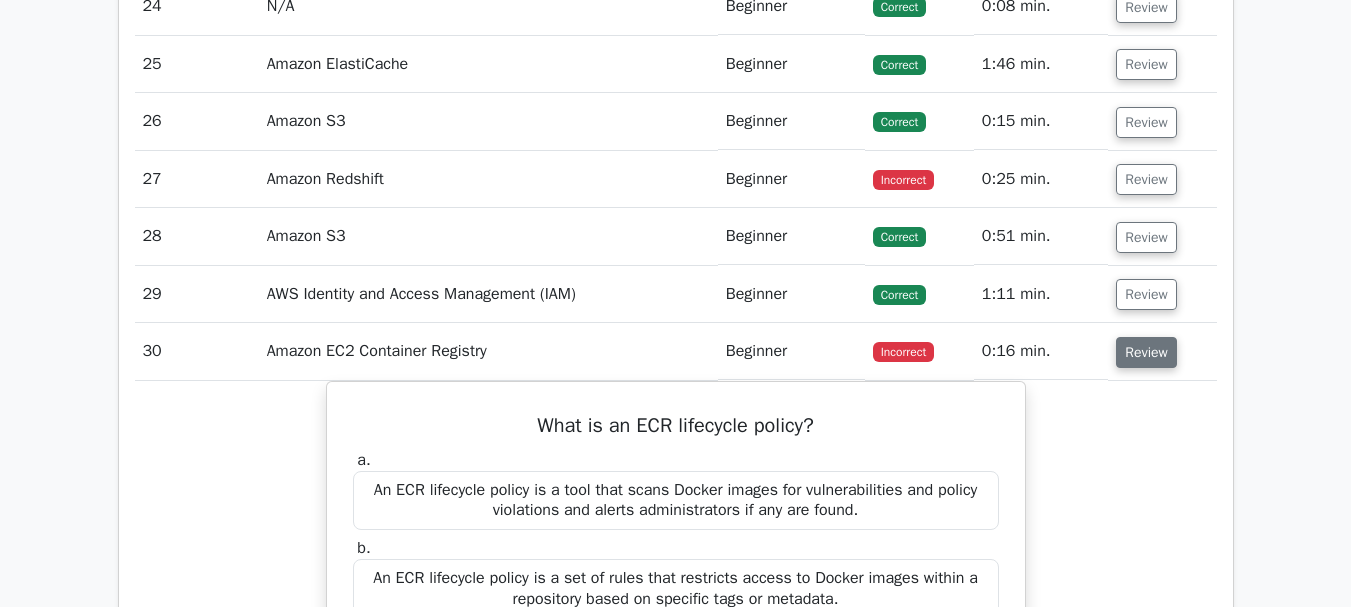 type 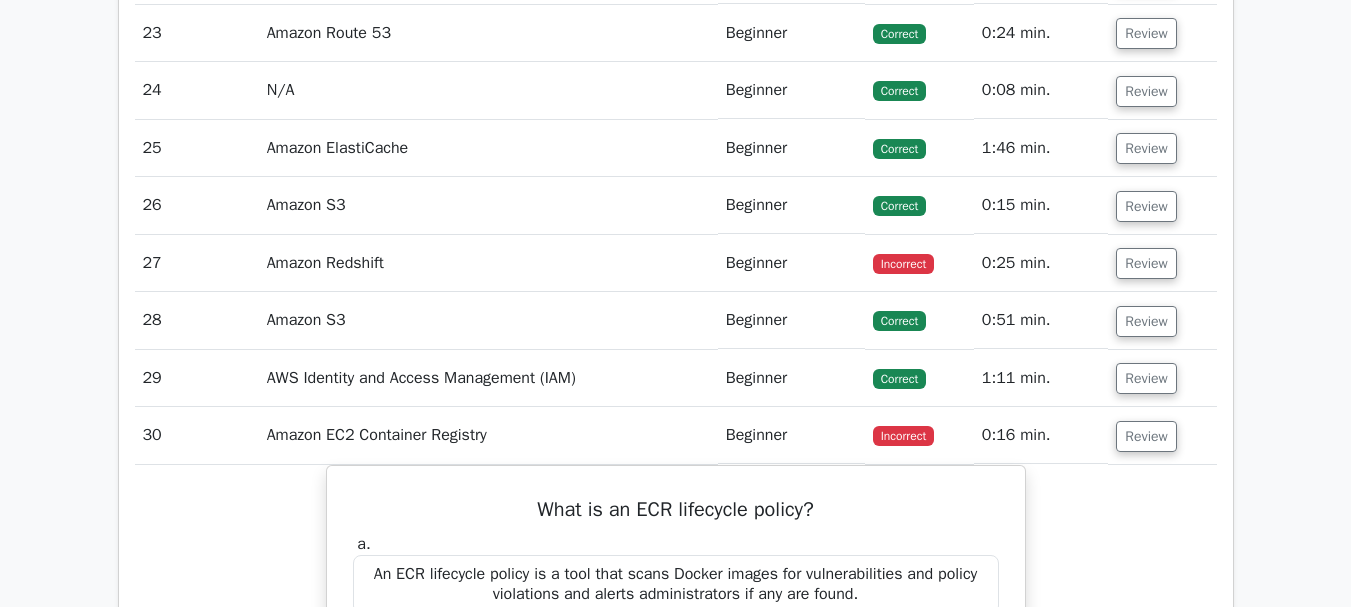 scroll, scrollTop: 10786, scrollLeft: 0, axis: vertical 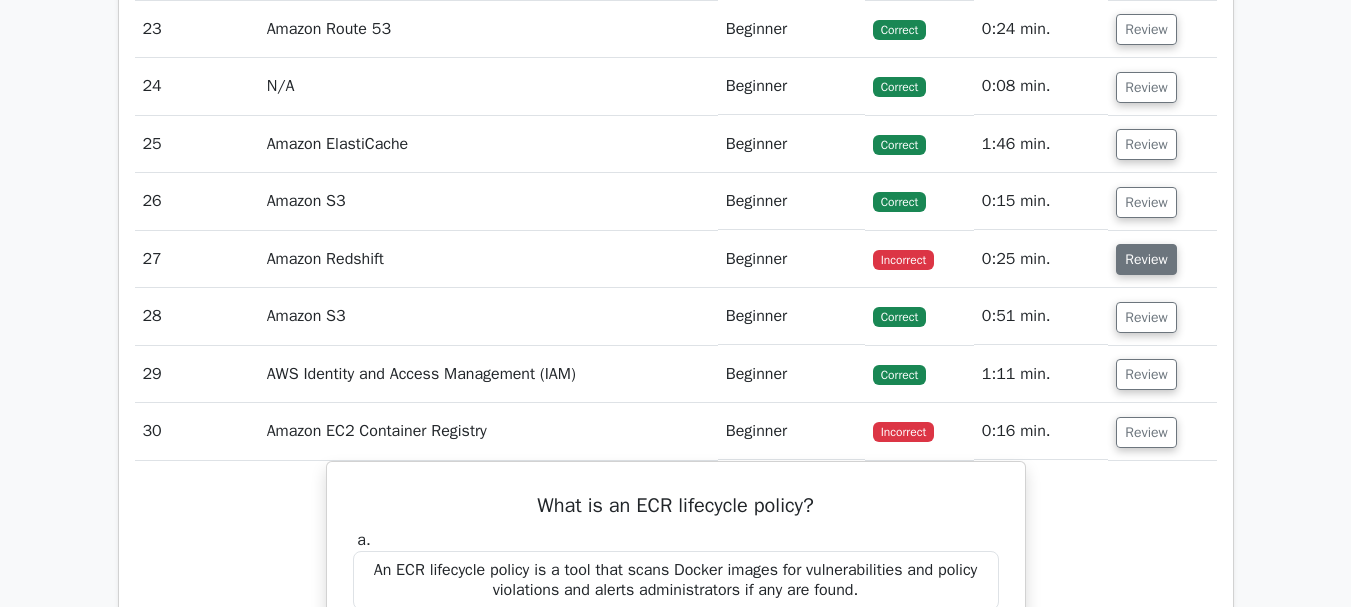 click on "Review" at bounding box center (1146, 259) 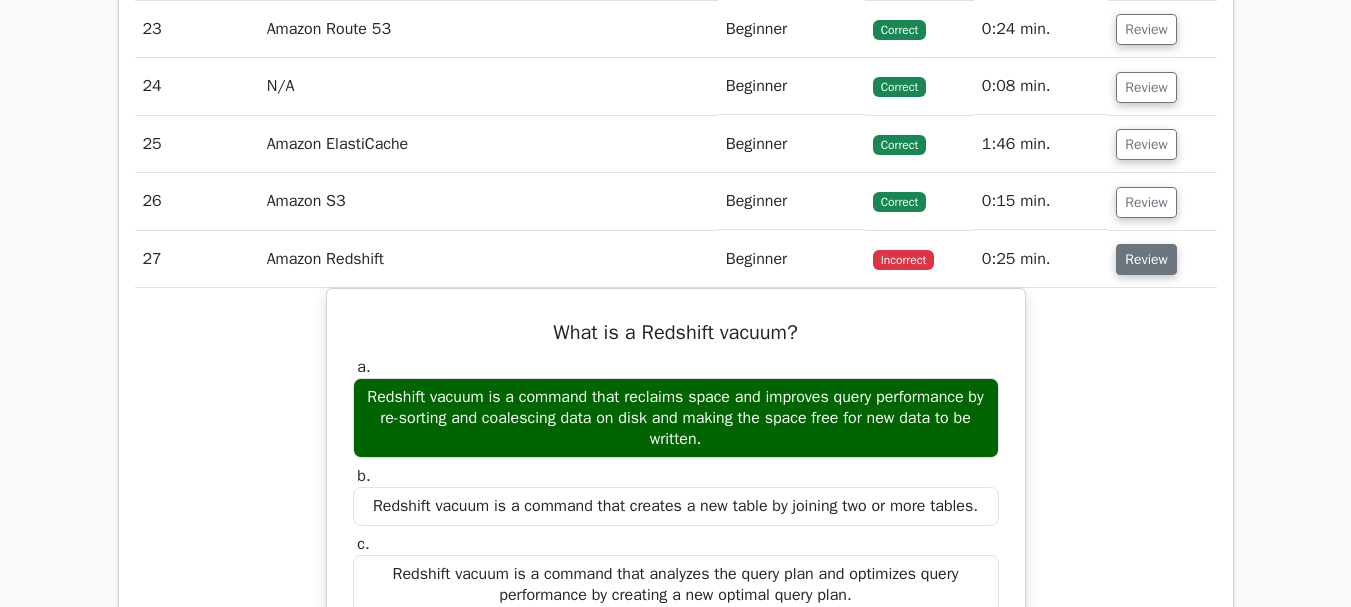 type 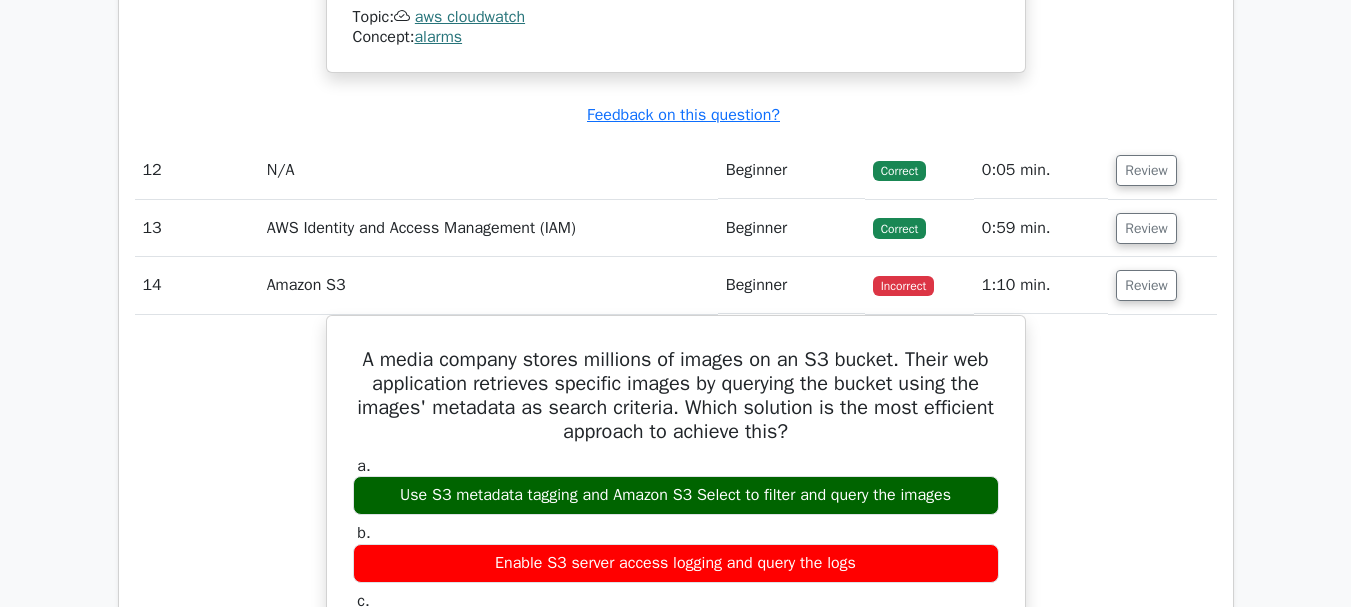 scroll, scrollTop: 6986, scrollLeft: 0, axis: vertical 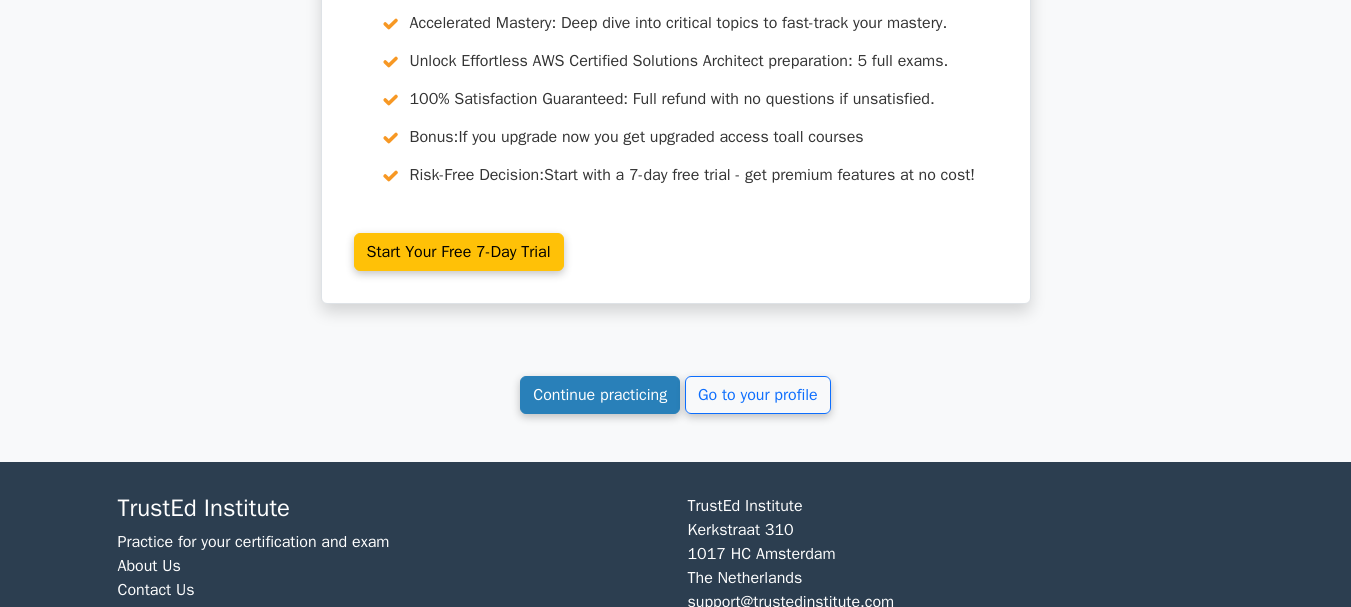 click on "Continue practicing" at bounding box center (600, 395) 